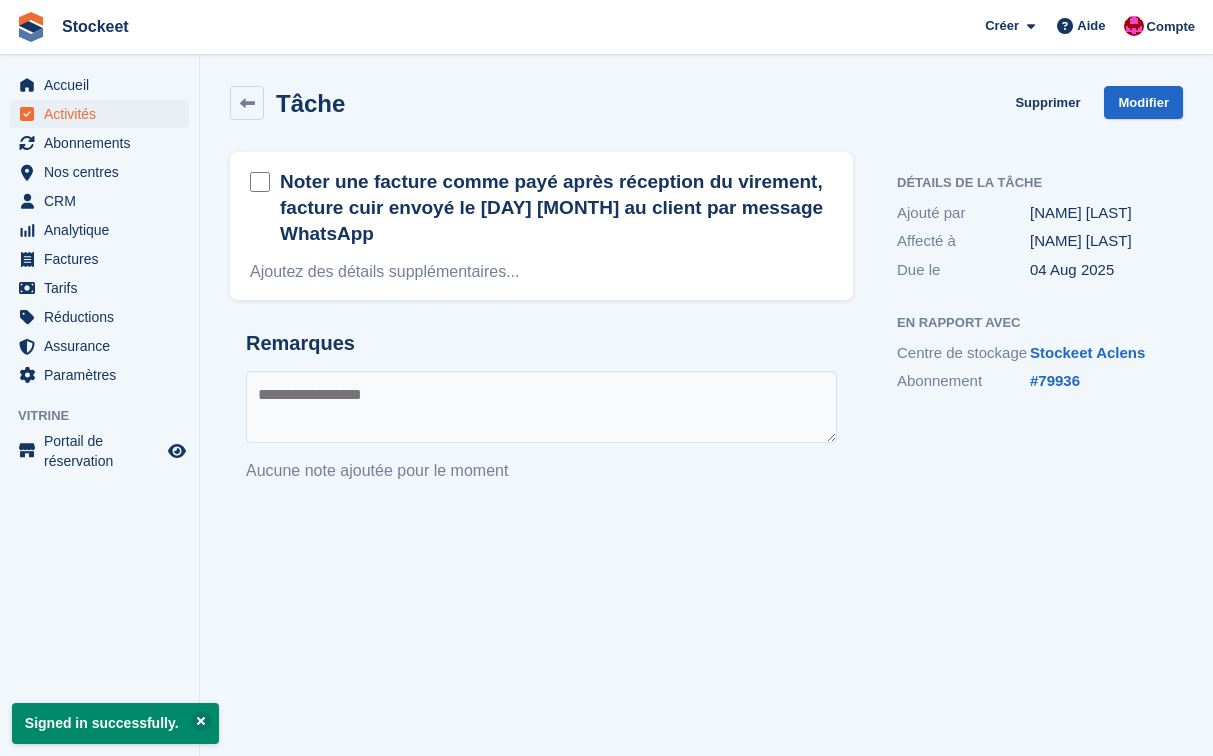 scroll, scrollTop: 0, scrollLeft: 0, axis: both 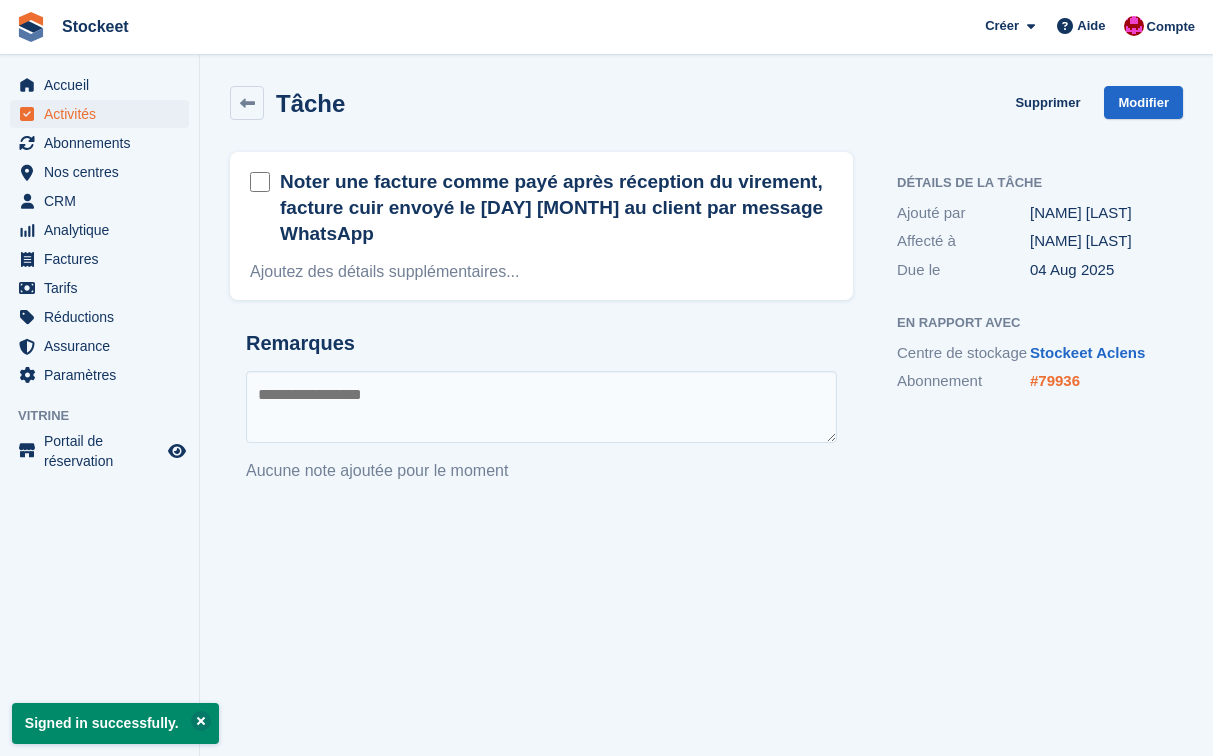 click on "#79936" at bounding box center [1055, 380] 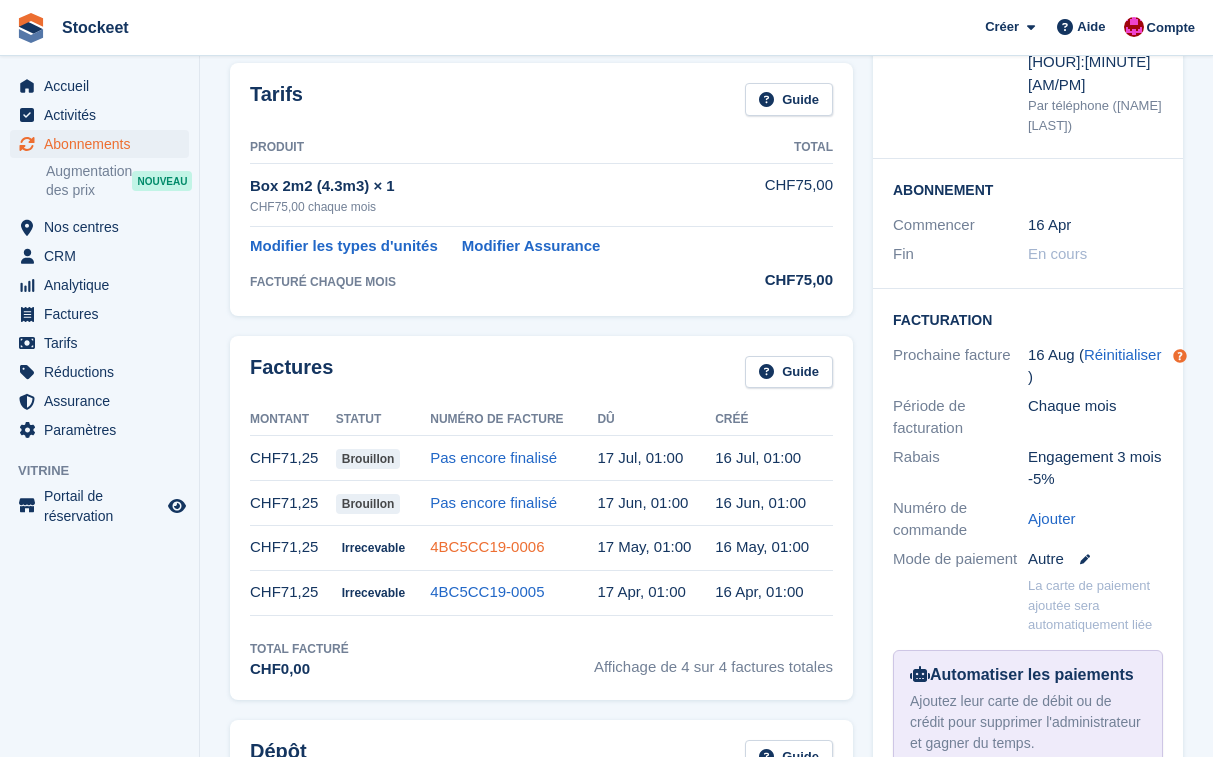 scroll, scrollTop: 306, scrollLeft: 0, axis: vertical 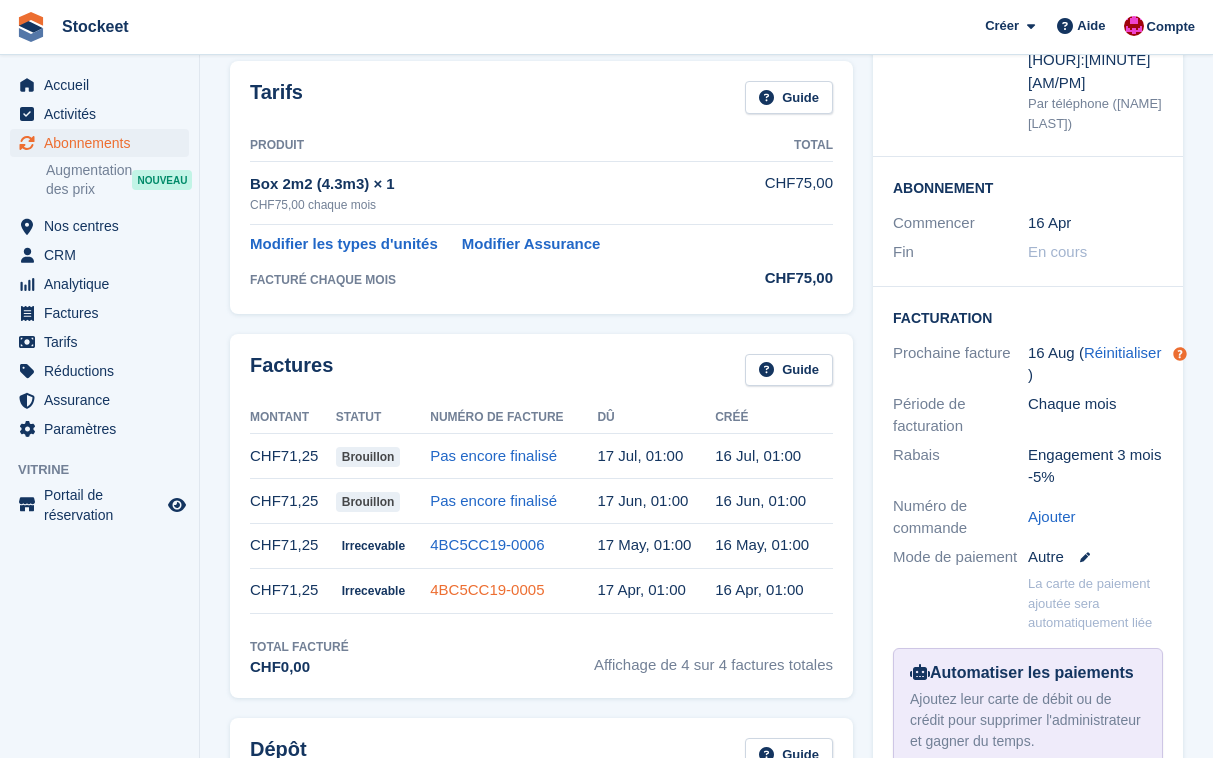 click on "4BC5CC19-0005" at bounding box center (487, 589) 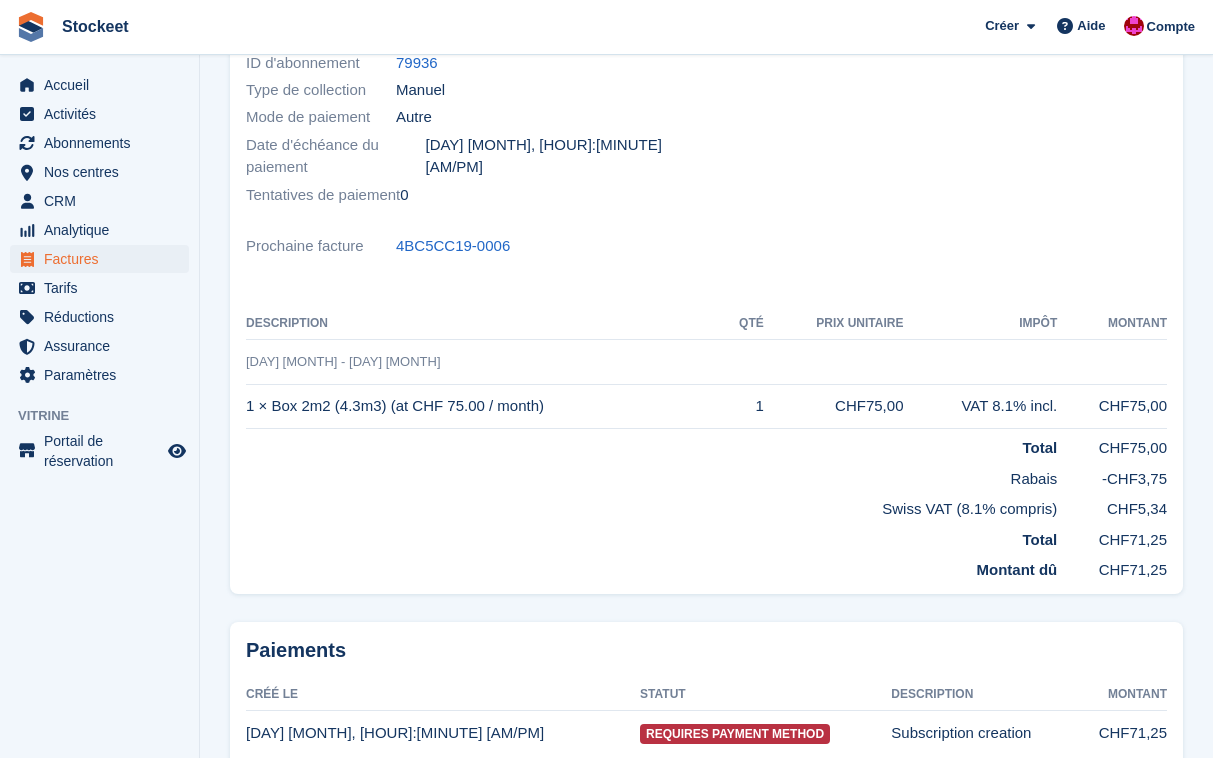 scroll, scrollTop: 0, scrollLeft: 0, axis: both 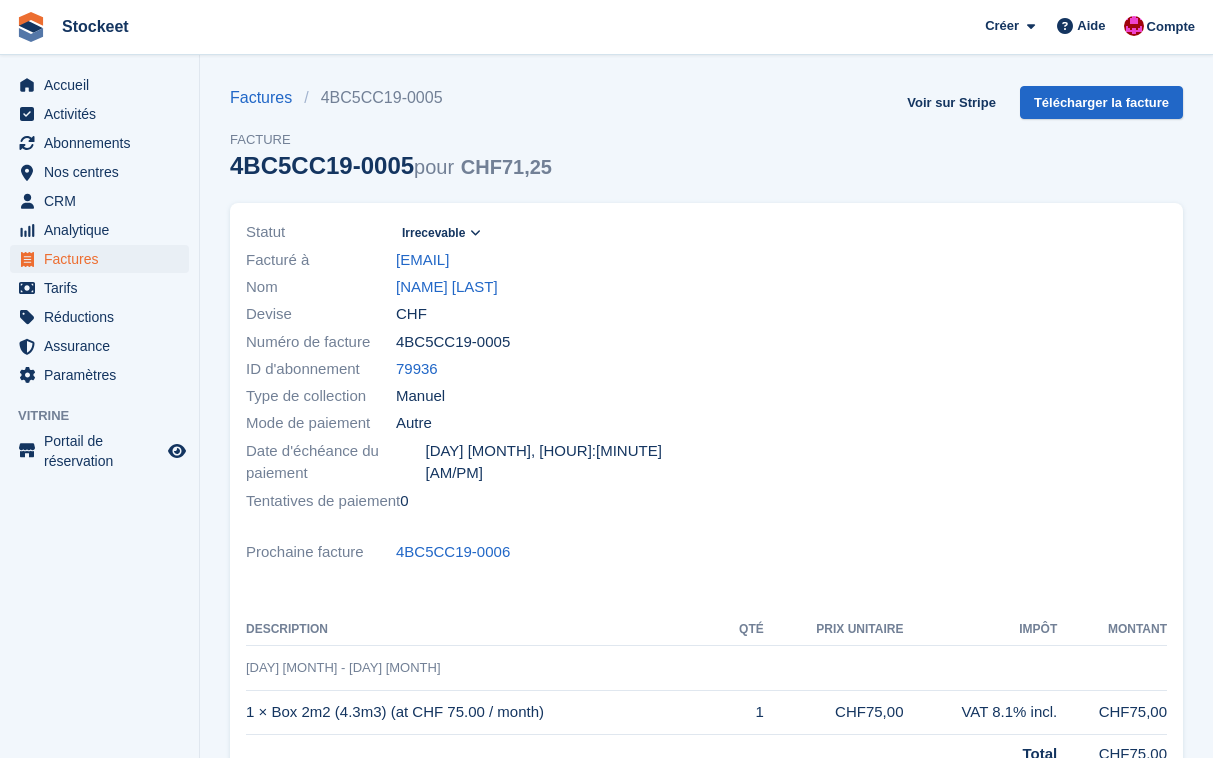 click at bounding box center (476, 233) 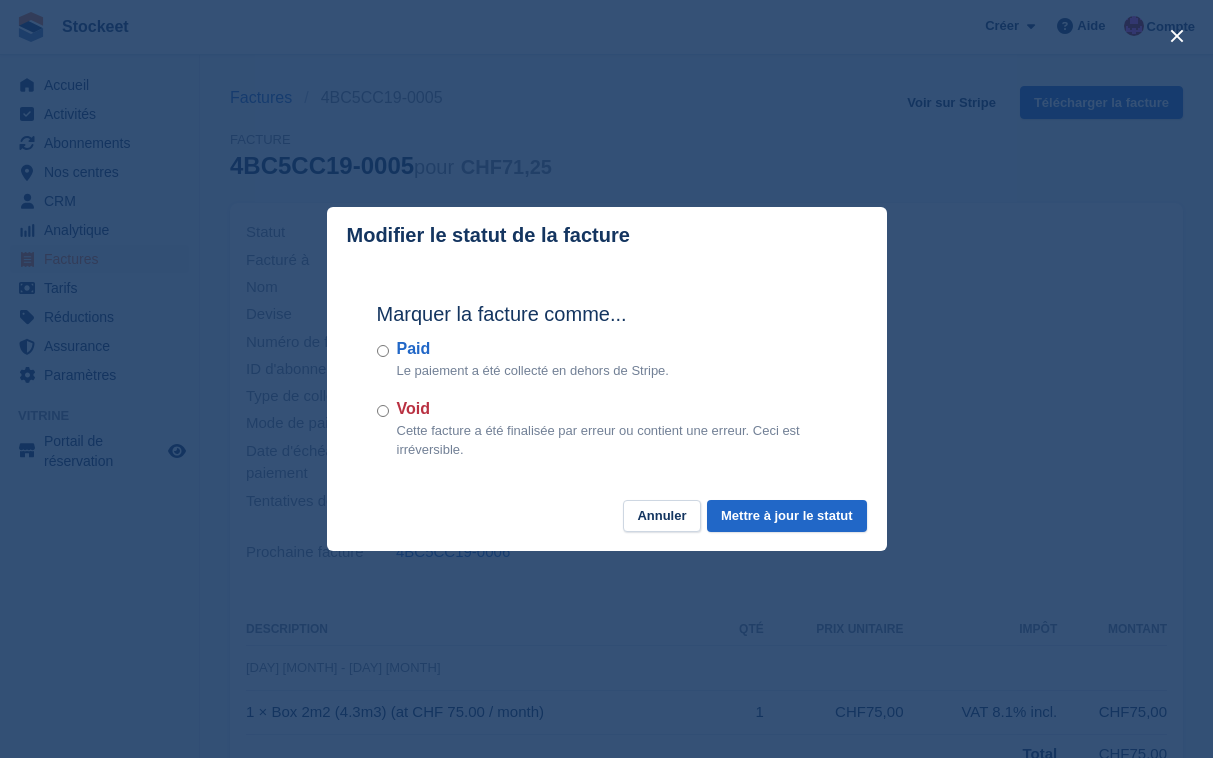 click on "Paid
Le paiement a été collecté en dehors de Stripe." at bounding box center (607, 359) 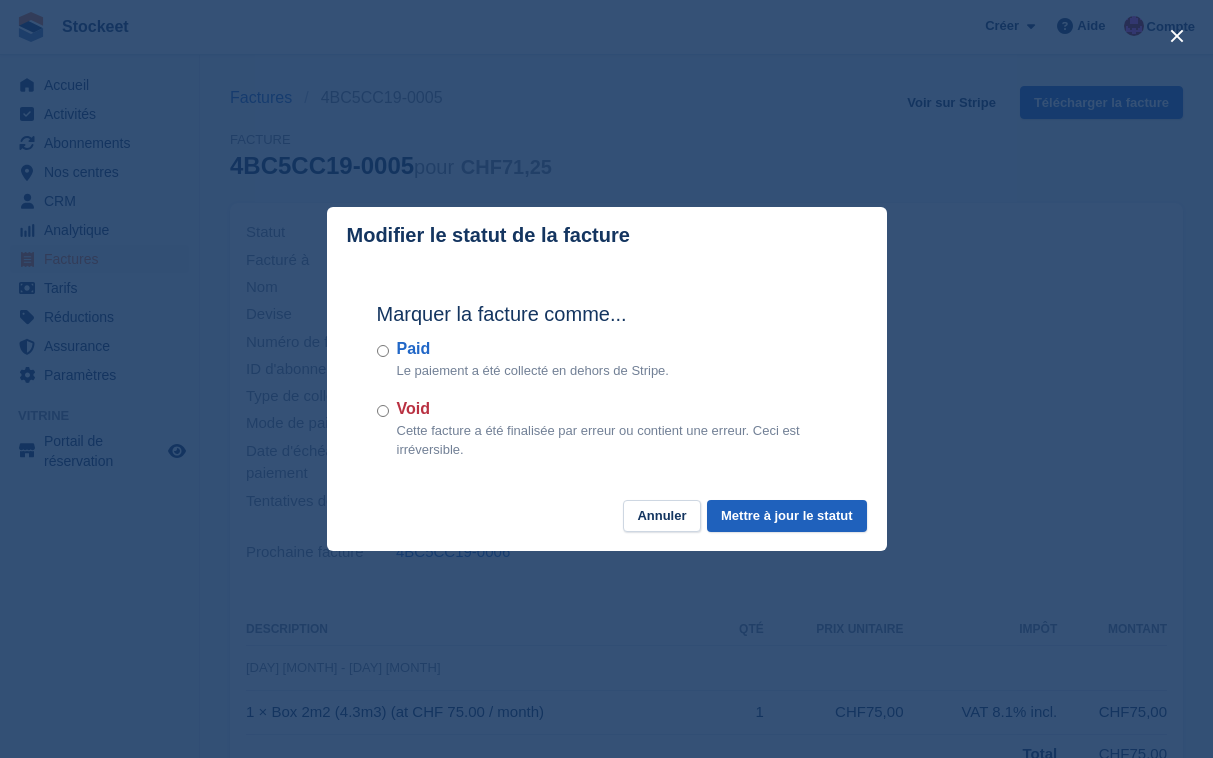 click on "Mettre à jour le statut" at bounding box center [786, 516] 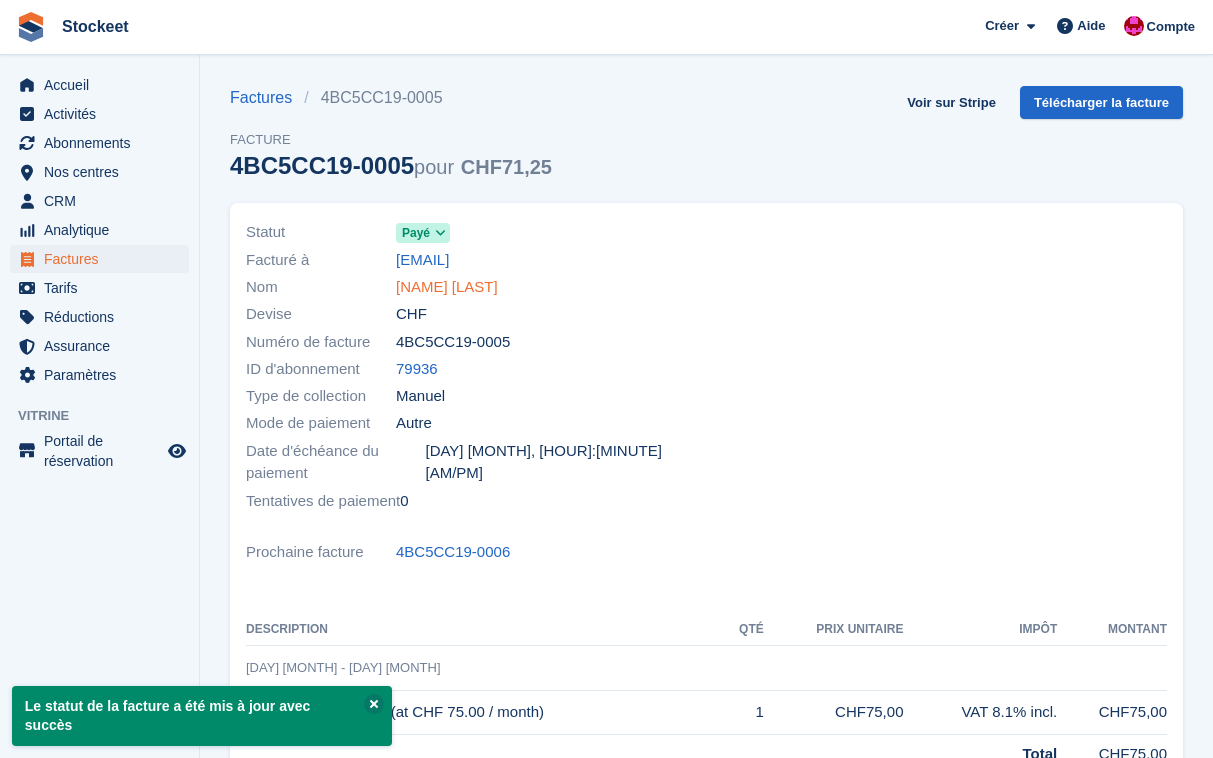 click on "Hüseyin Sevin" at bounding box center [447, 287] 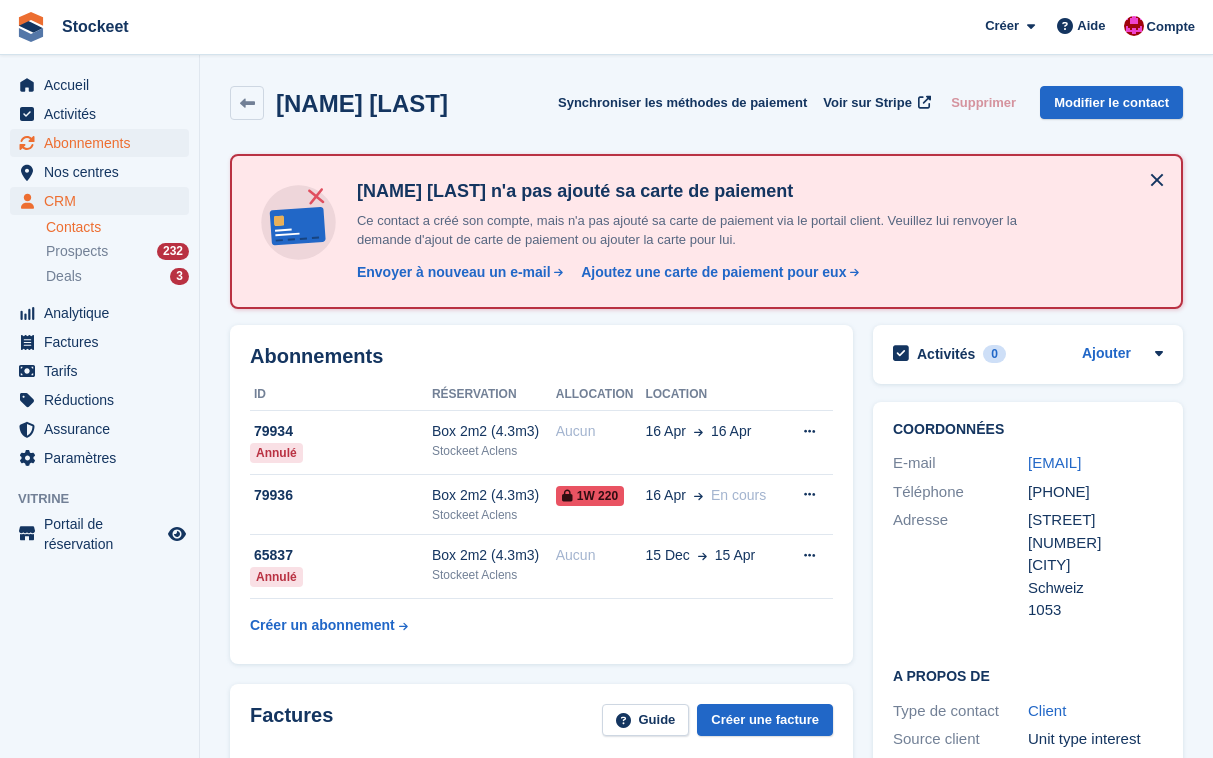 click on "Abonnements" at bounding box center [104, 143] 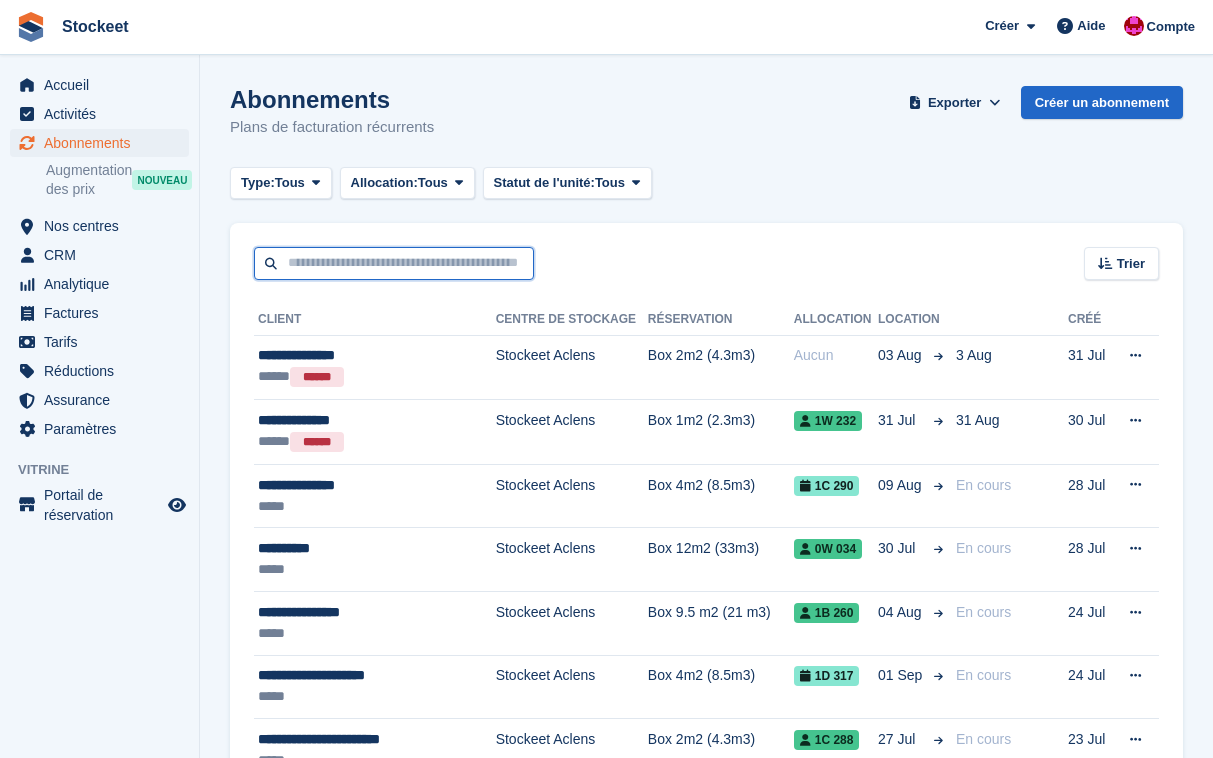 click at bounding box center [394, 263] 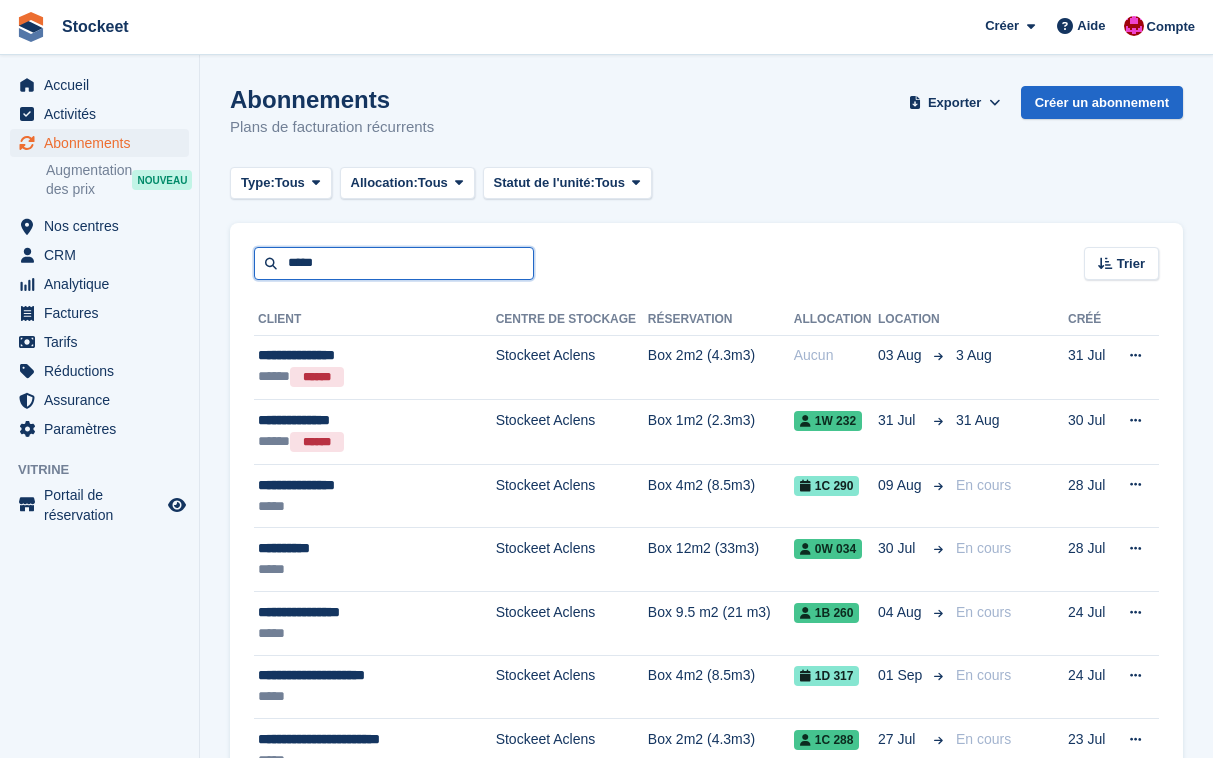 type on "*****" 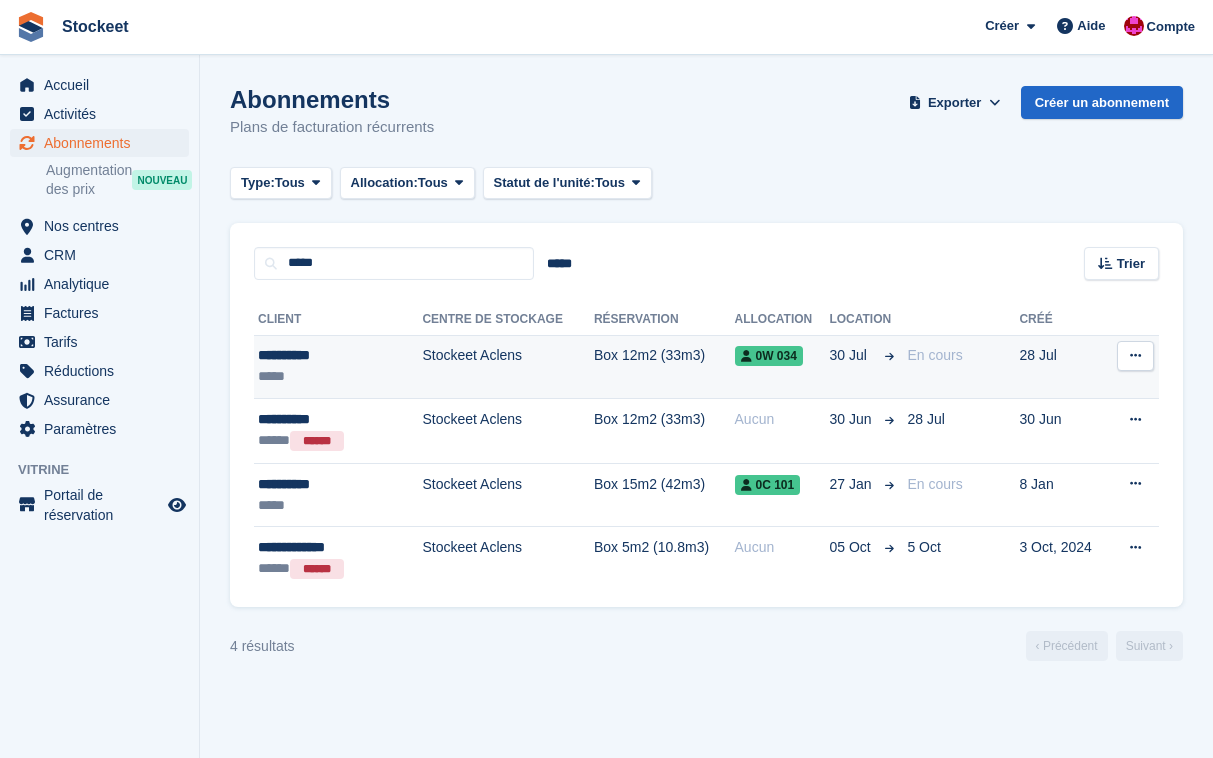click on "**********" at bounding box center (325, 355) 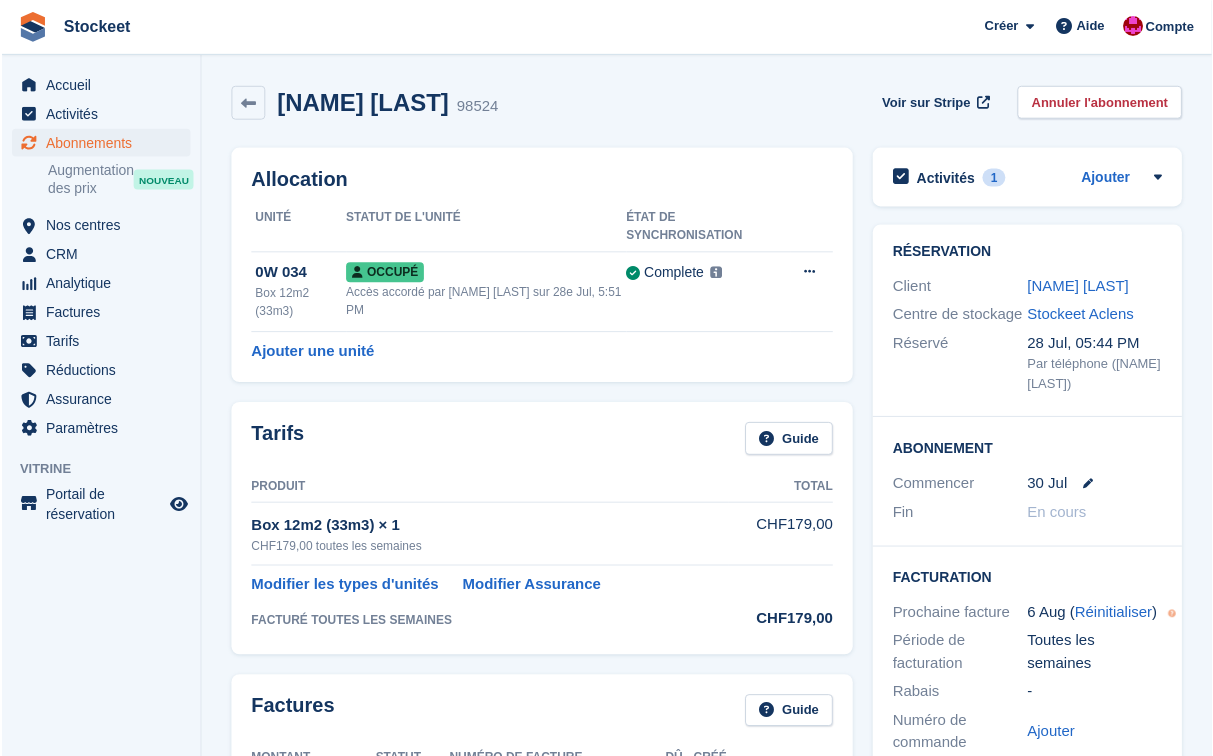 scroll, scrollTop: 0, scrollLeft: 0, axis: both 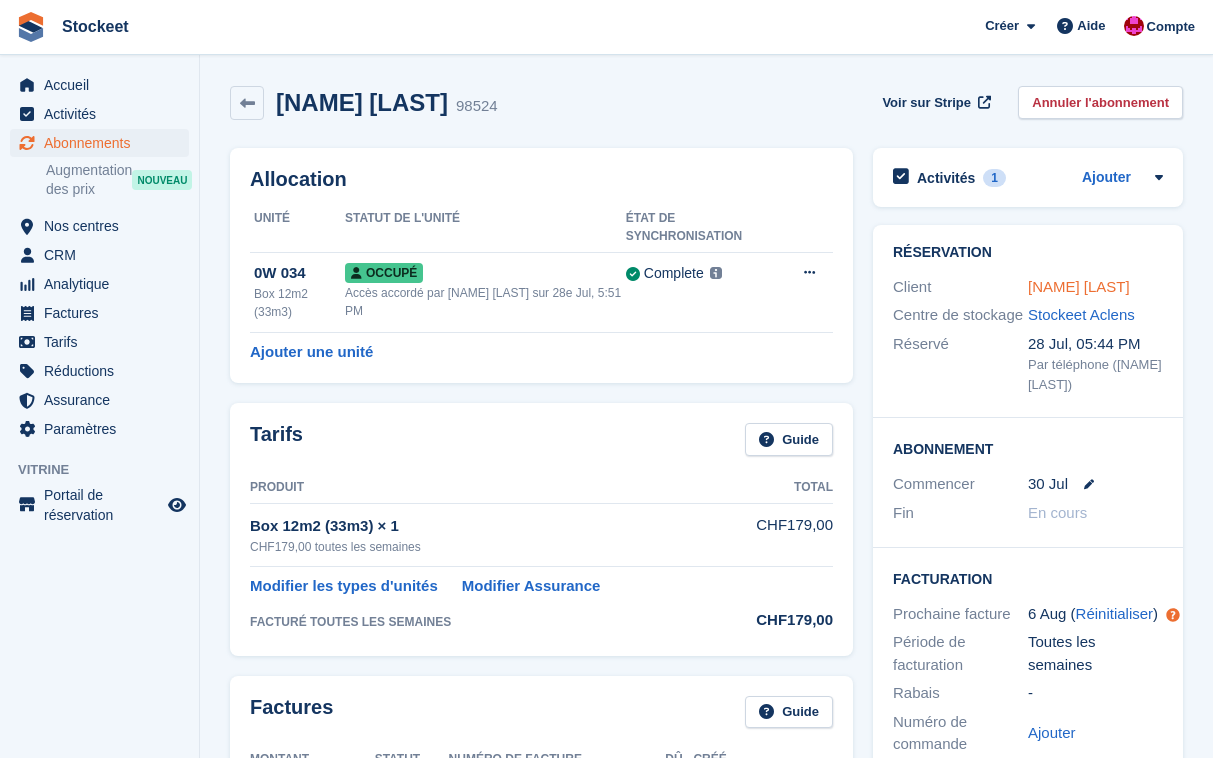 click on "Ahmed Dali" at bounding box center [1079, 286] 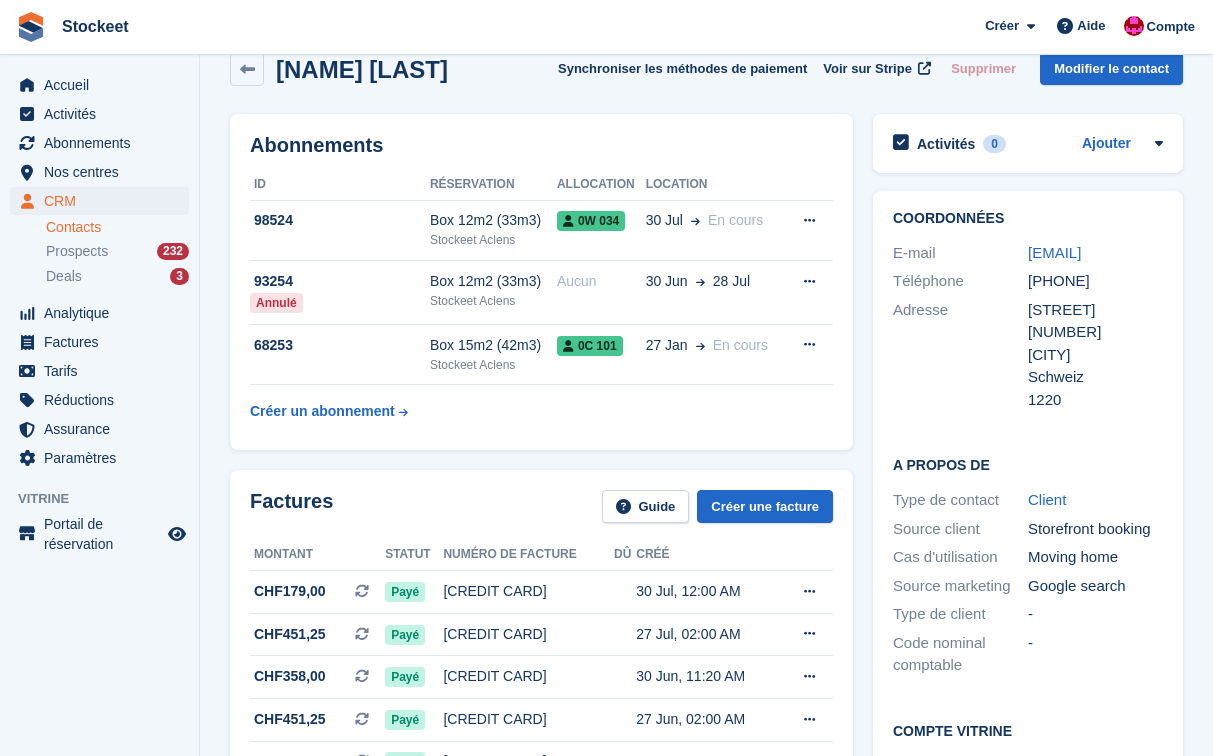 scroll, scrollTop: 39, scrollLeft: 0, axis: vertical 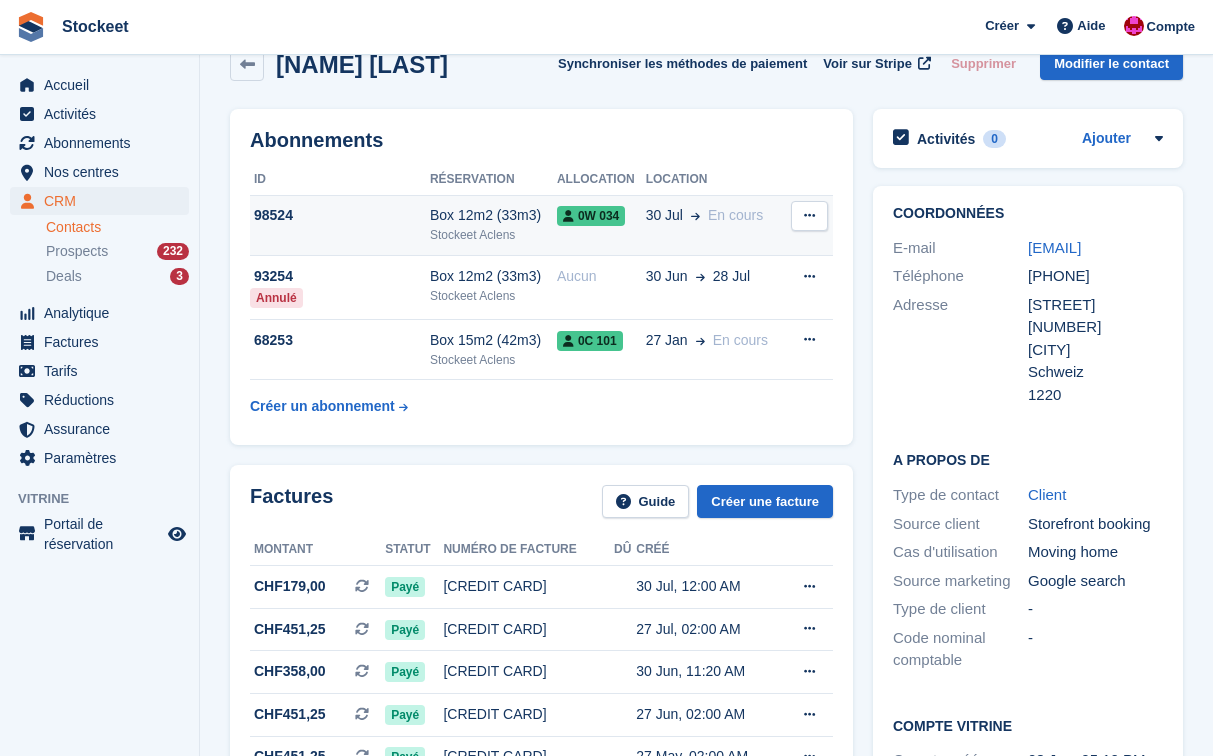 click on "98524" at bounding box center [340, 225] 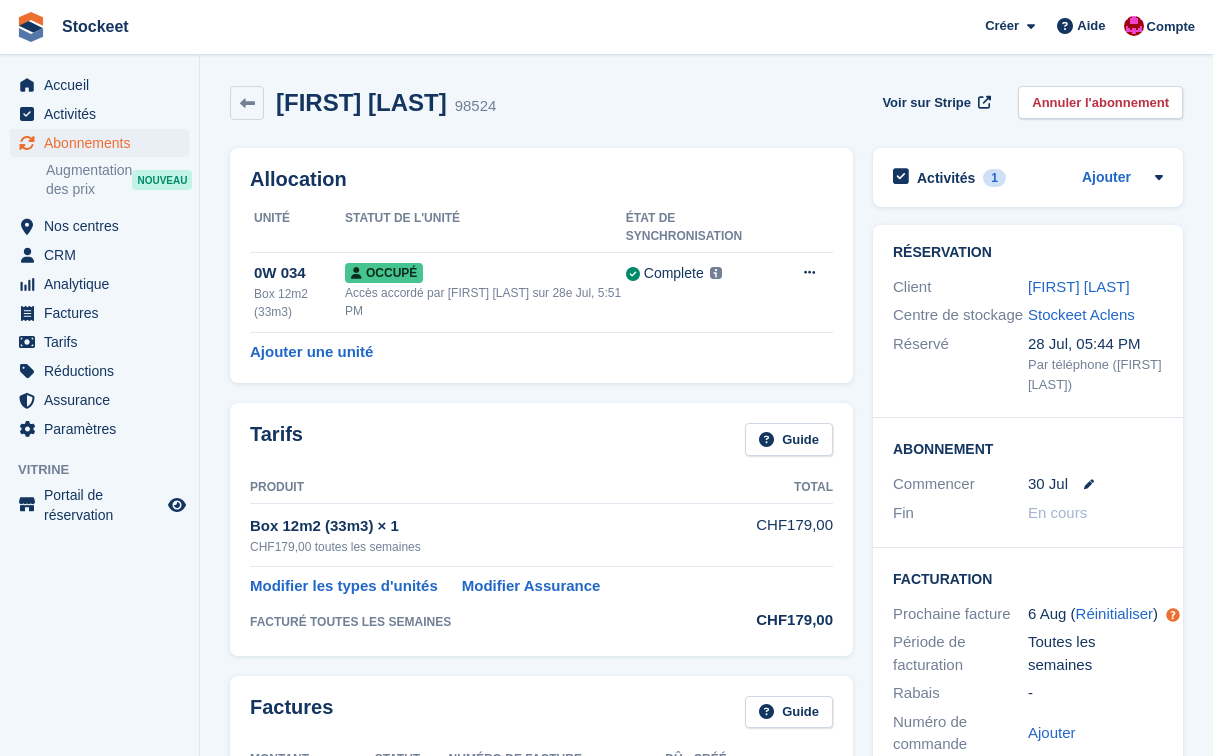 scroll, scrollTop: 0, scrollLeft: 0, axis: both 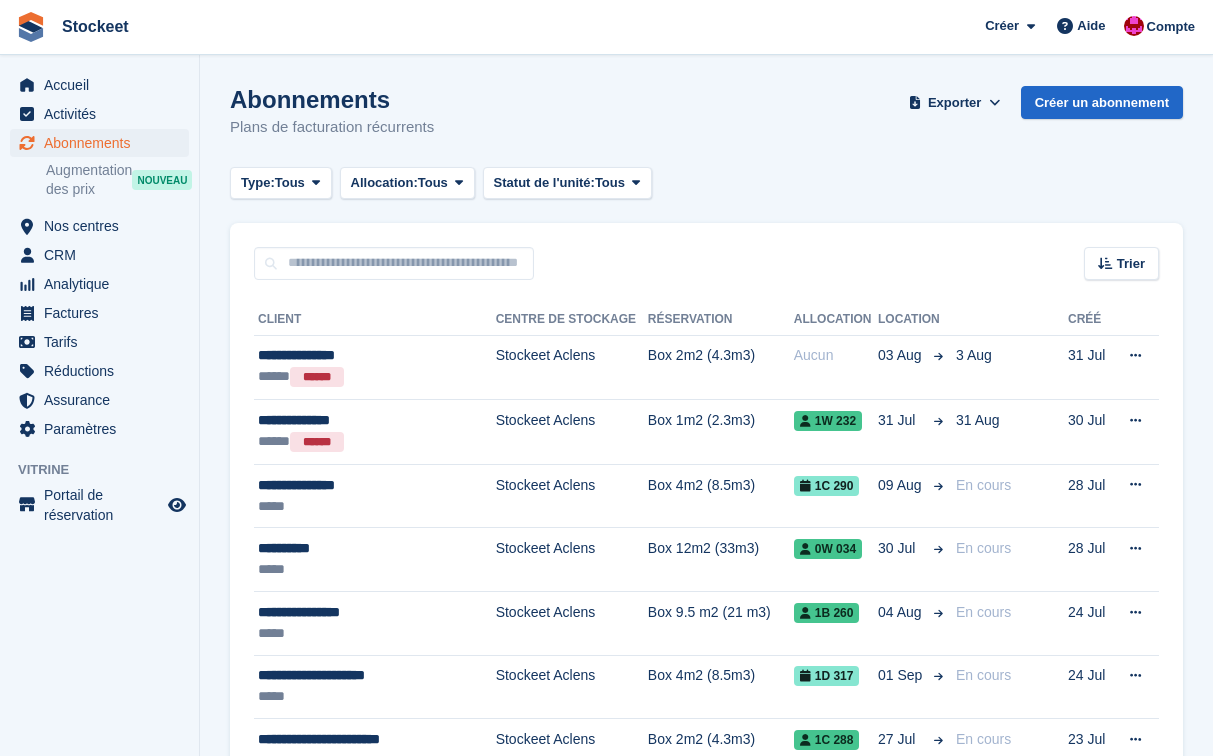 click on "Abonnements" at bounding box center [104, 143] 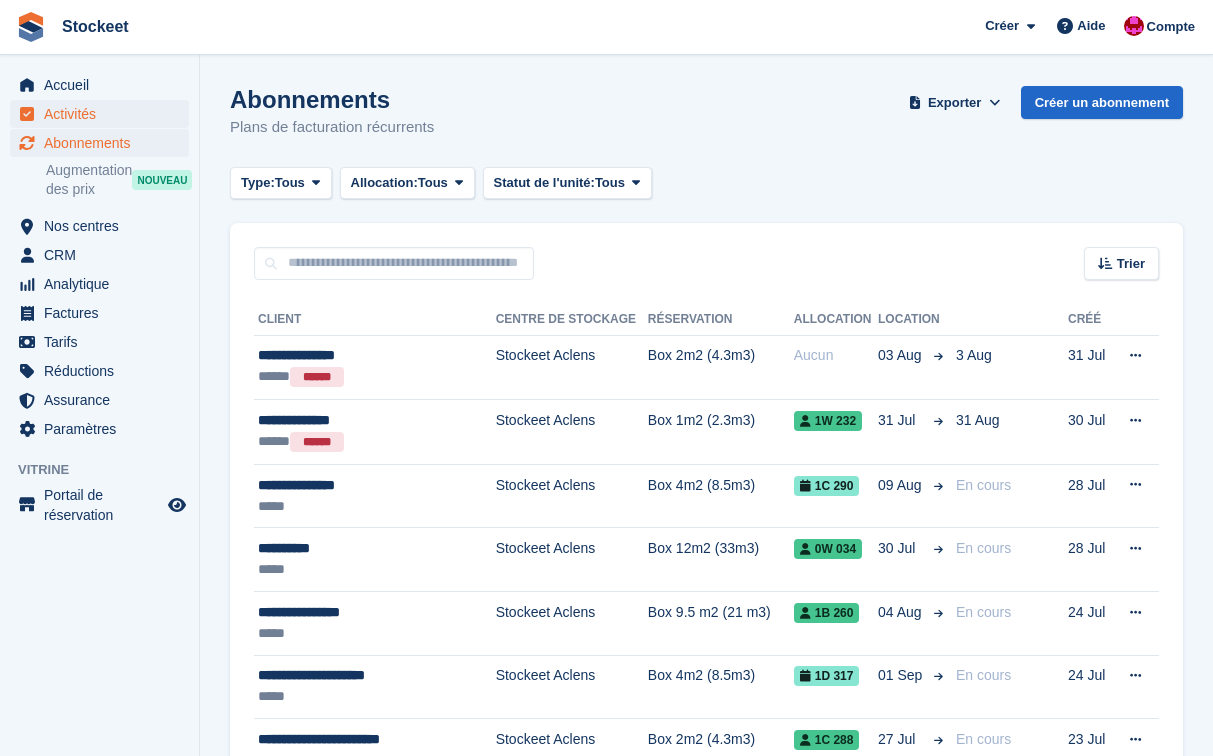 click on "Activités" at bounding box center [104, 114] 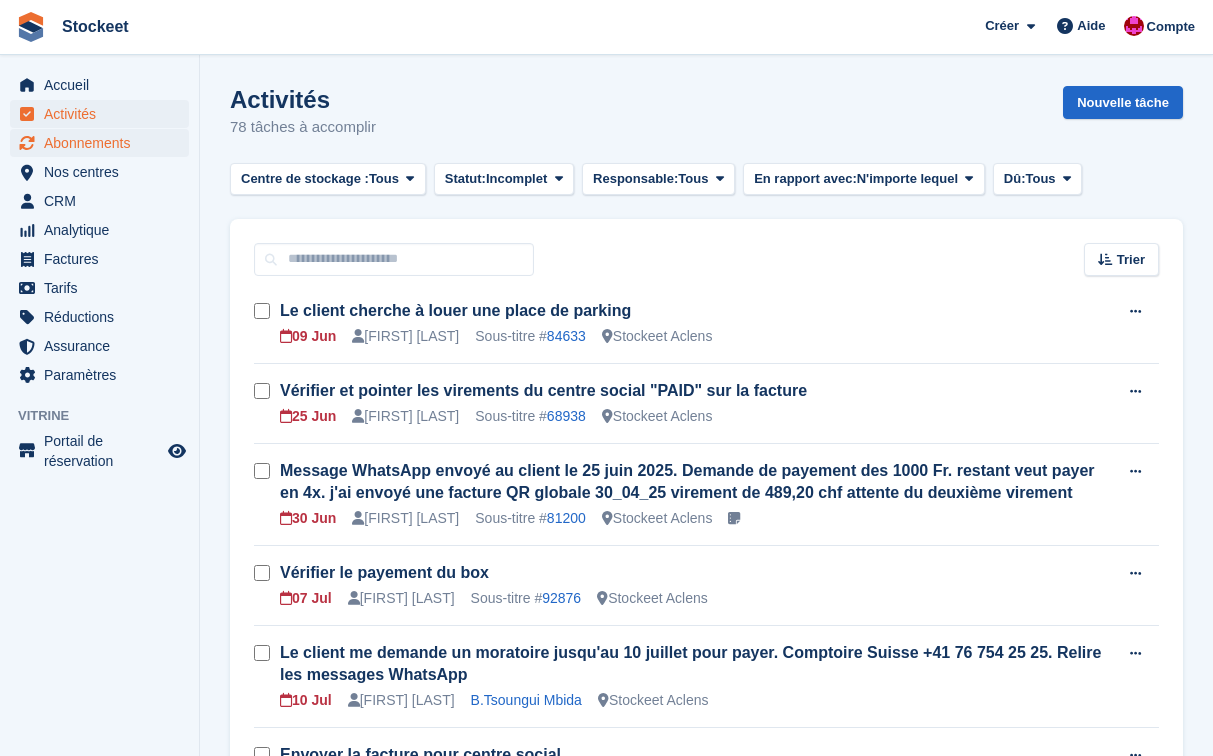 click on "Abonnements" at bounding box center (104, 143) 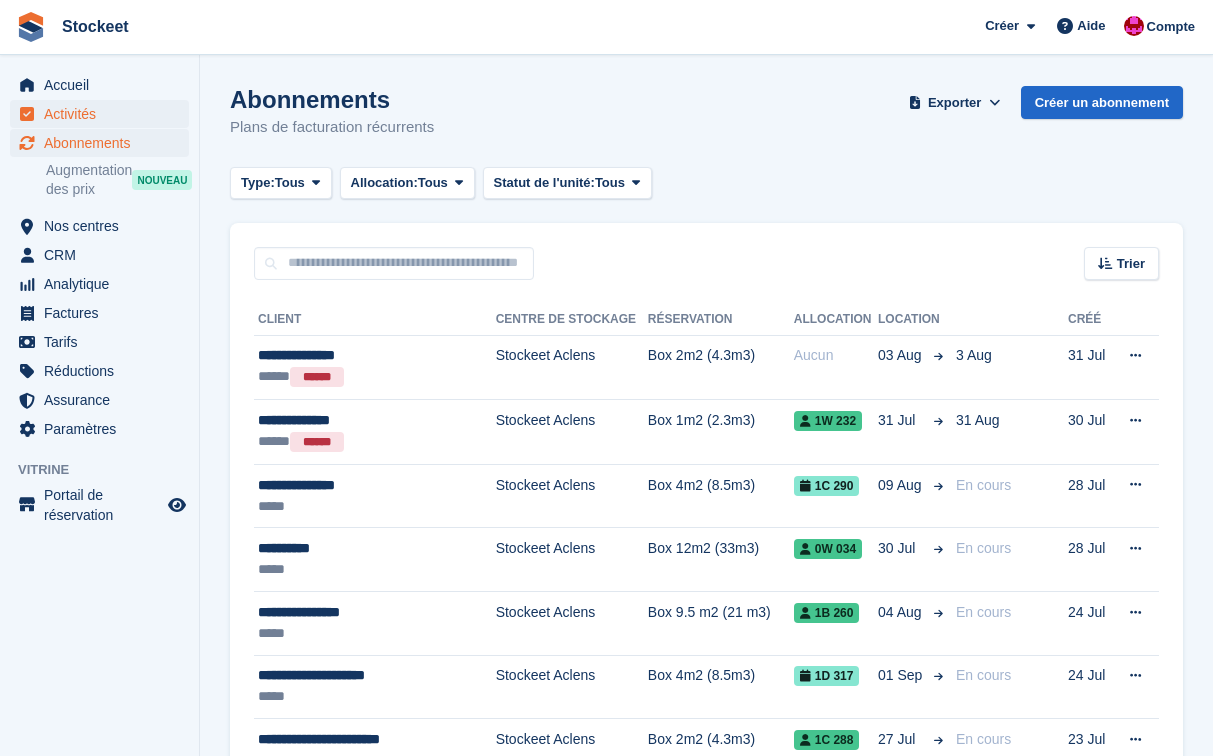click on "Activités" at bounding box center [104, 114] 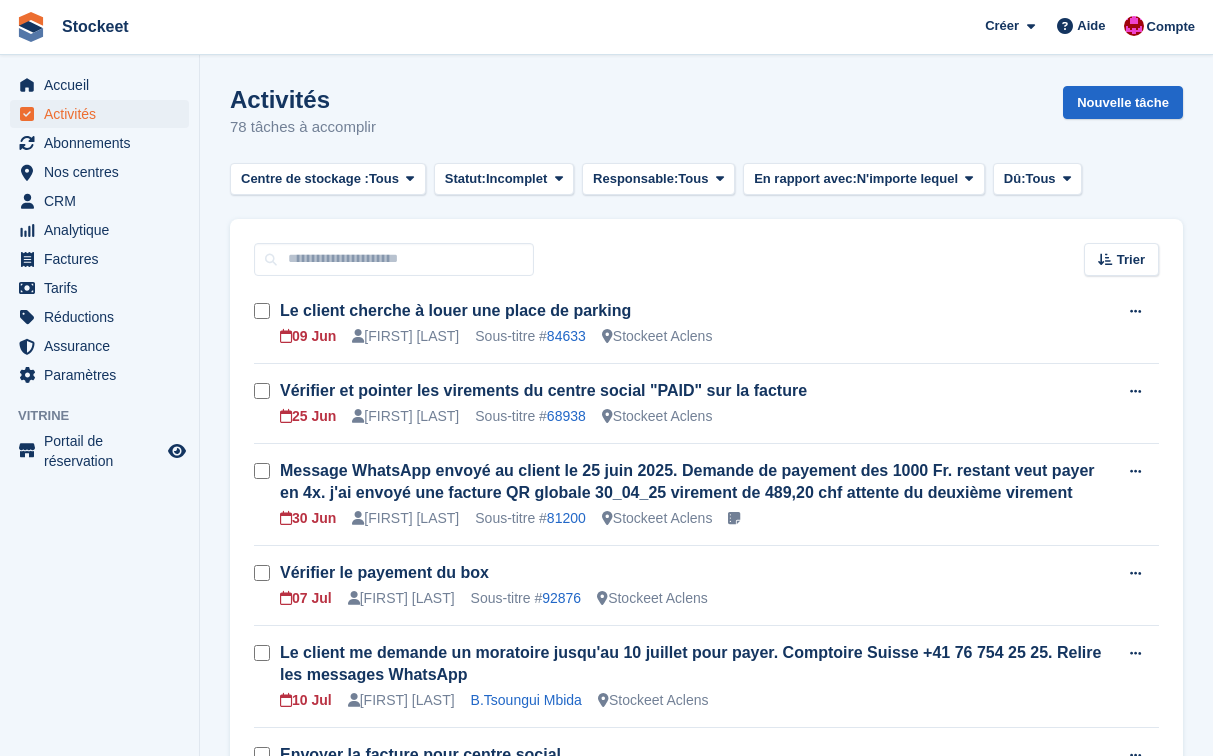 scroll, scrollTop: 107, scrollLeft: 0, axis: vertical 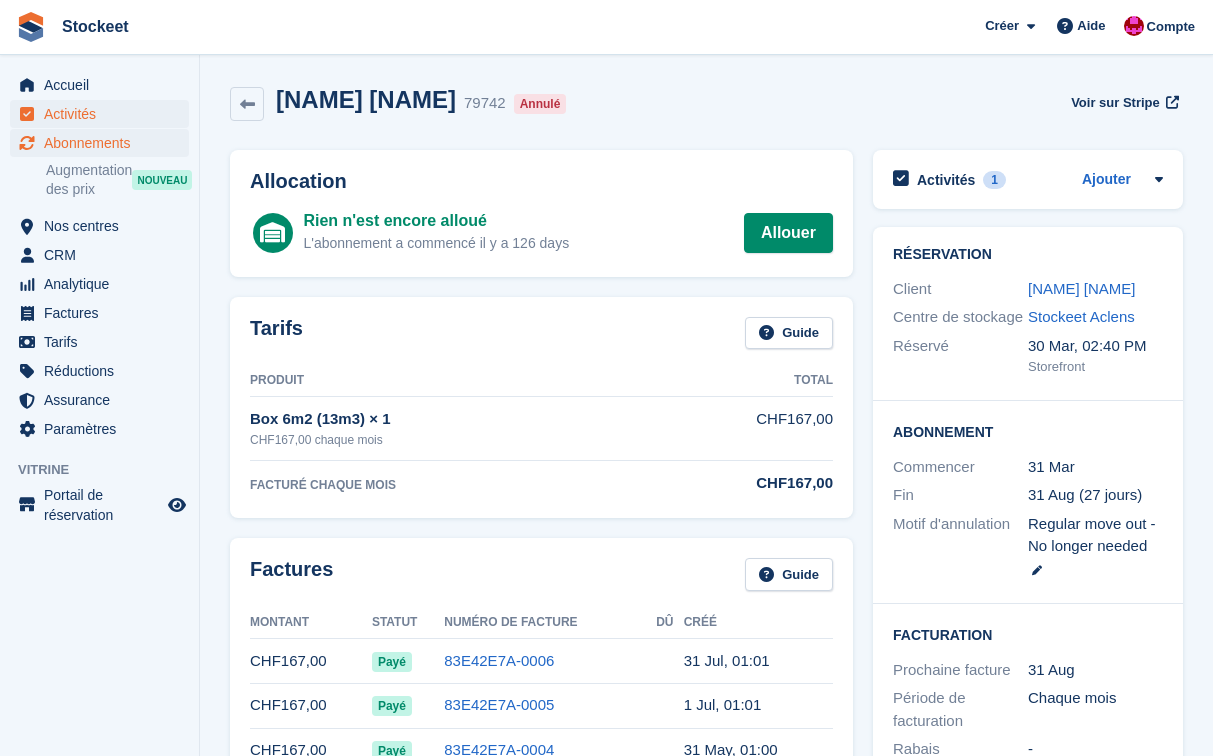 click on "Activités" at bounding box center [104, 114] 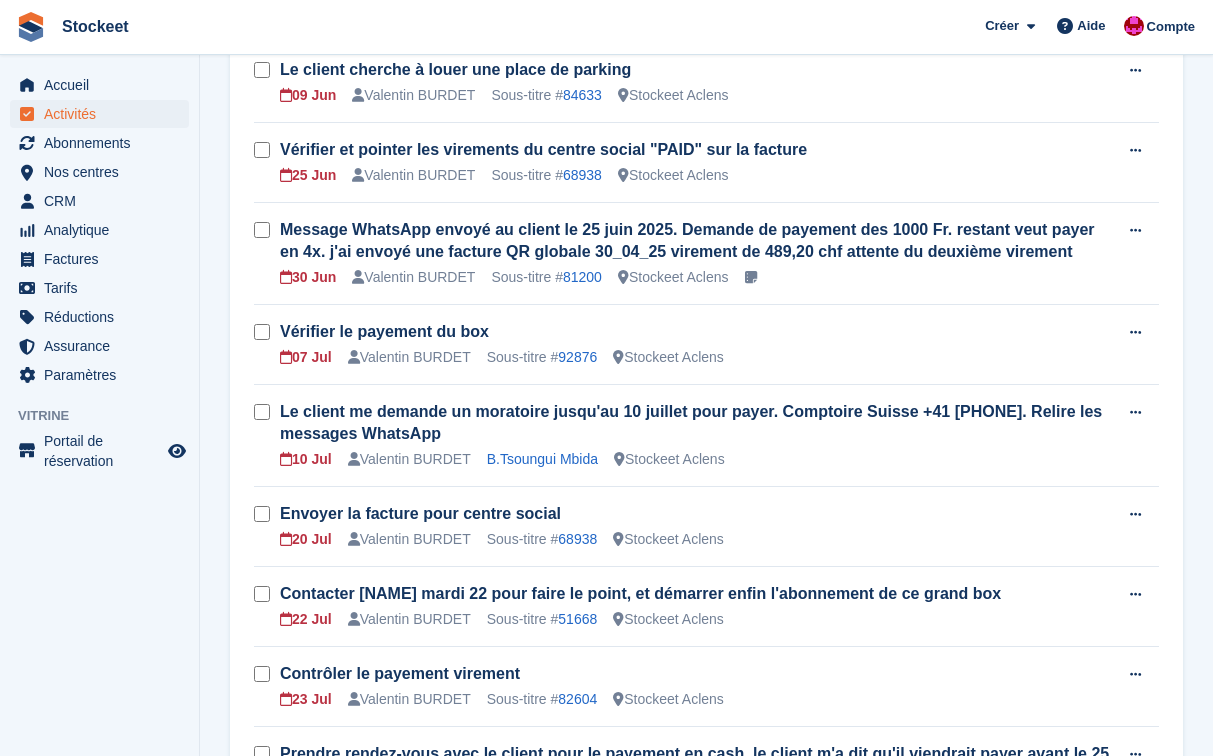 scroll, scrollTop: 248, scrollLeft: 0, axis: vertical 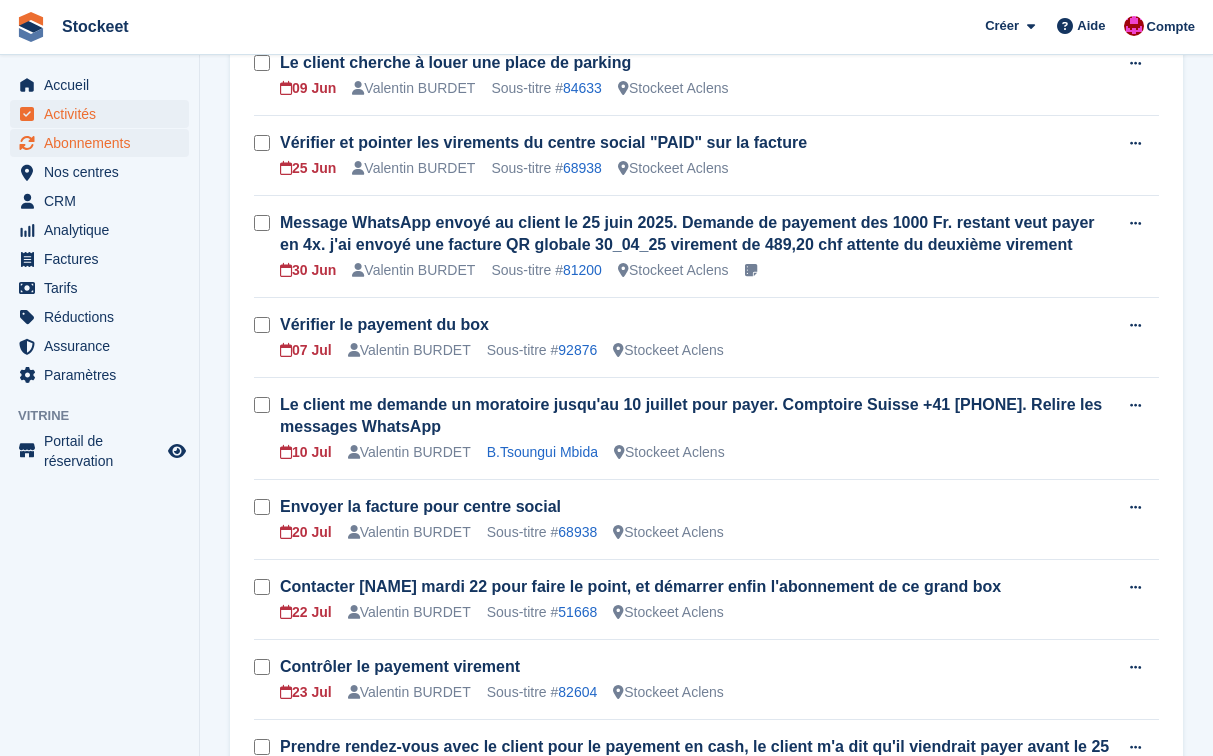 click on "Abonnements" at bounding box center (104, 143) 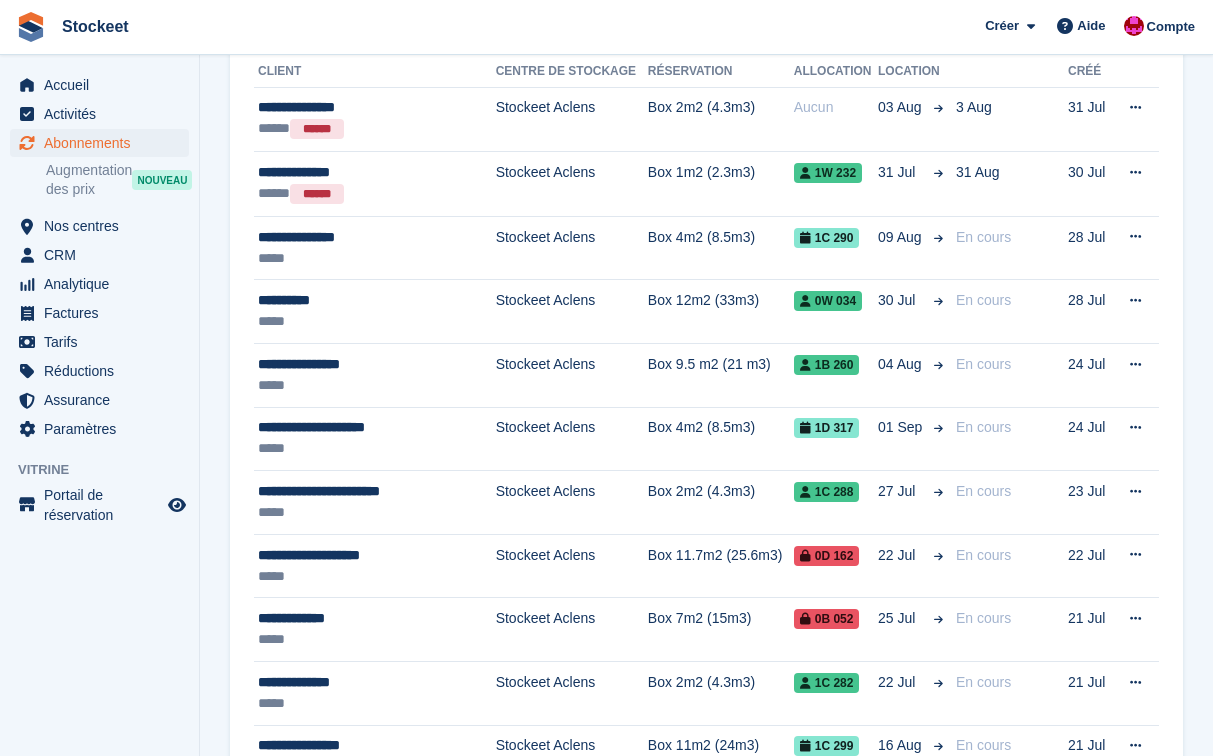 click on "Activités" at bounding box center [104, 114] 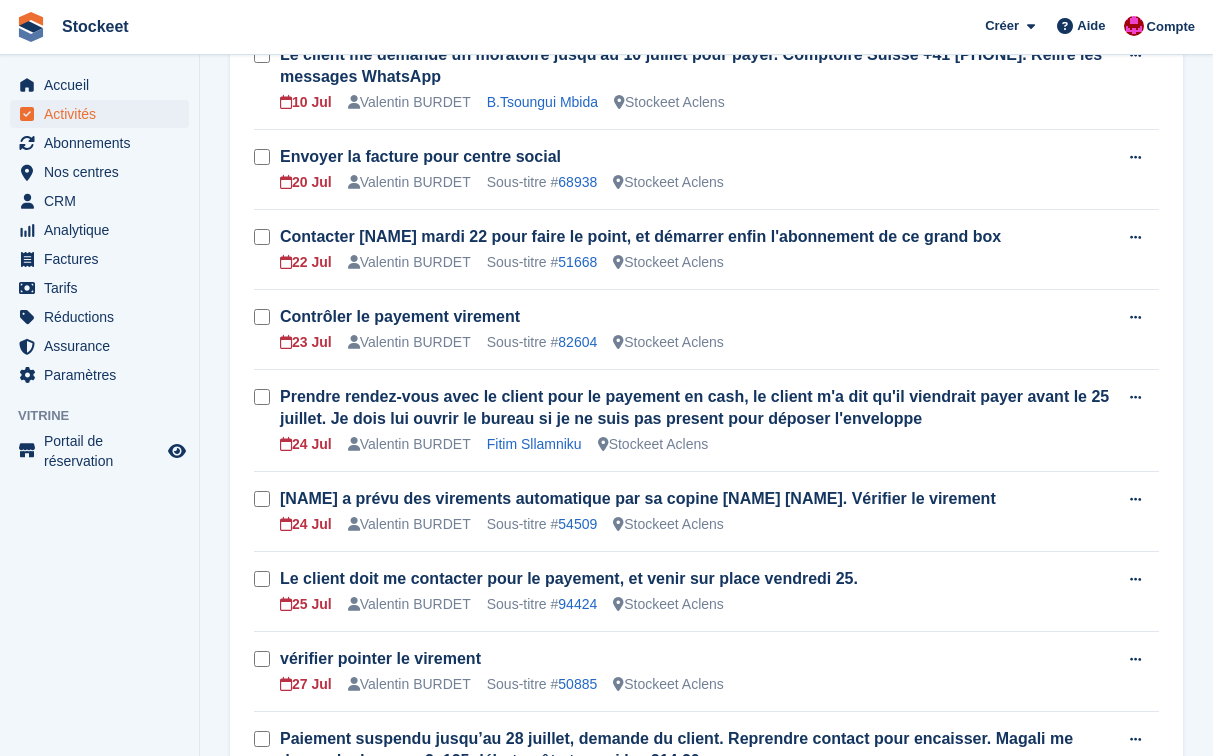 scroll, scrollTop: 706, scrollLeft: 0, axis: vertical 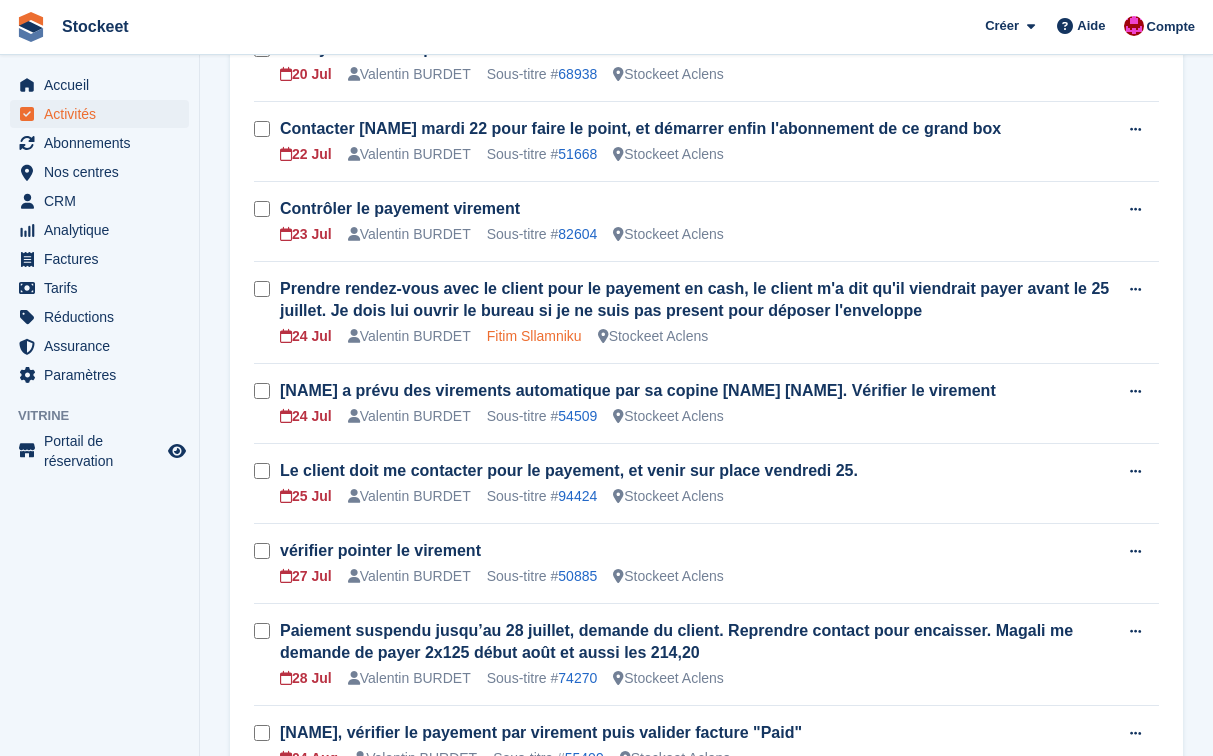 click on "Fitim Sllamniku" at bounding box center [534, 336] 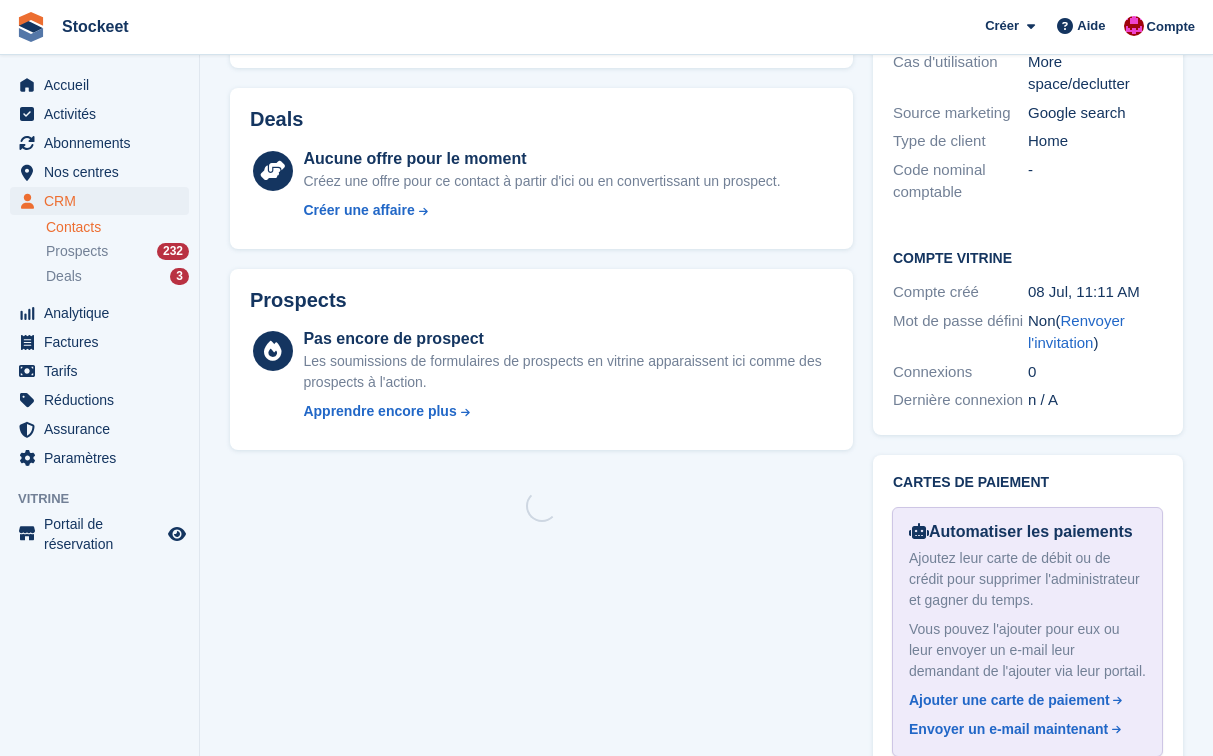 scroll, scrollTop: 0, scrollLeft: 0, axis: both 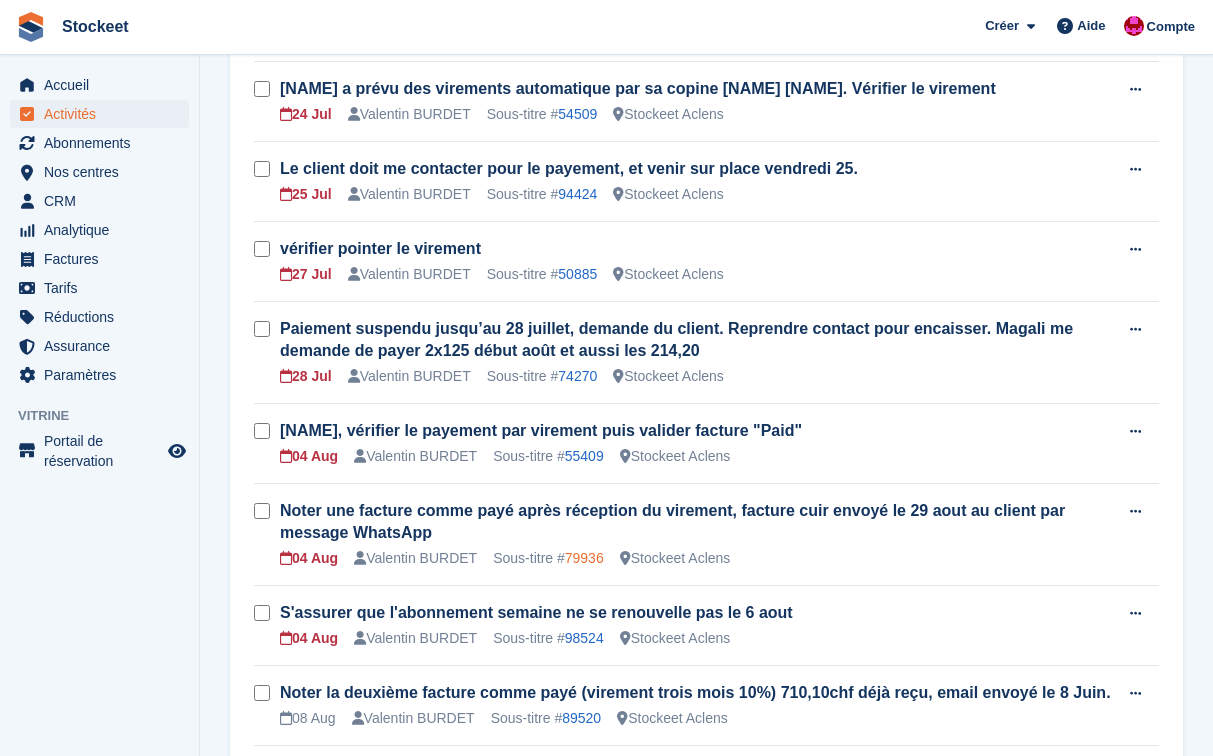 click on "79936" at bounding box center [584, 558] 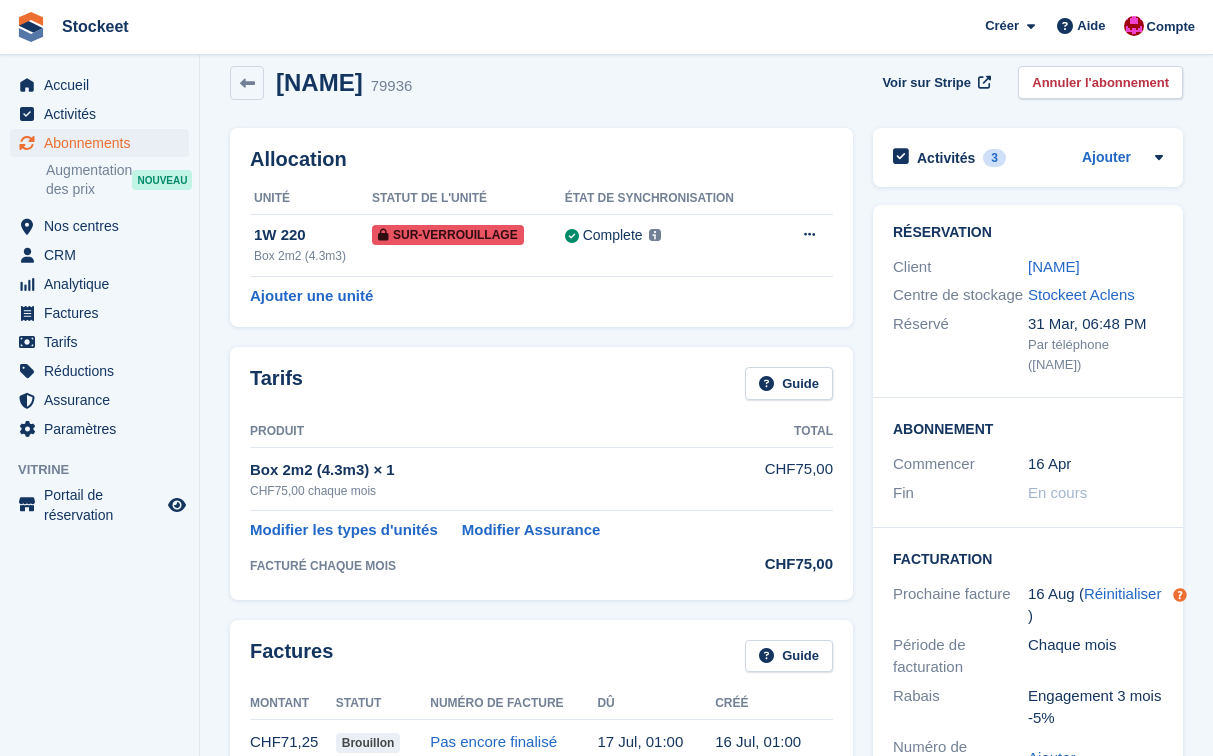 scroll, scrollTop: 11, scrollLeft: 0, axis: vertical 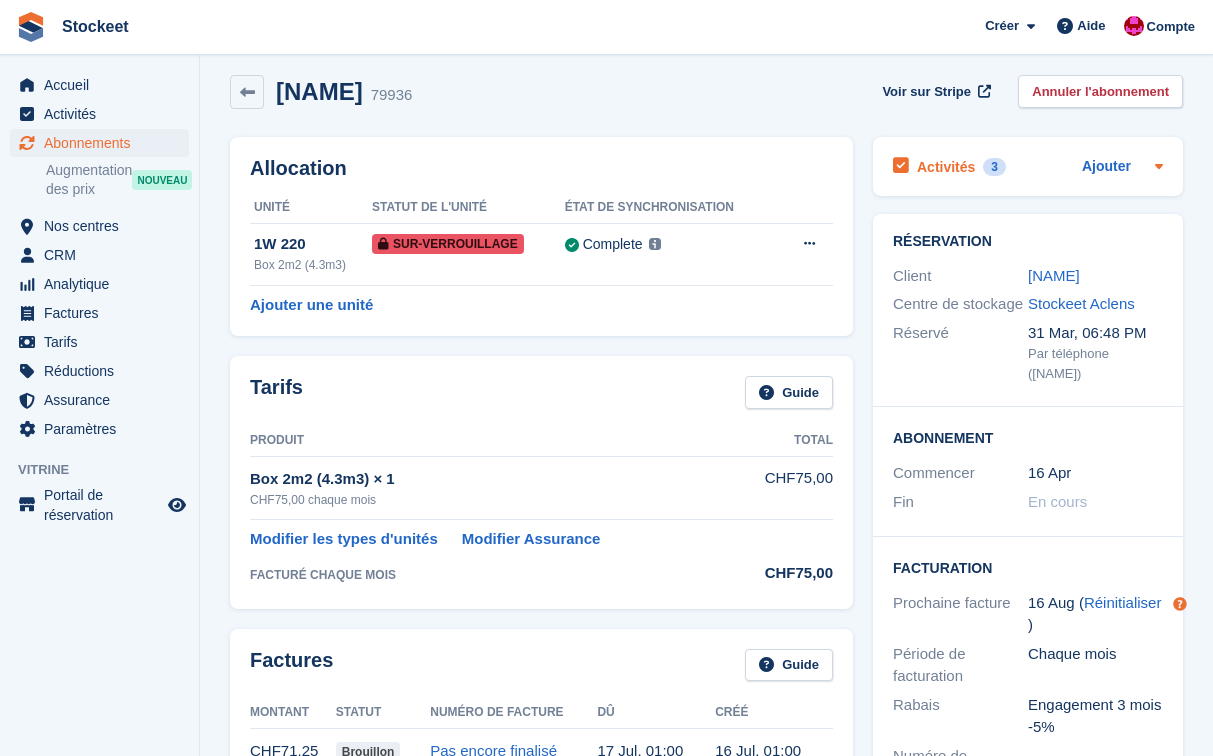 click on "Activités" at bounding box center [946, 167] 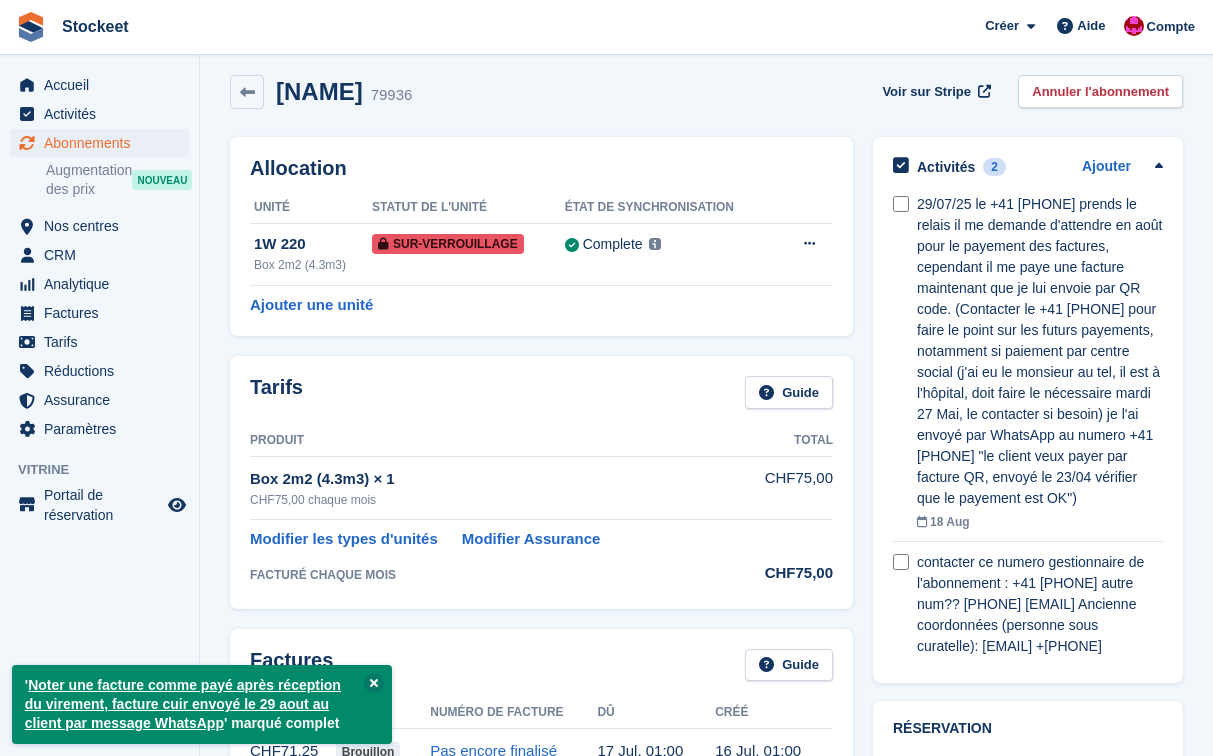 scroll, scrollTop: 1008, scrollLeft: 0, axis: vertical 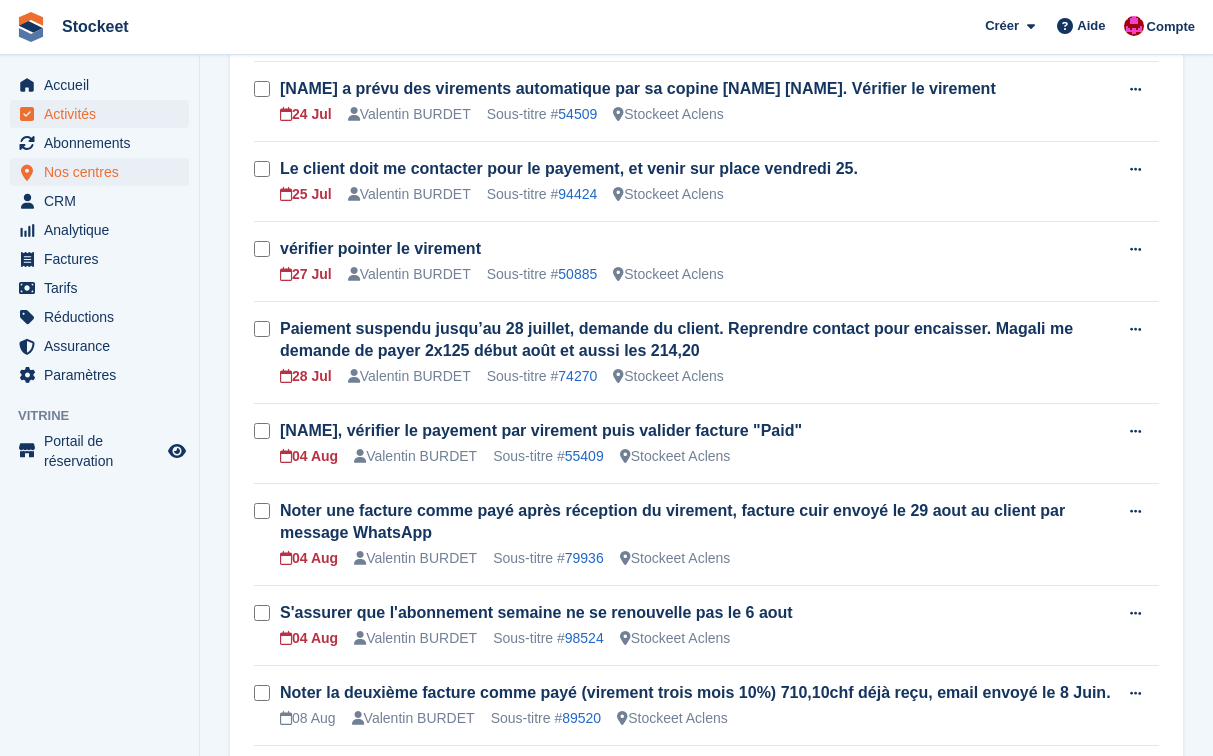 click on "Nos centres" at bounding box center (104, 172) 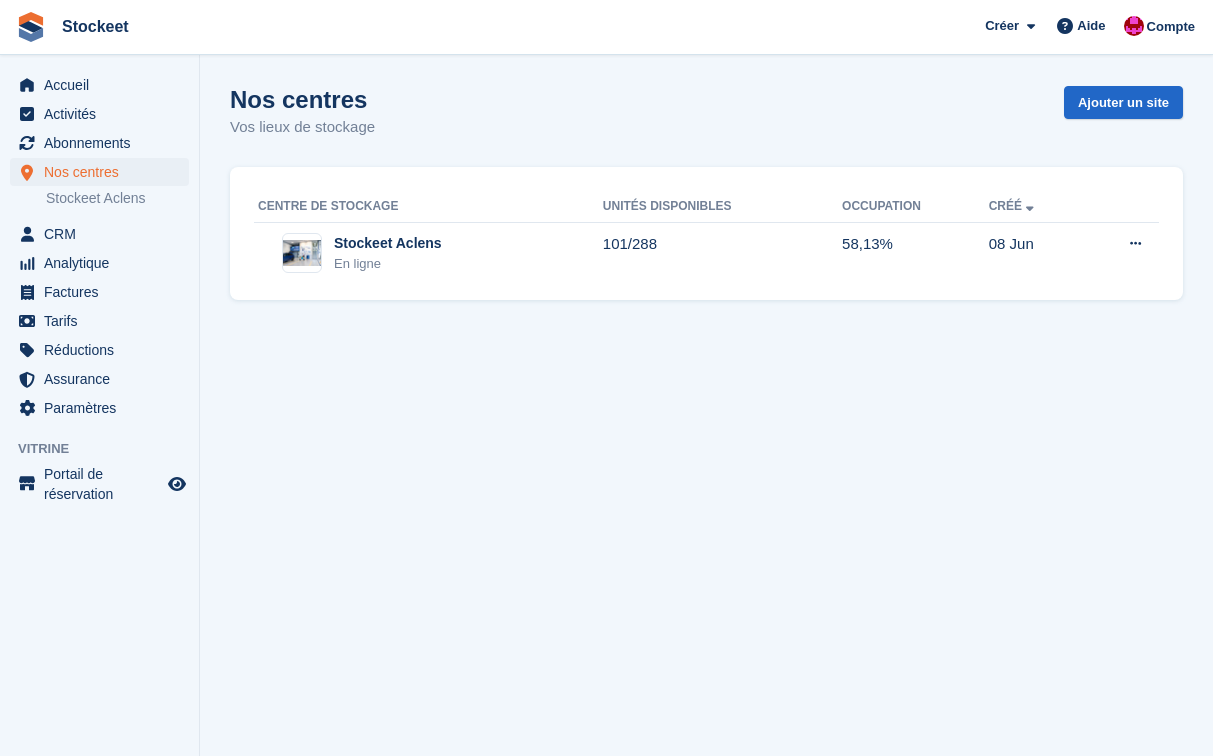 scroll, scrollTop: 0, scrollLeft: 0, axis: both 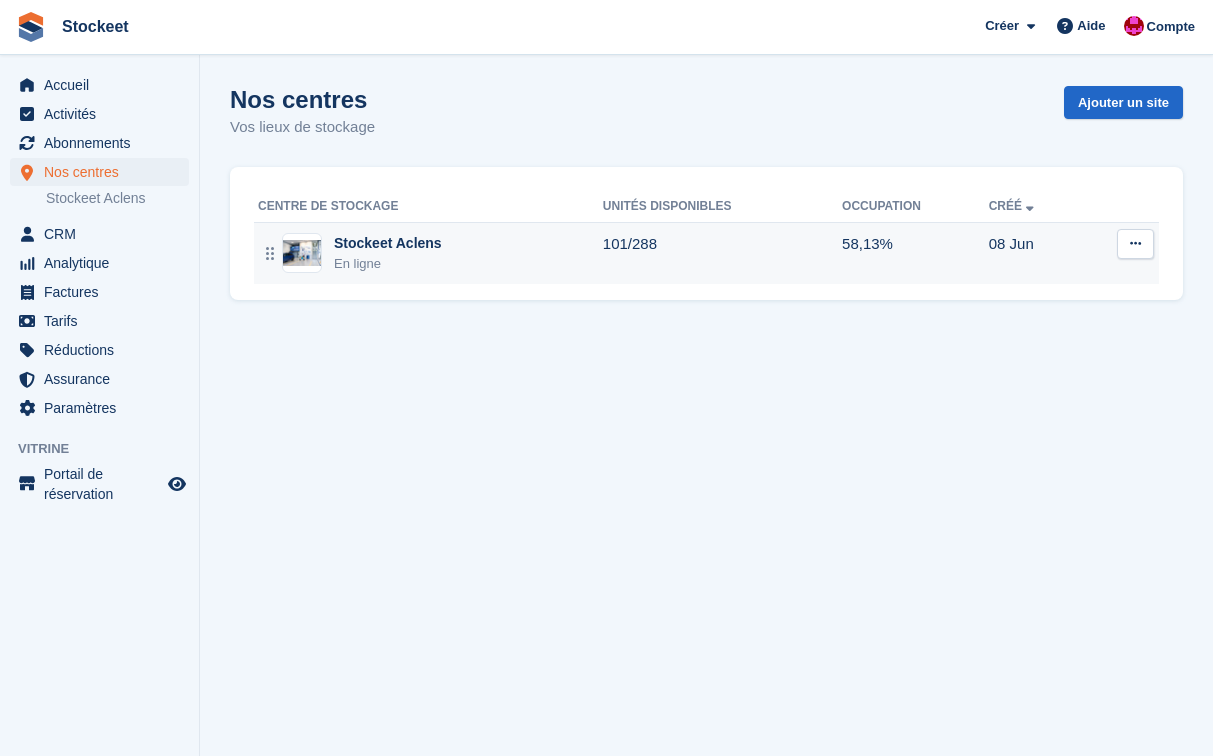 click on "Stockeet Aclens
En ligne" at bounding box center (430, 253) 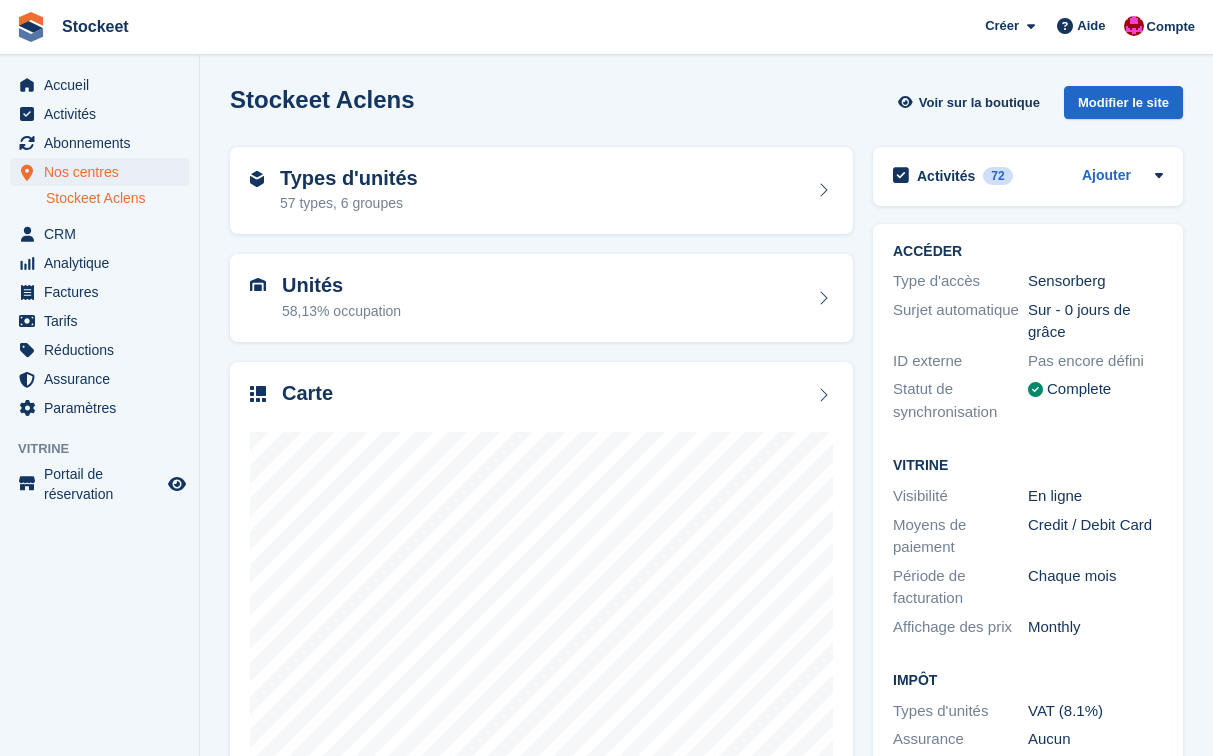 scroll, scrollTop: 0, scrollLeft: 0, axis: both 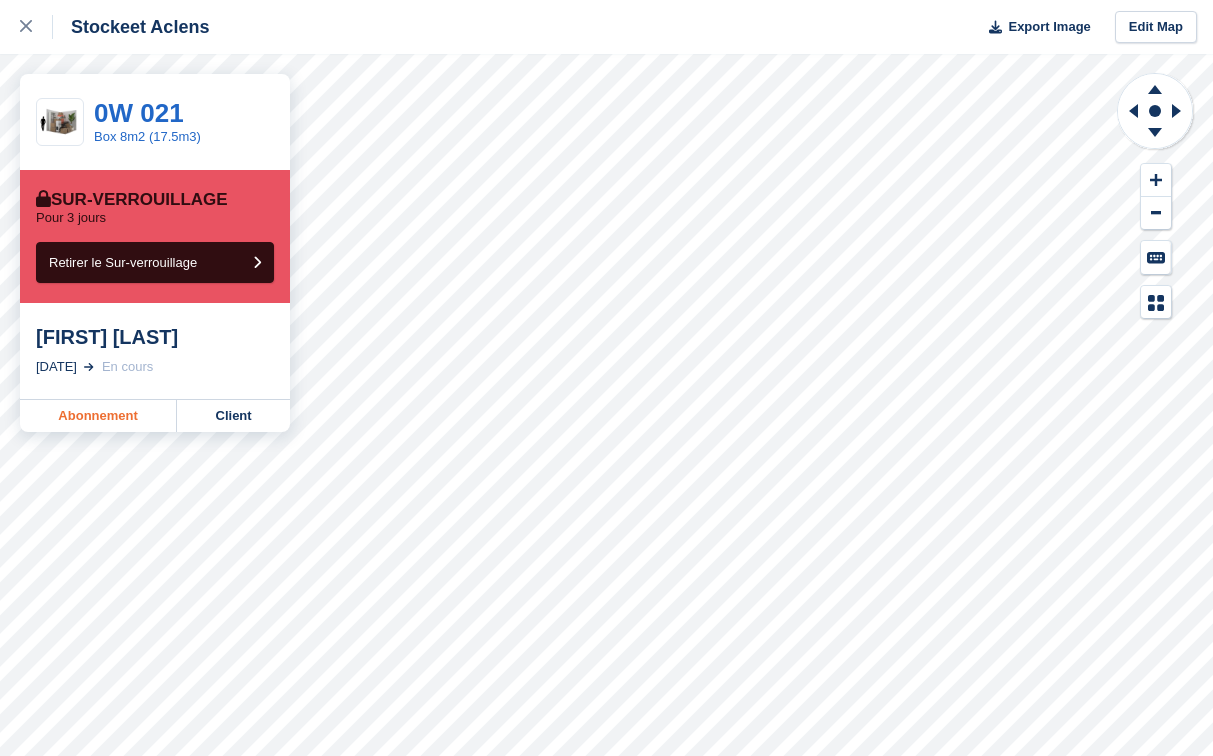 click on "Abonnement" at bounding box center [98, 416] 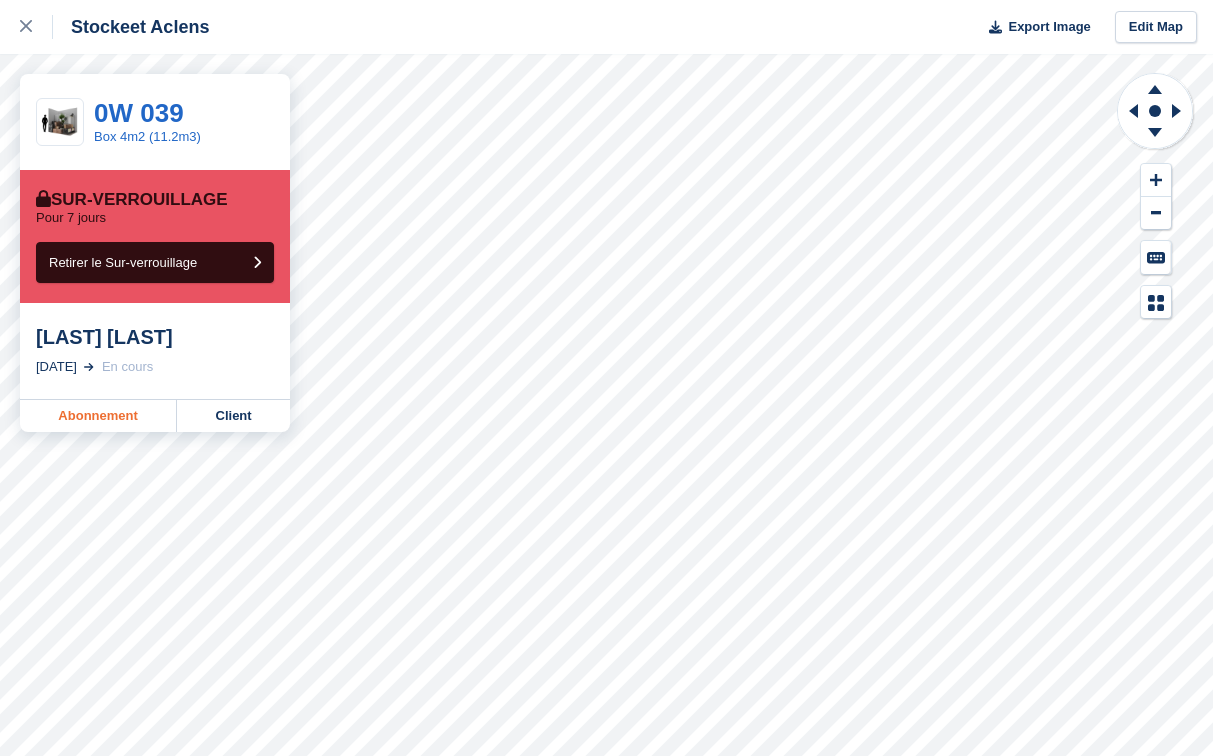 click on "Abonnement" at bounding box center [98, 416] 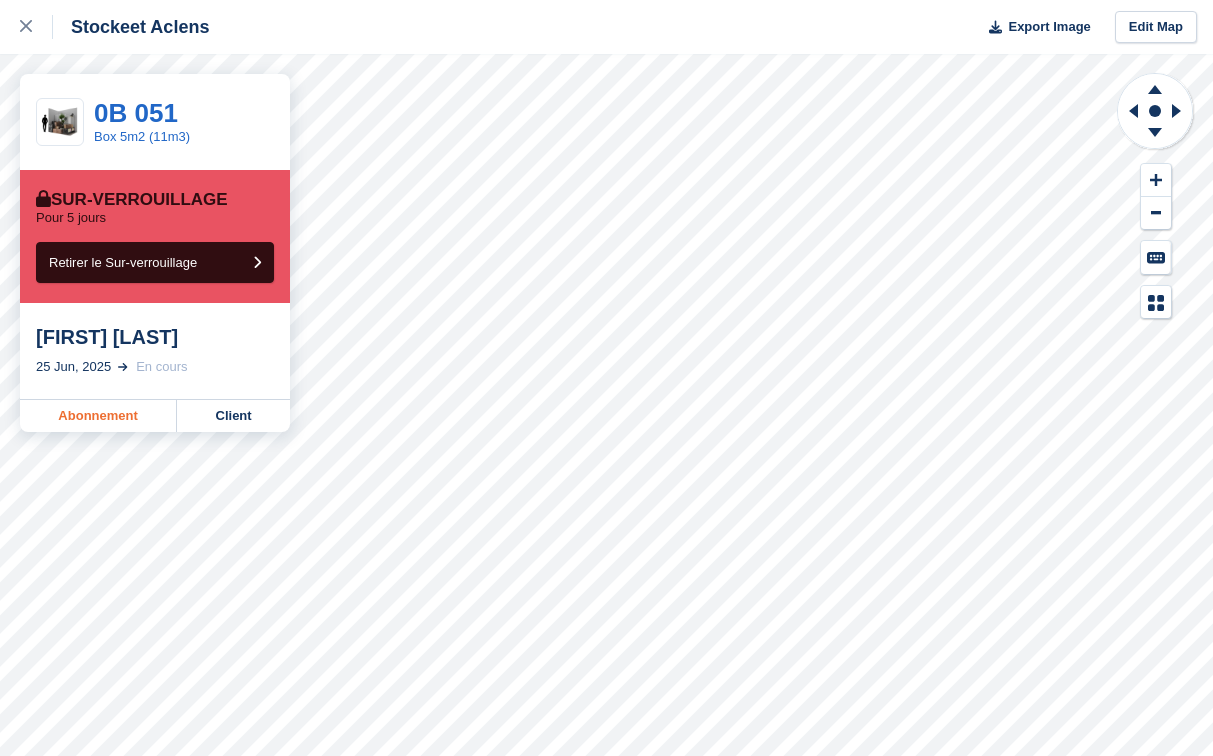 click on "Abonnement" at bounding box center [98, 416] 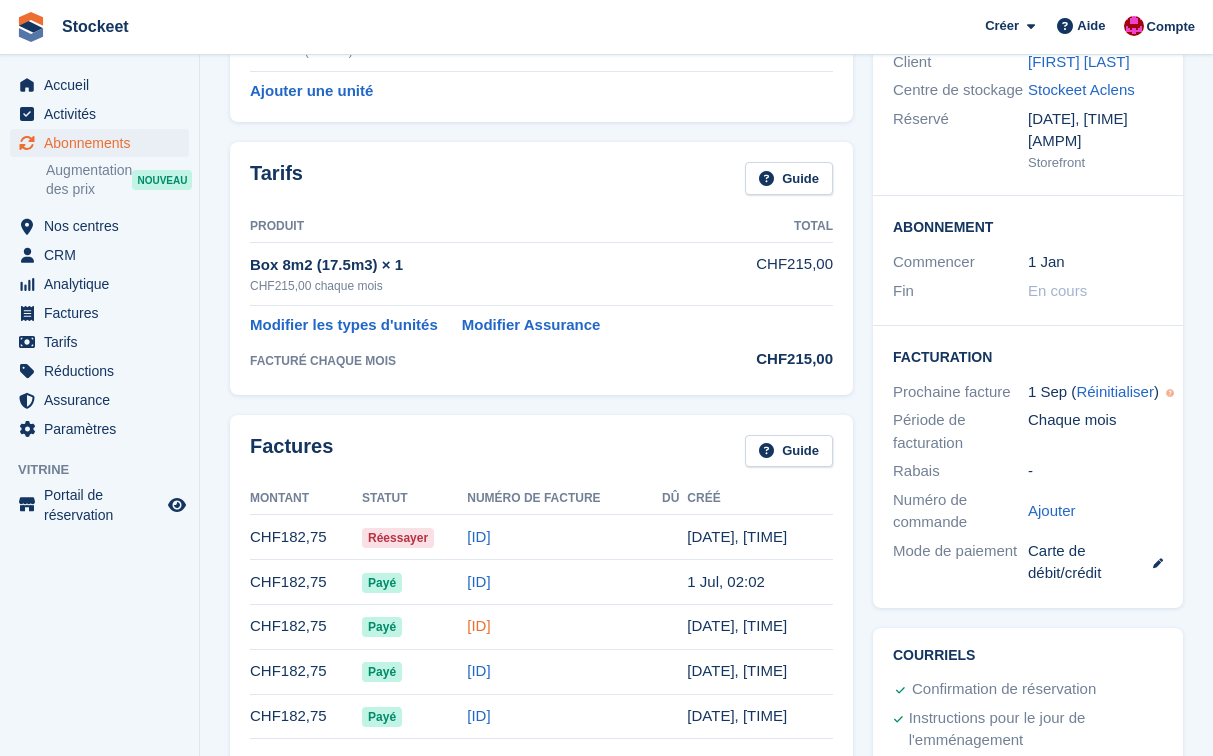 scroll, scrollTop: 224, scrollLeft: 0, axis: vertical 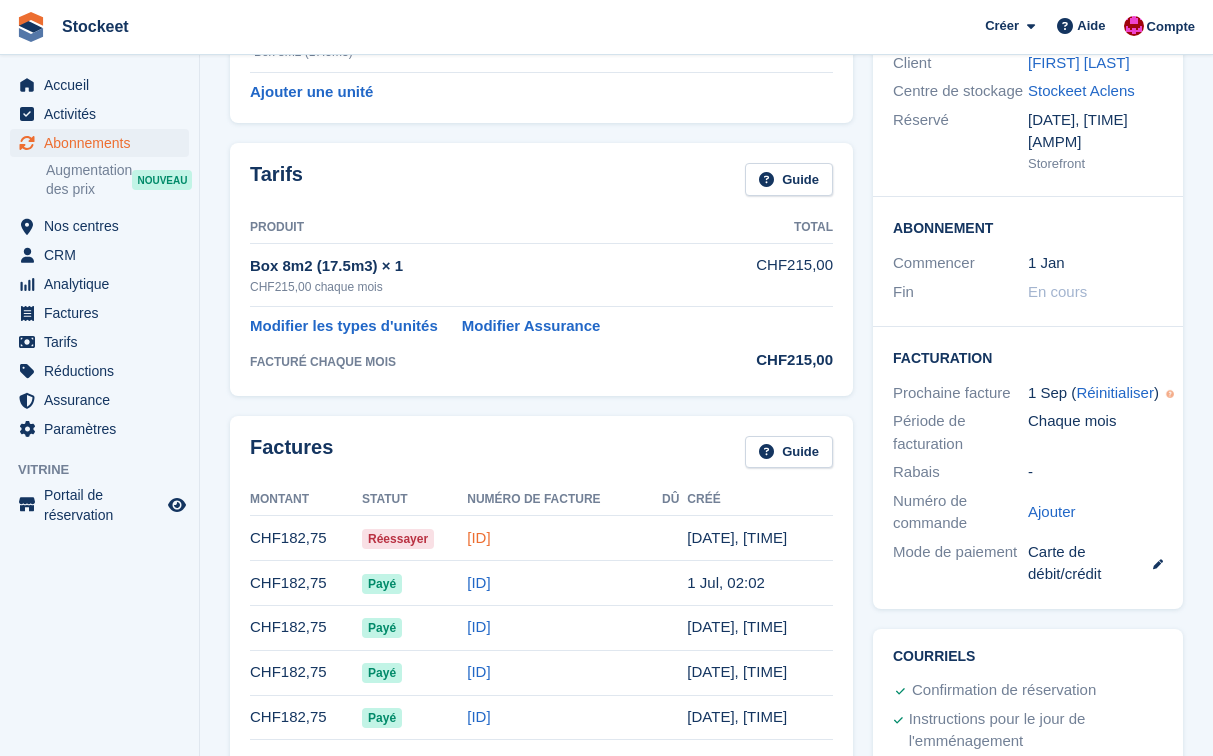 click on "[ID]" at bounding box center (478, 537) 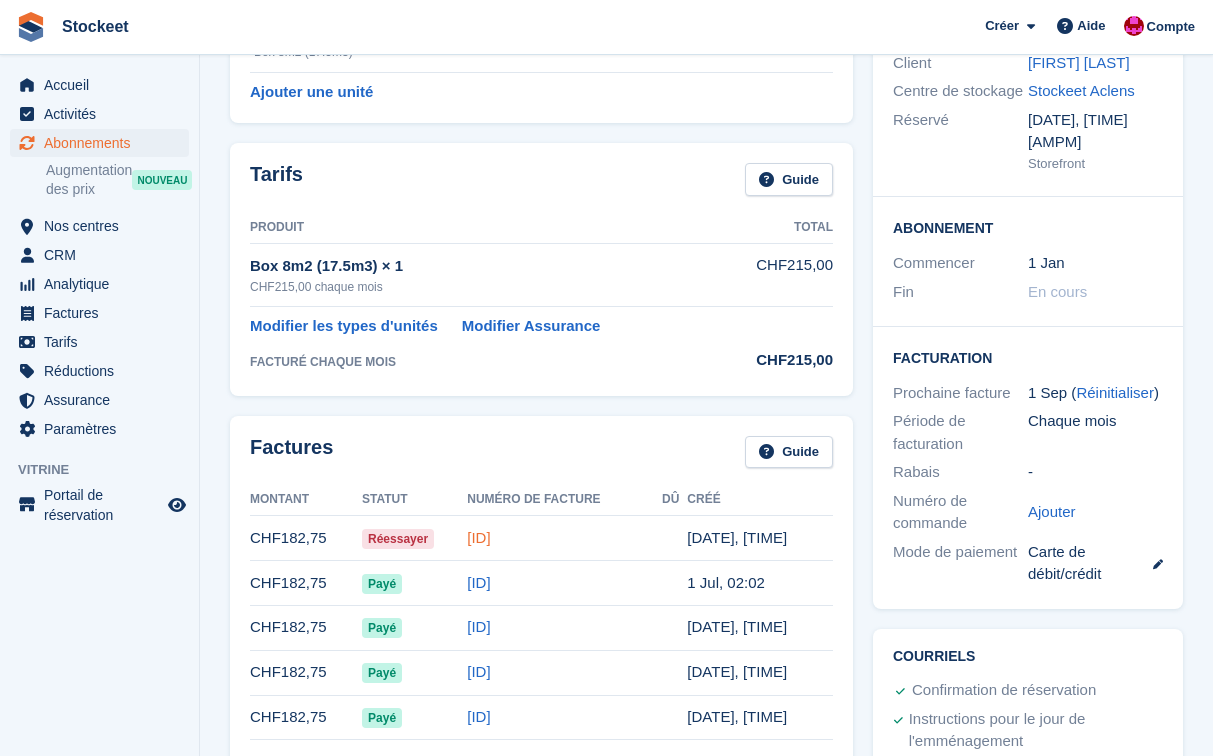 scroll, scrollTop: 0, scrollLeft: 0, axis: both 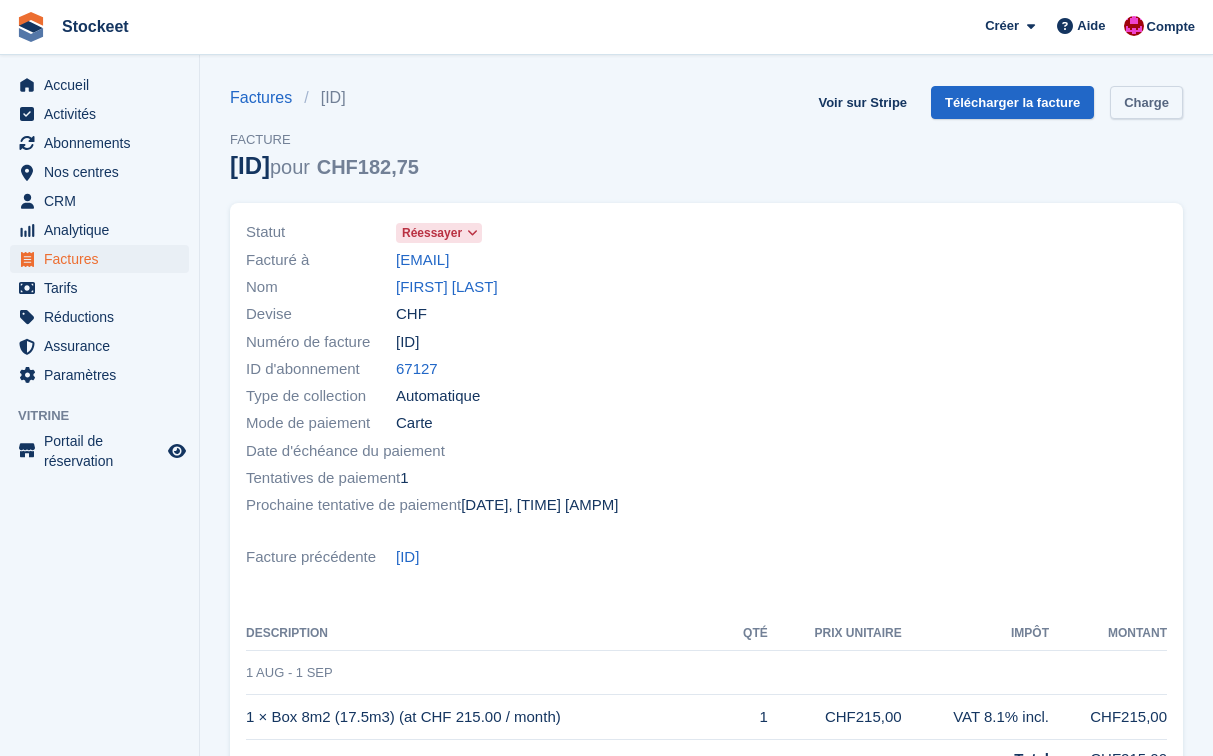 click on "Charge" at bounding box center [1146, 102] 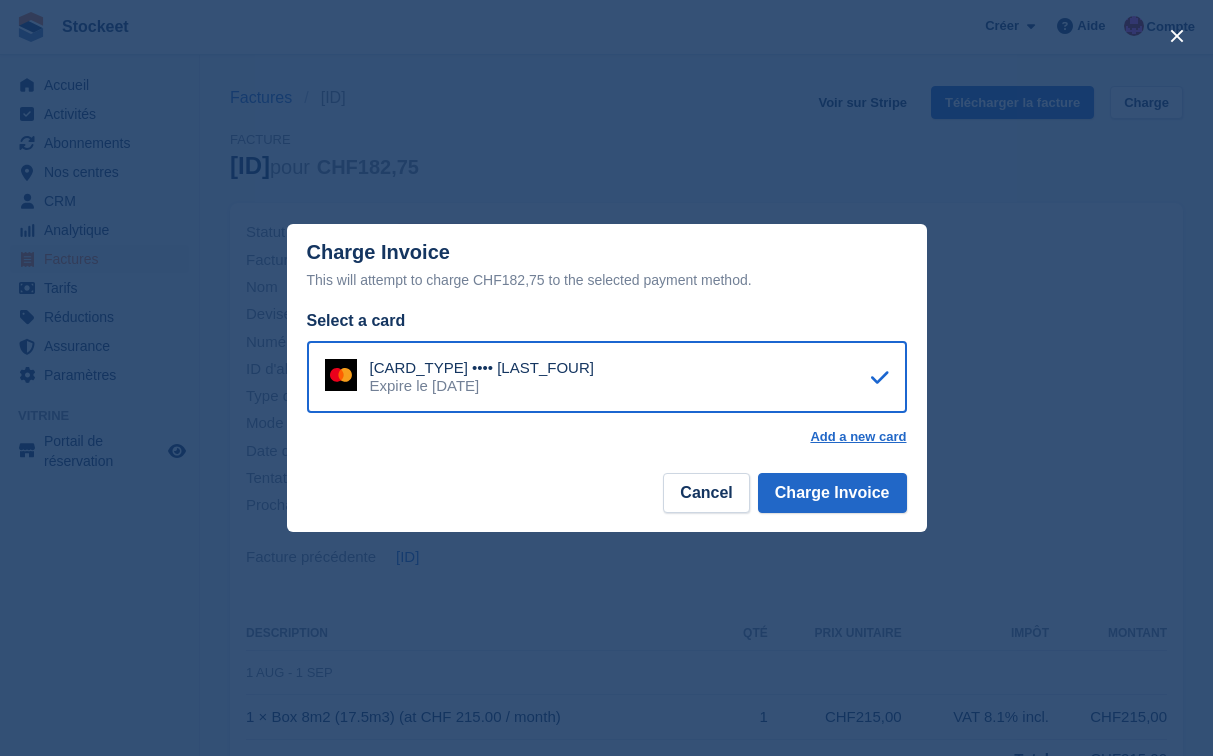 click on "Cancel
Charge Invoice" at bounding box center (607, 500) 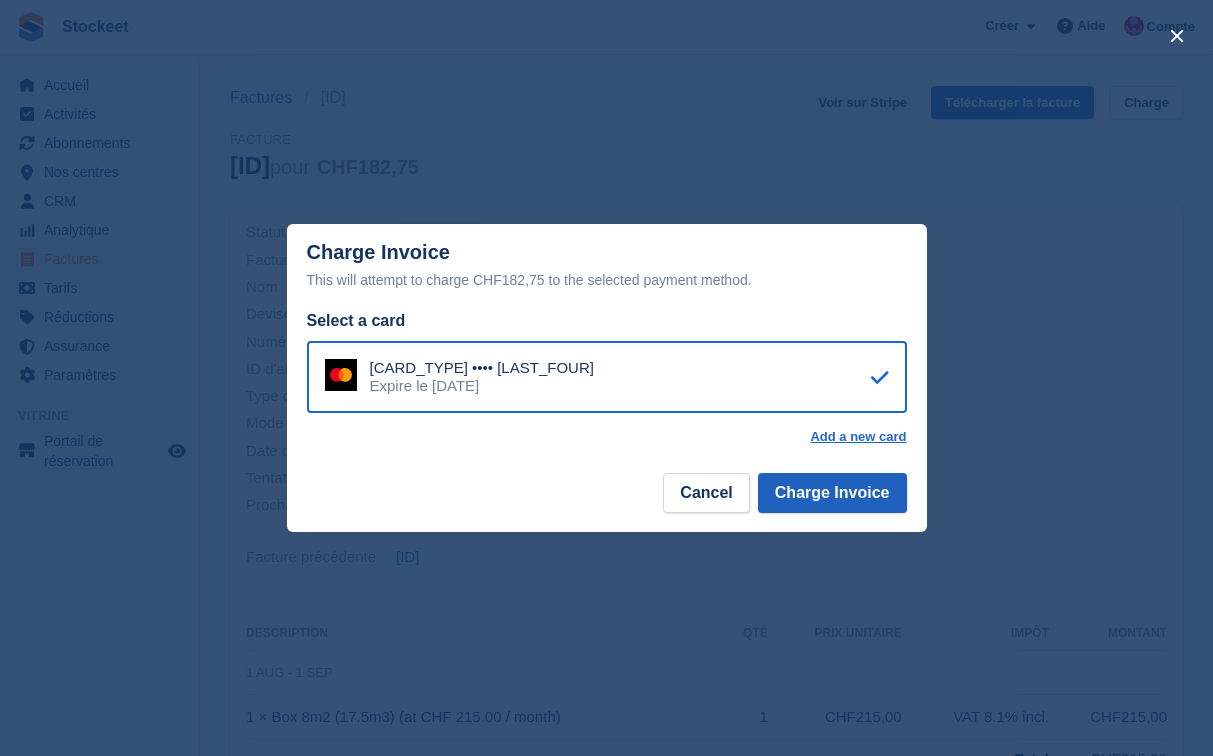 click on "Charge Invoice" at bounding box center [832, 493] 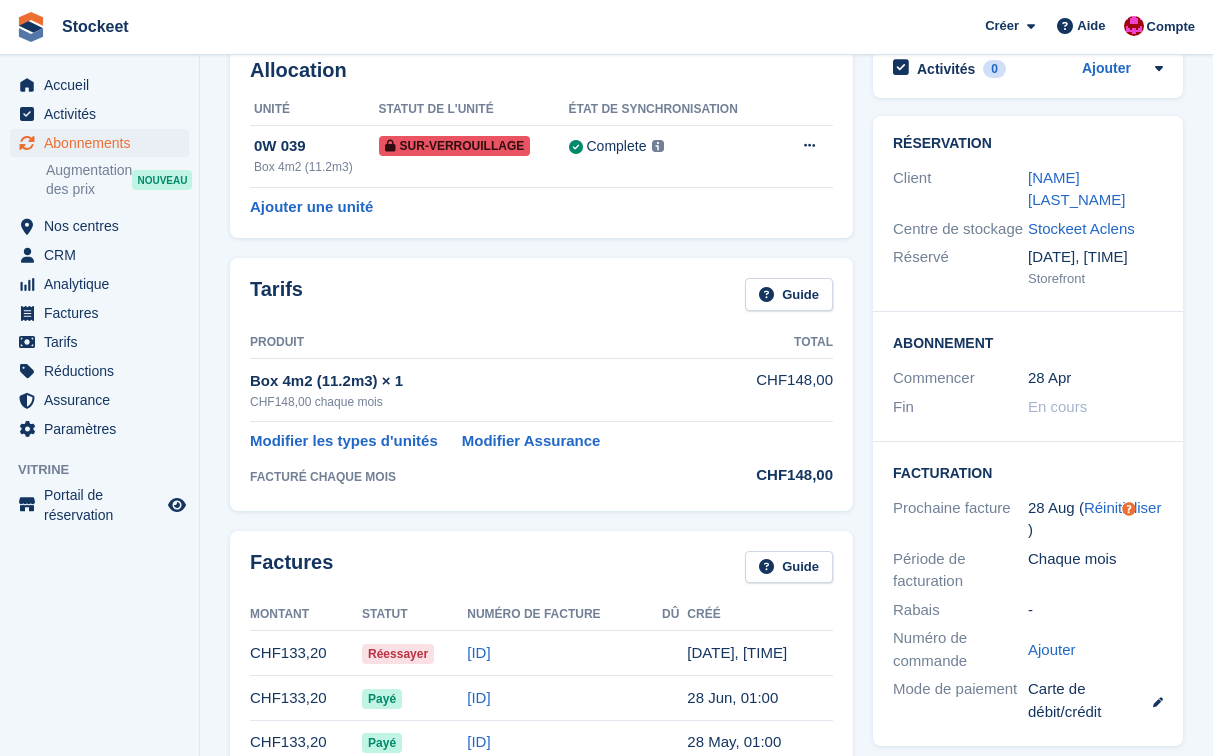 scroll, scrollTop: 126, scrollLeft: 0, axis: vertical 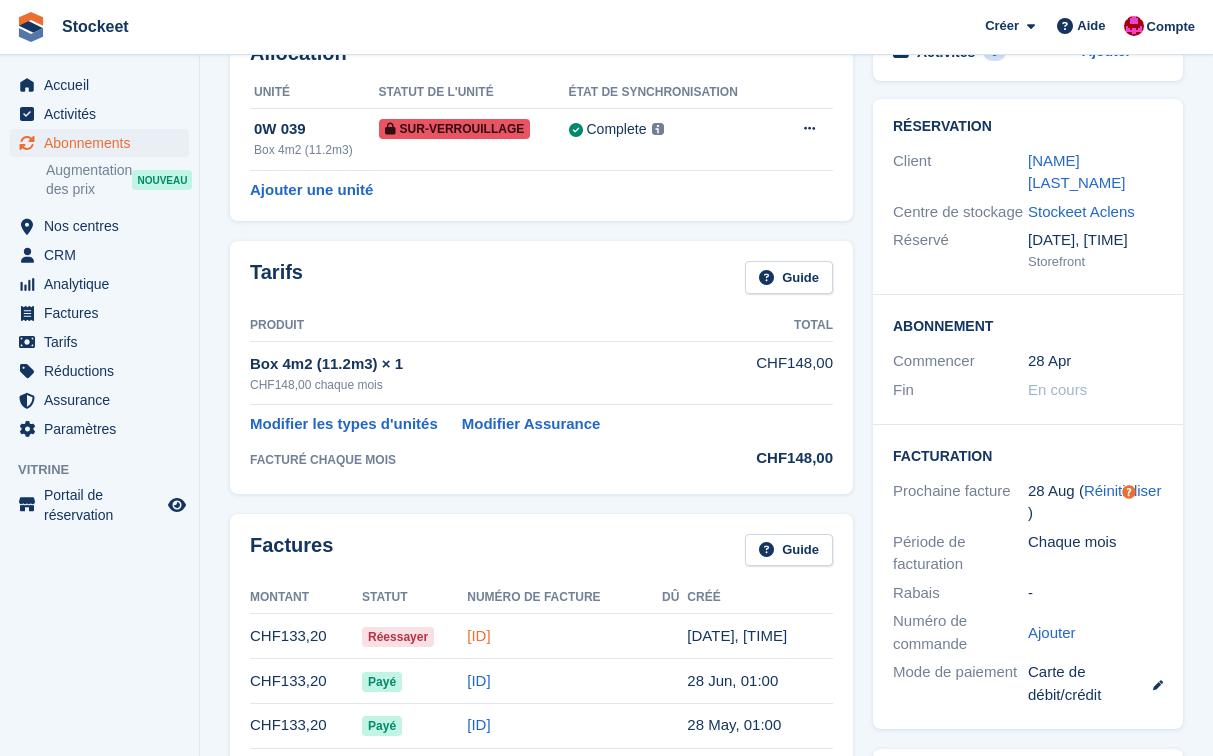 click on "[ID]" at bounding box center [478, 635] 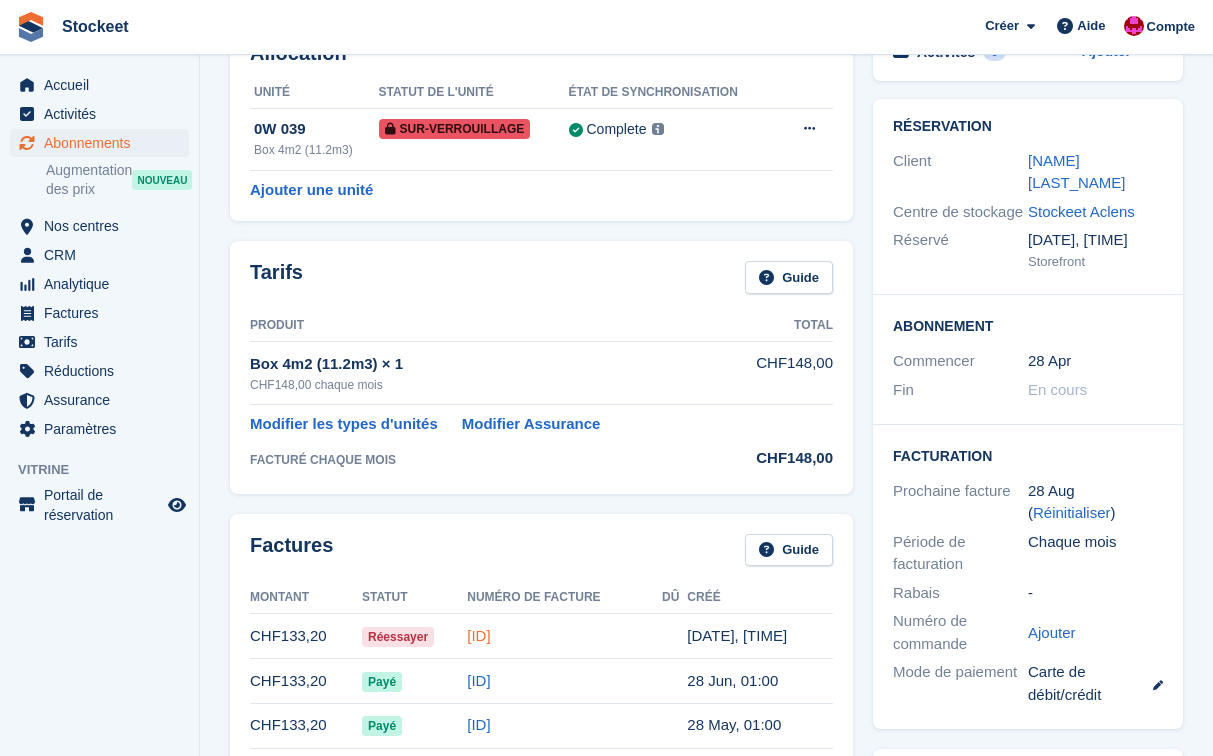 scroll, scrollTop: 0, scrollLeft: 0, axis: both 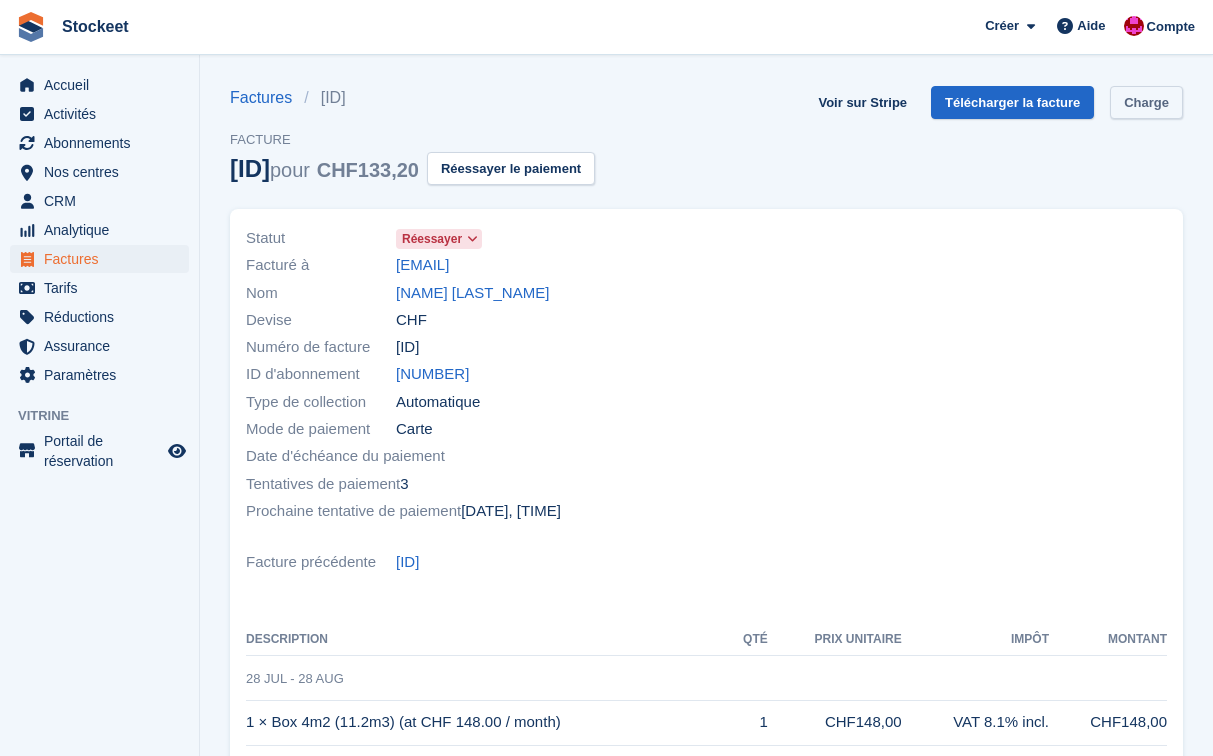 click on "Charge" at bounding box center (1146, 102) 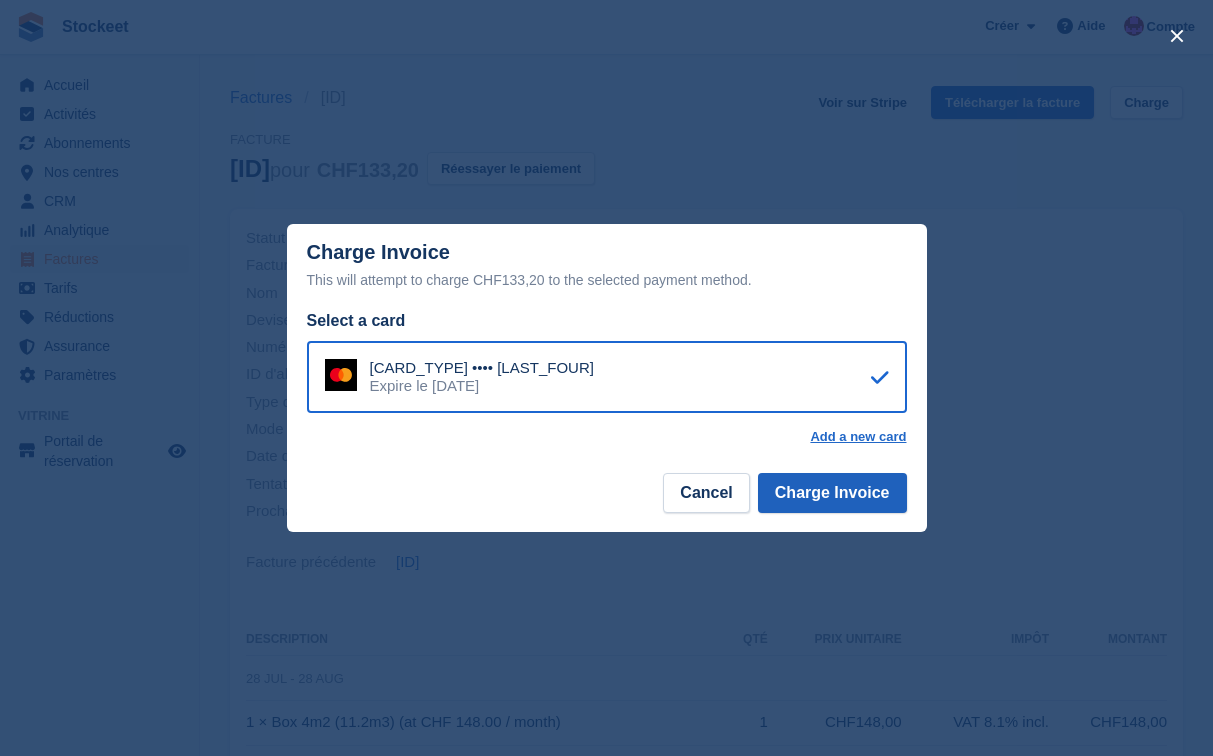 click on "Charge Invoice" at bounding box center (832, 493) 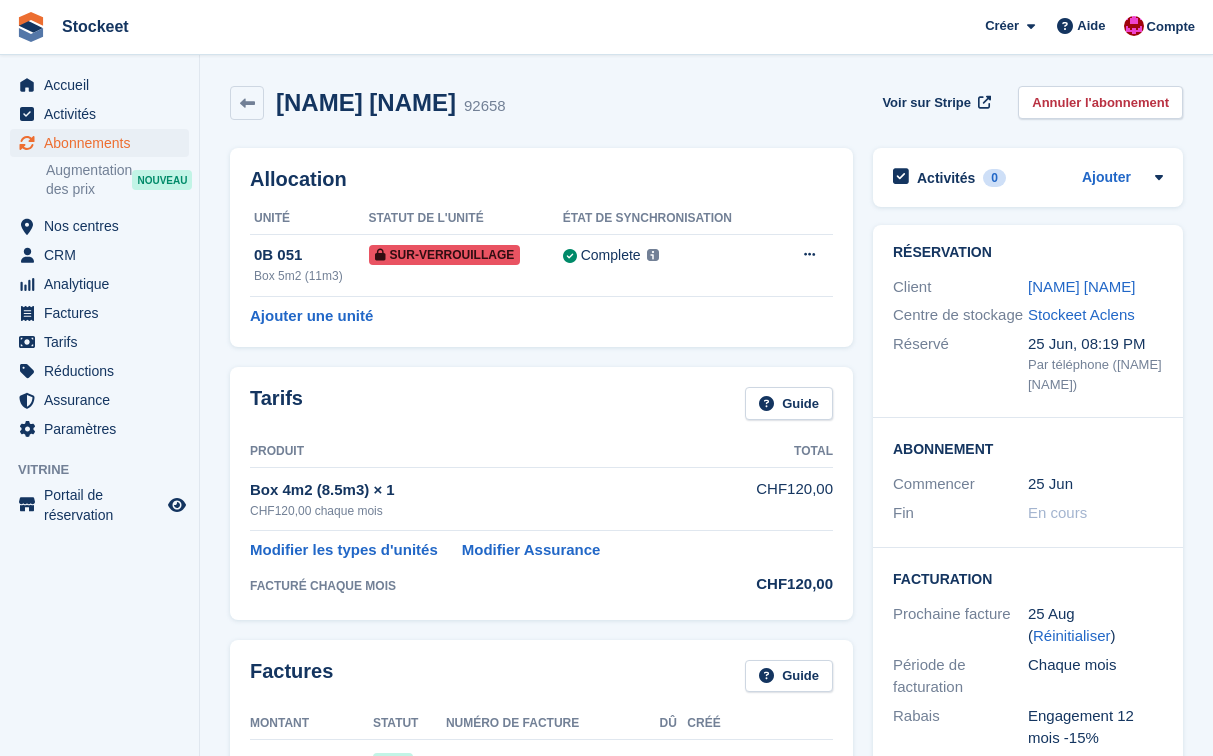 scroll, scrollTop: 0, scrollLeft: 0, axis: both 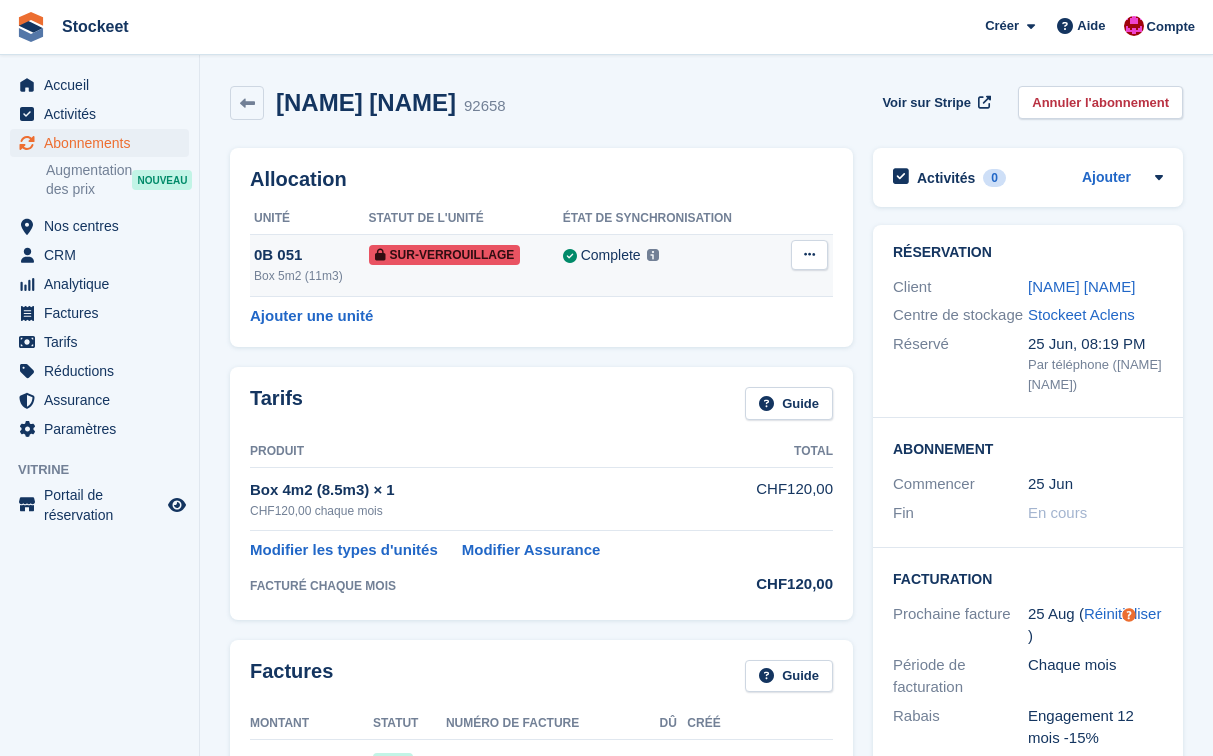 click on "Complete" at bounding box center [611, 255] 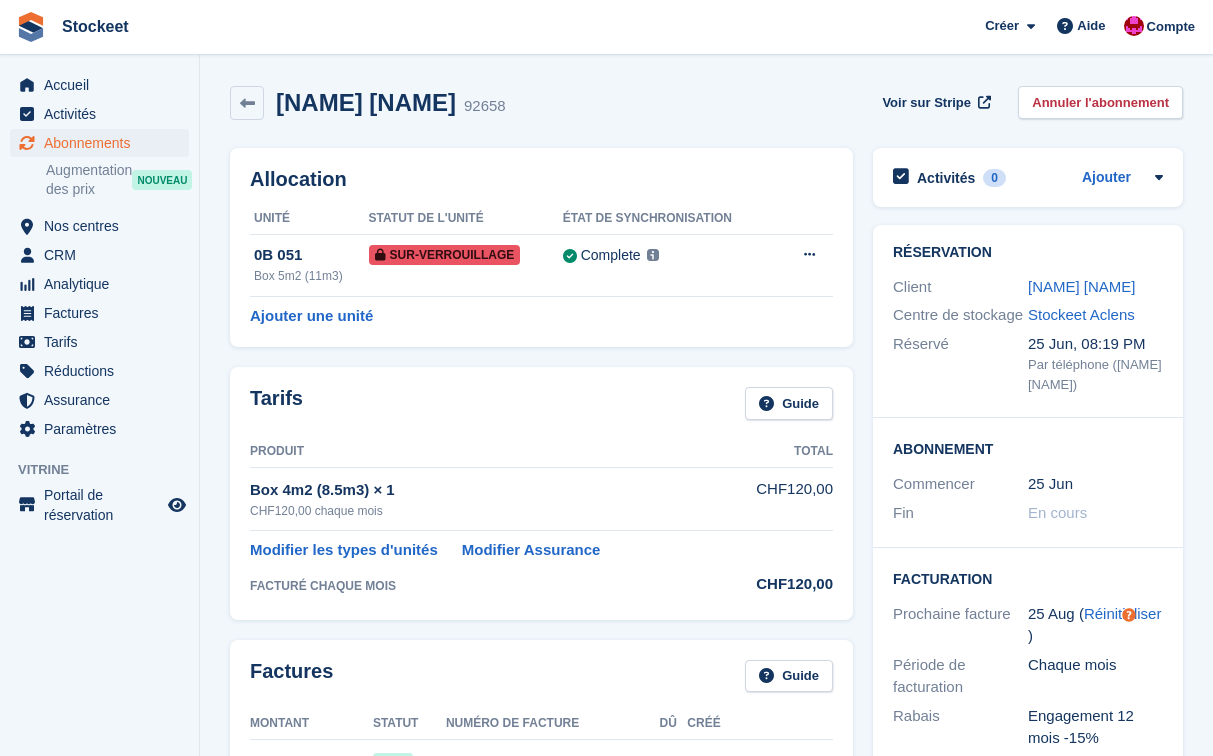 scroll, scrollTop: 0, scrollLeft: 0, axis: both 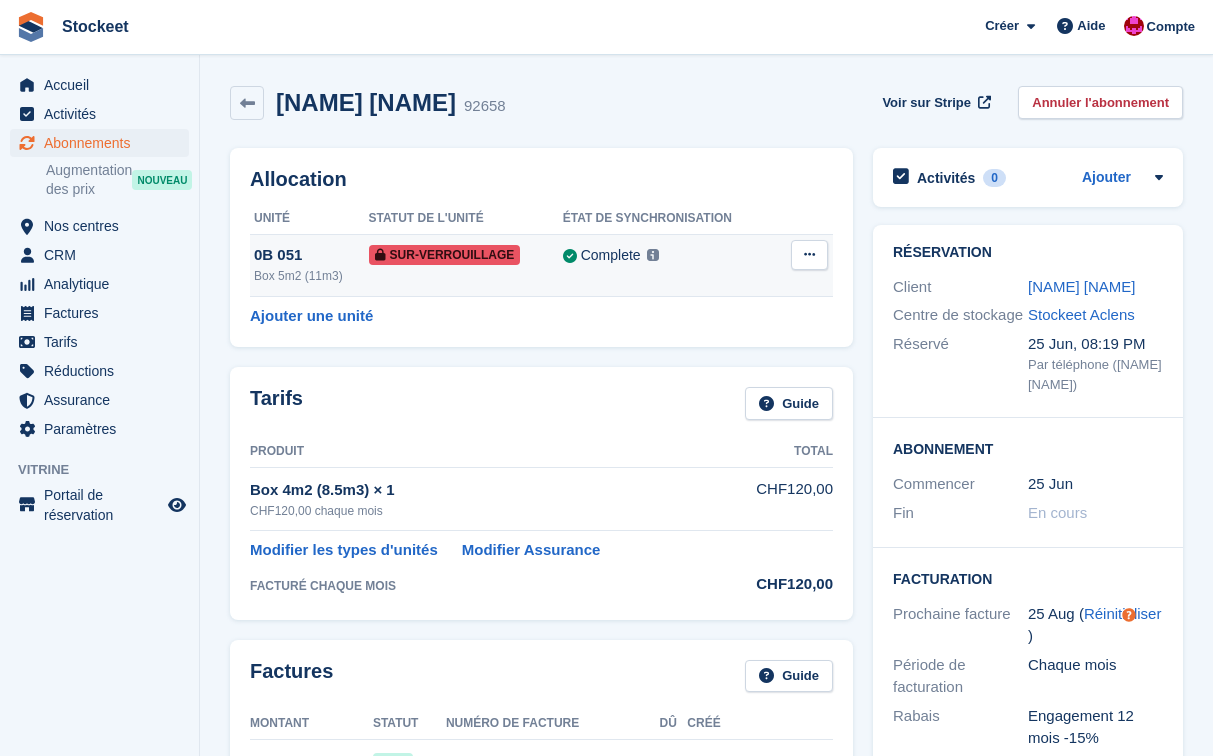 click at bounding box center (809, 255) 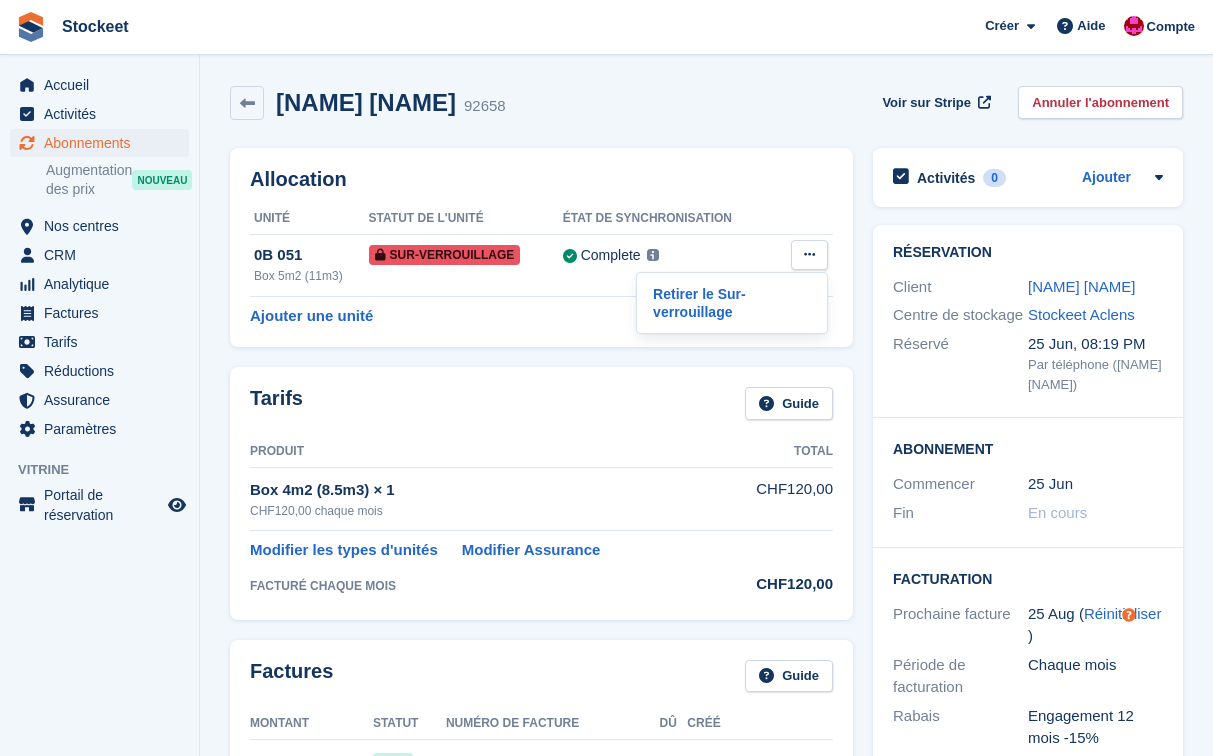 click on "Tarifs
Guide
Produit
Total
Box 4m2 (8.5m3) × 1
CHF120,00 chaque mois
CHF120,00
Modifier les types d'unités
Modifier Assurance
FACTURÉ CHAQUE MOIS
CHF120,00" at bounding box center [541, 493] 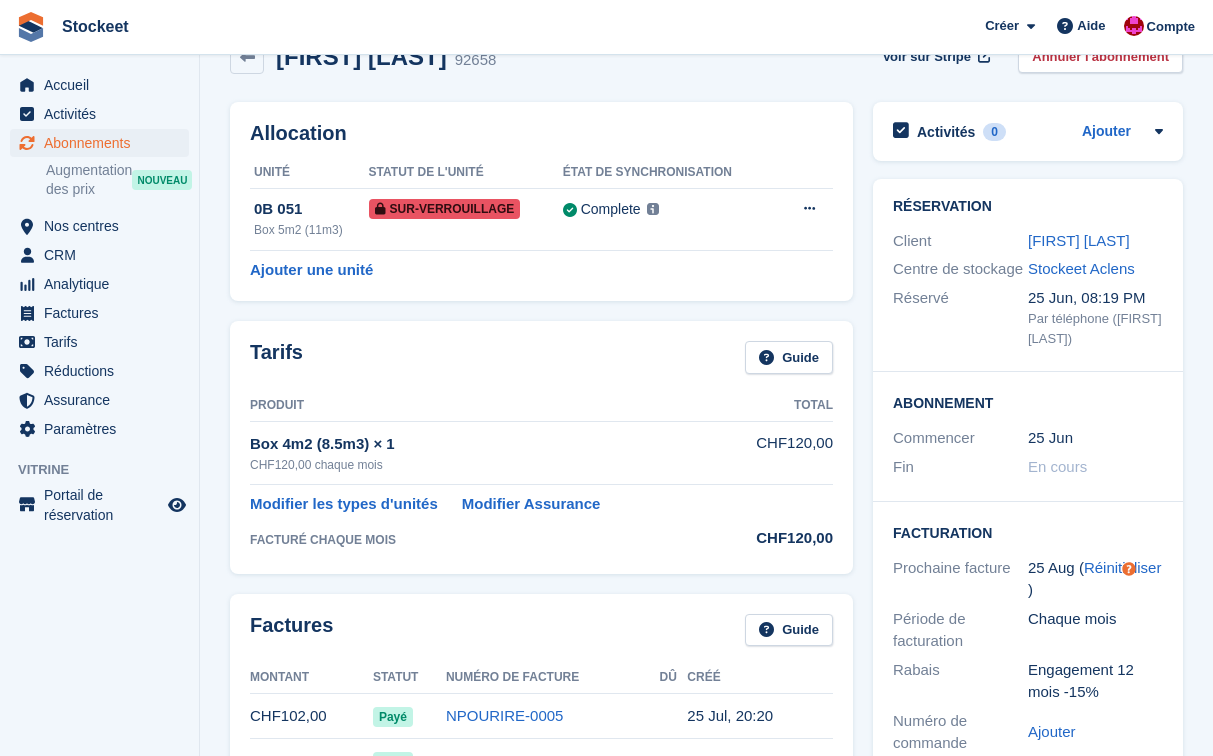 scroll, scrollTop: 26, scrollLeft: 0, axis: vertical 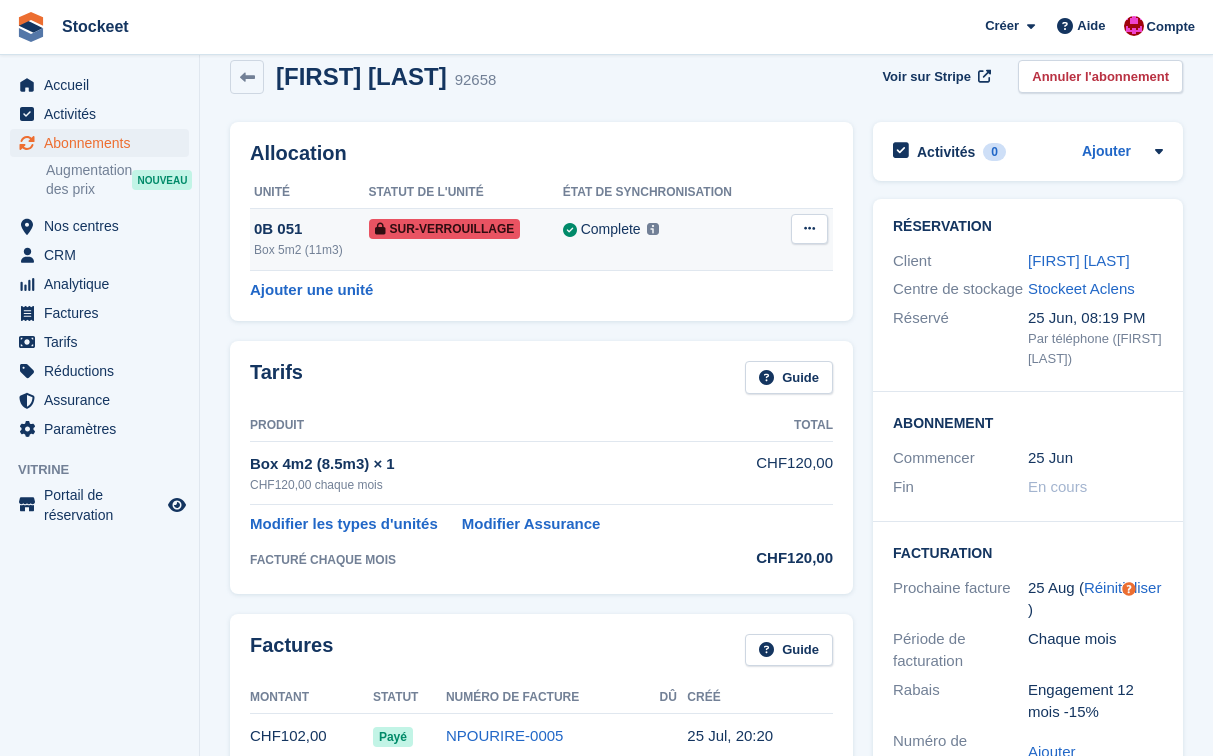 click at bounding box center [809, 228] 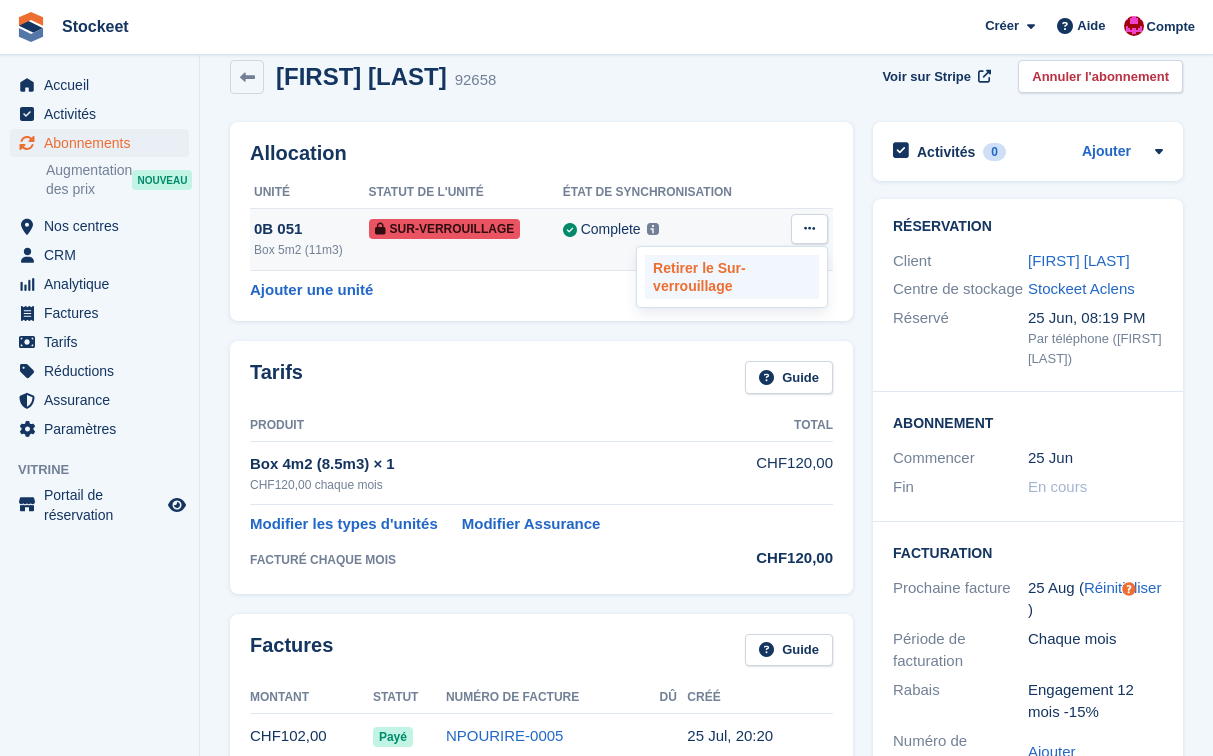 click on "Retirer le Sur-verrouillage" at bounding box center (732, 277) 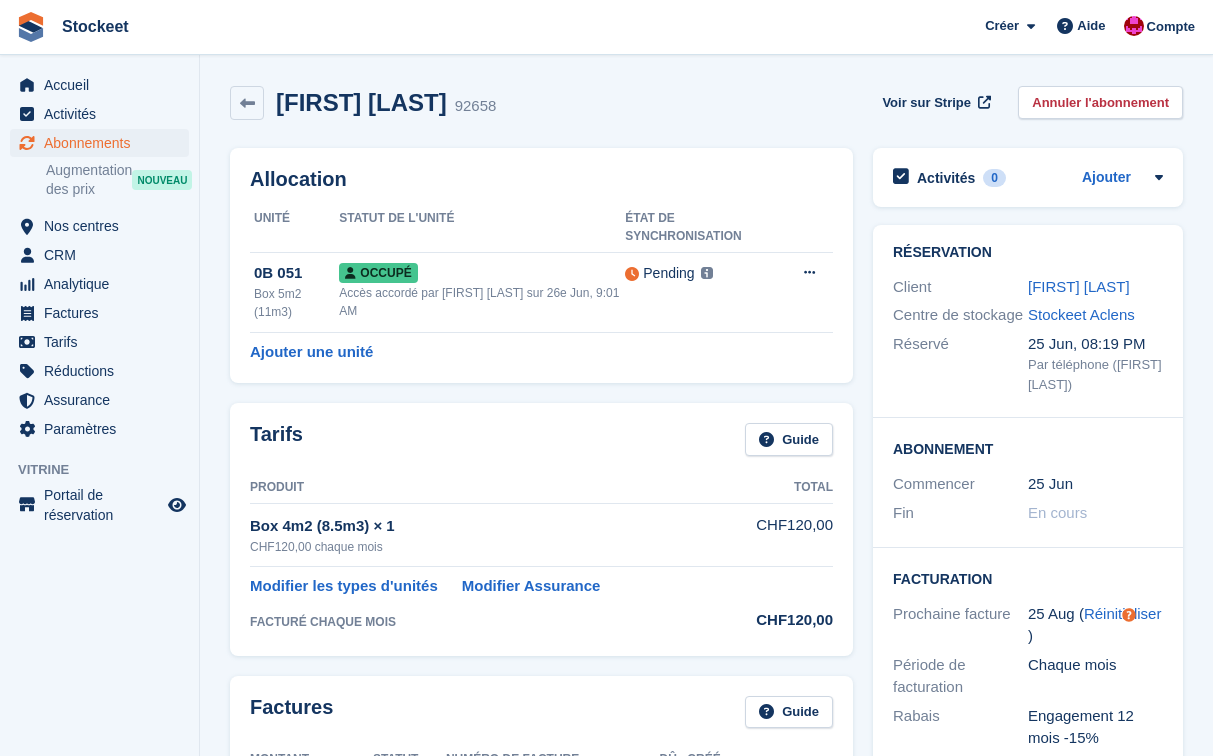 scroll, scrollTop: 0, scrollLeft: 0, axis: both 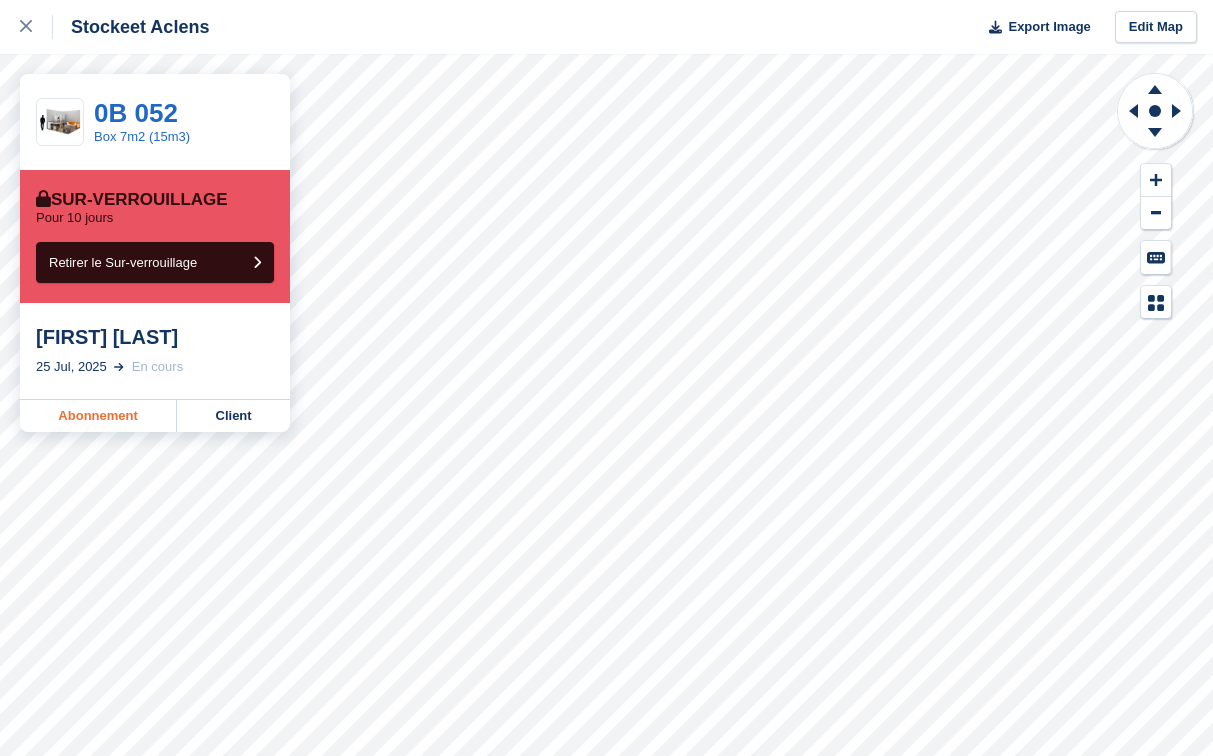 click on "Abonnement" at bounding box center (98, 416) 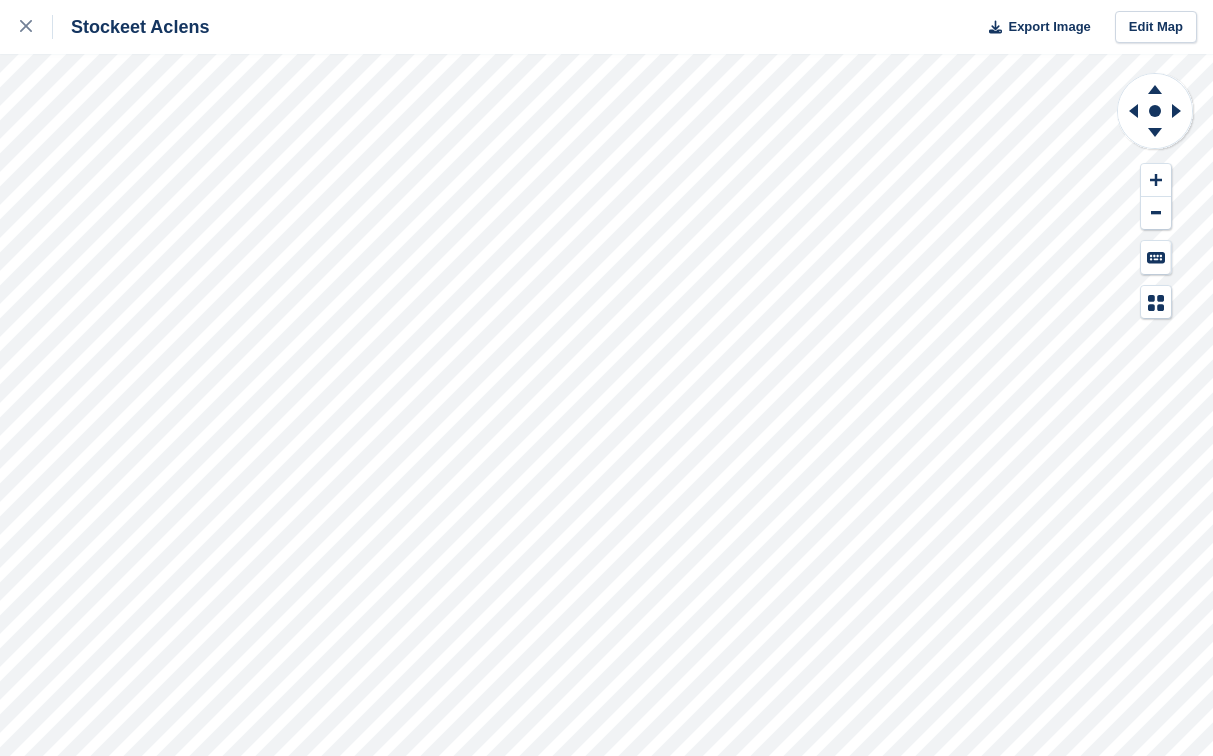 click on "Stockeet Aclens Export Image Edit Map" at bounding box center [606, 378] 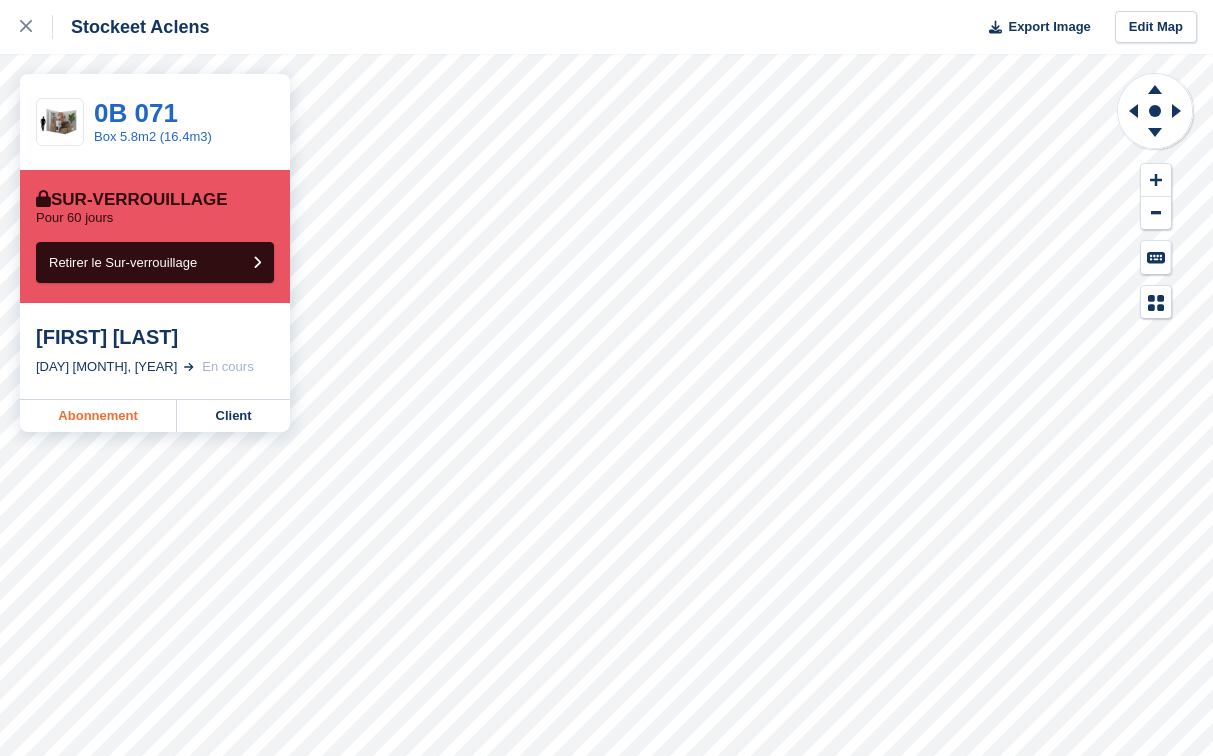 click on "Abonnement" at bounding box center (98, 416) 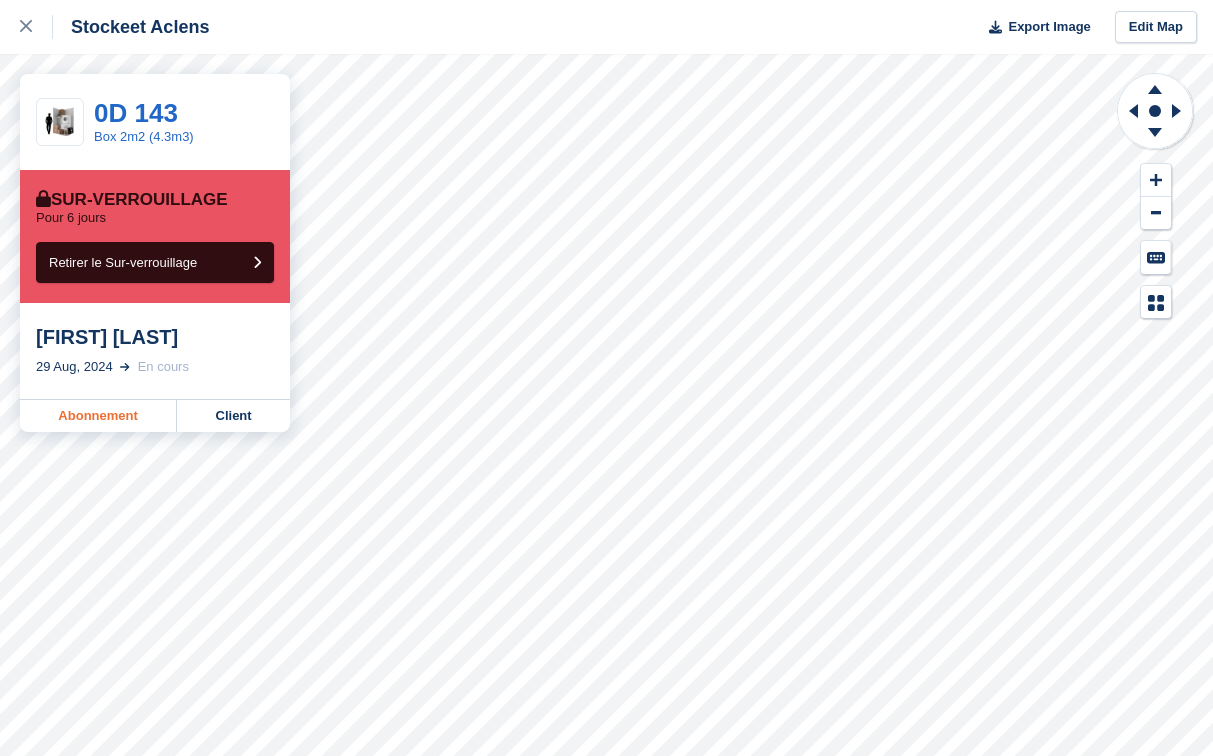 click on "Abonnement" at bounding box center (98, 416) 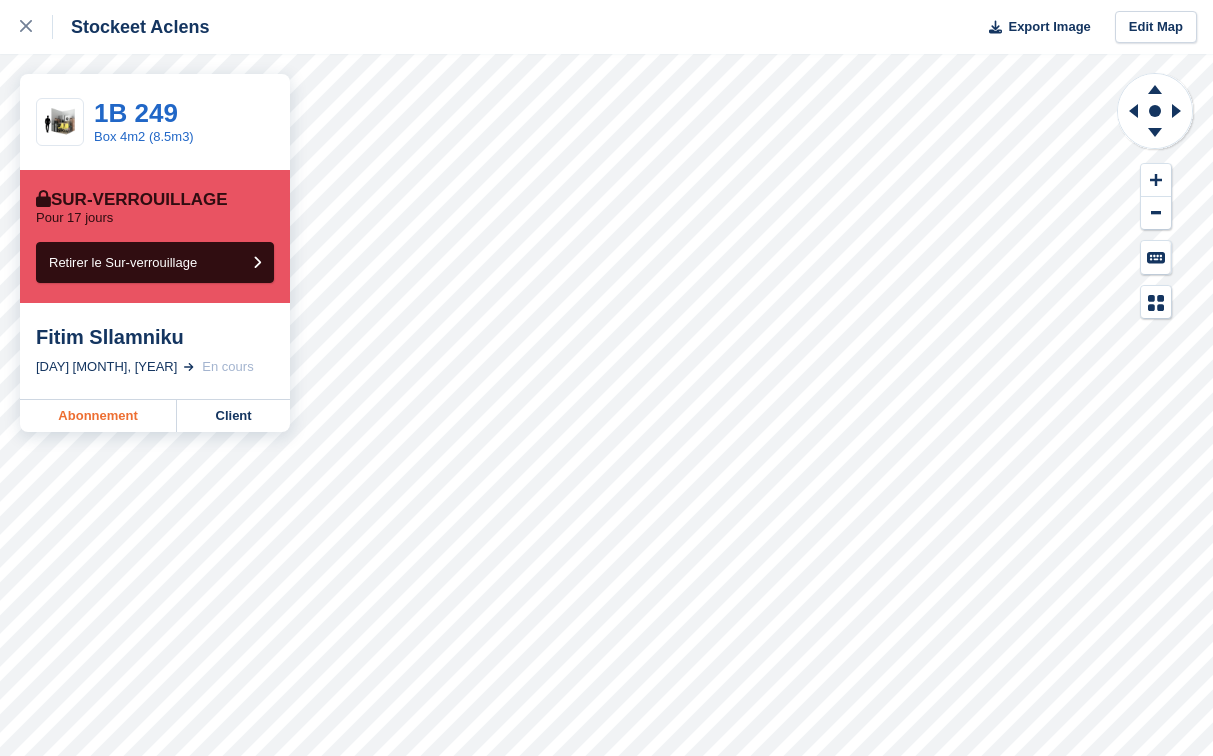 click on "Abonnement" at bounding box center [98, 416] 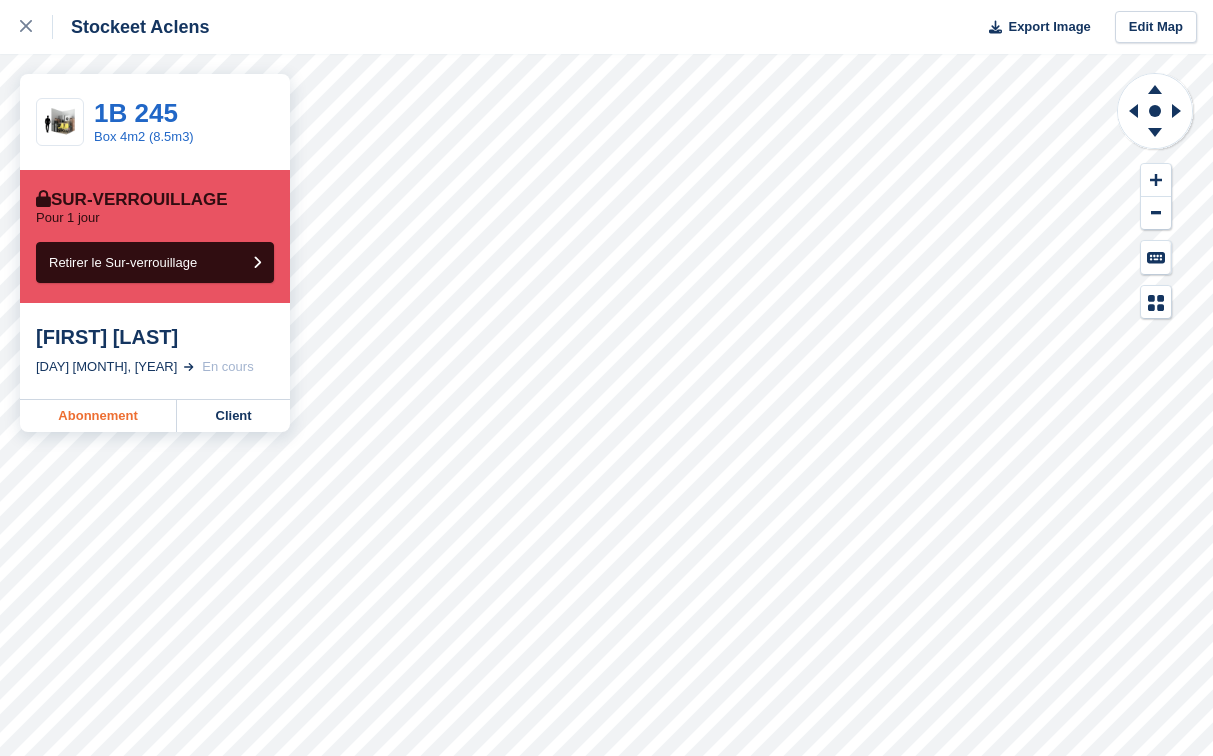 click on "Abonnement" at bounding box center [98, 416] 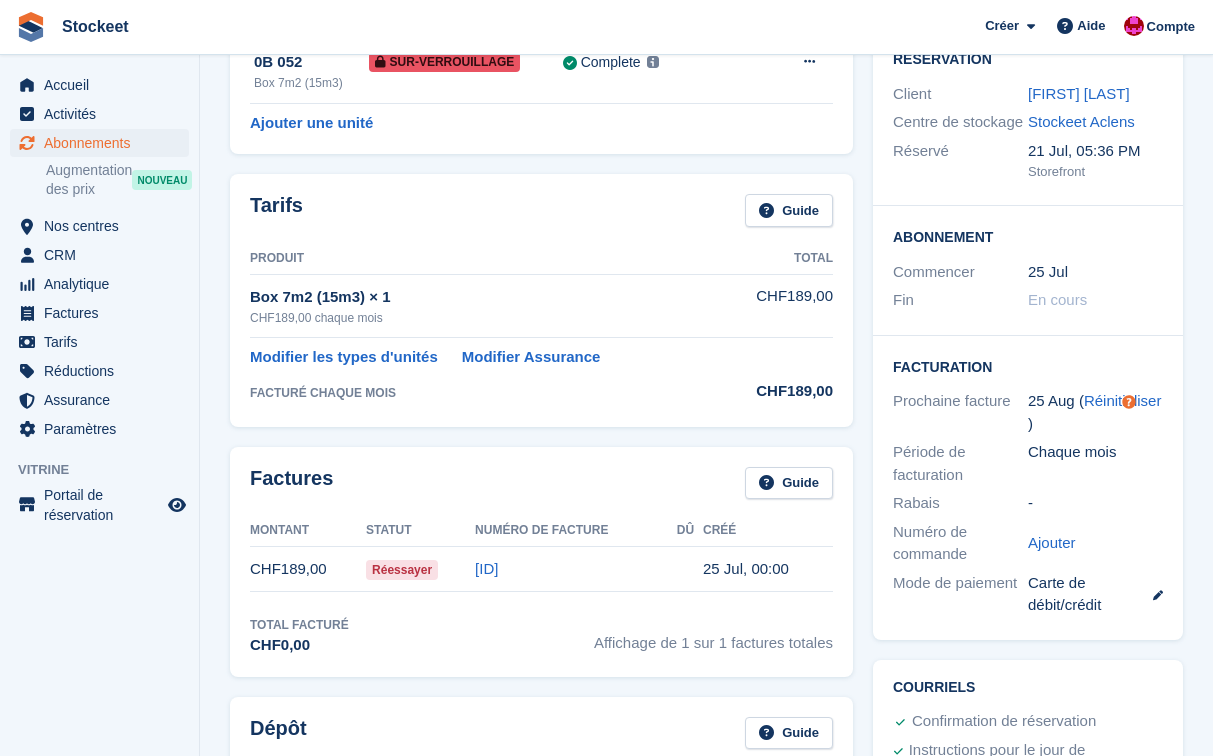scroll, scrollTop: 191, scrollLeft: 0, axis: vertical 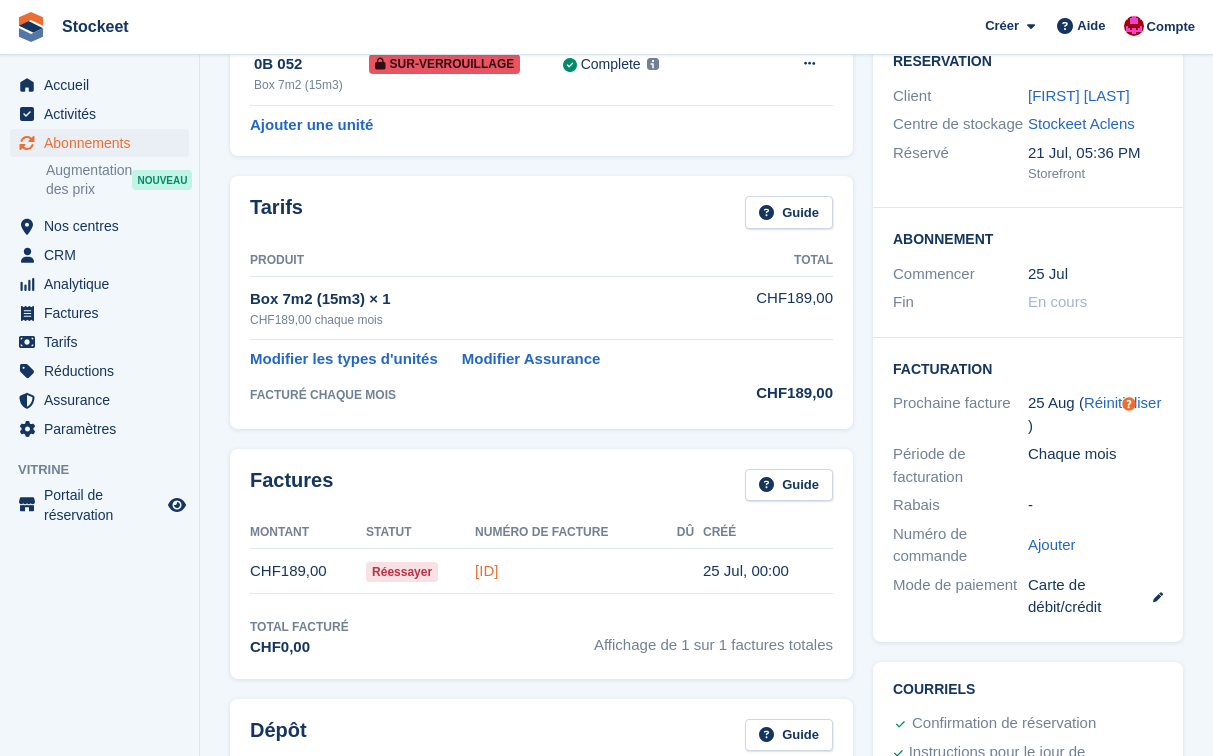 click on "RBQJGLMP-0001" at bounding box center (486, 570) 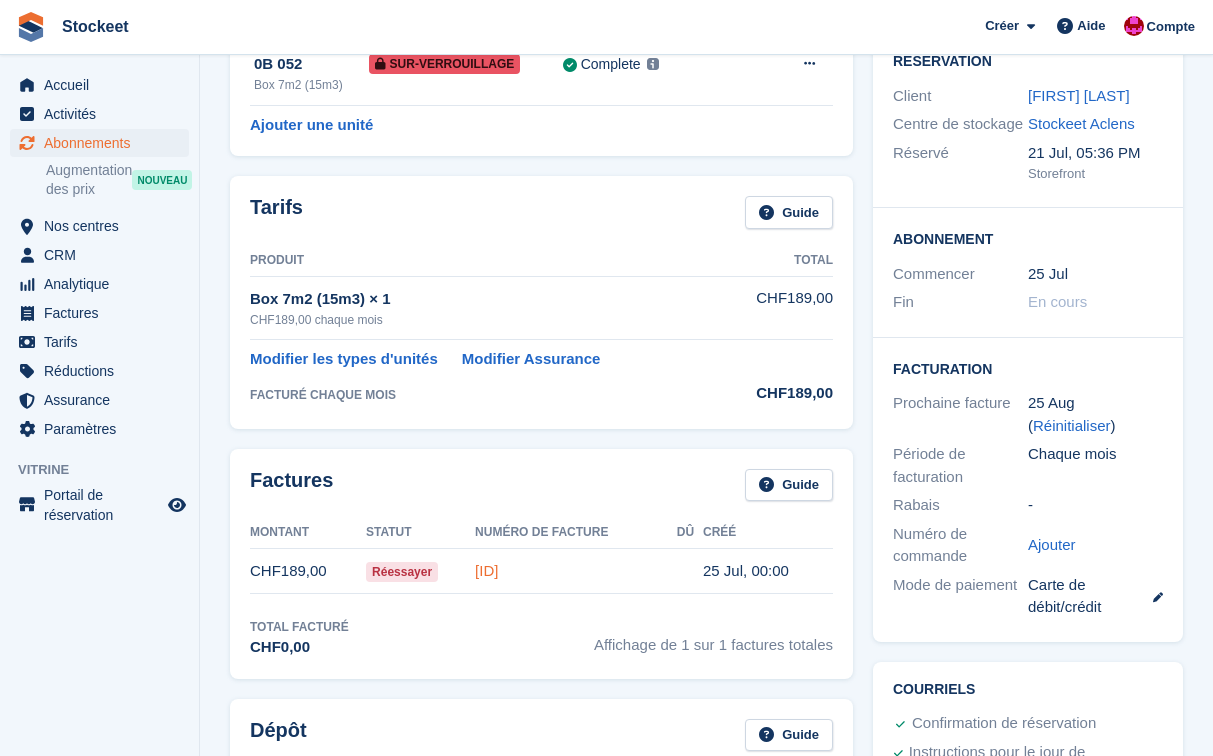 scroll, scrollTop: 0, scrollLeft: 0, axis: both 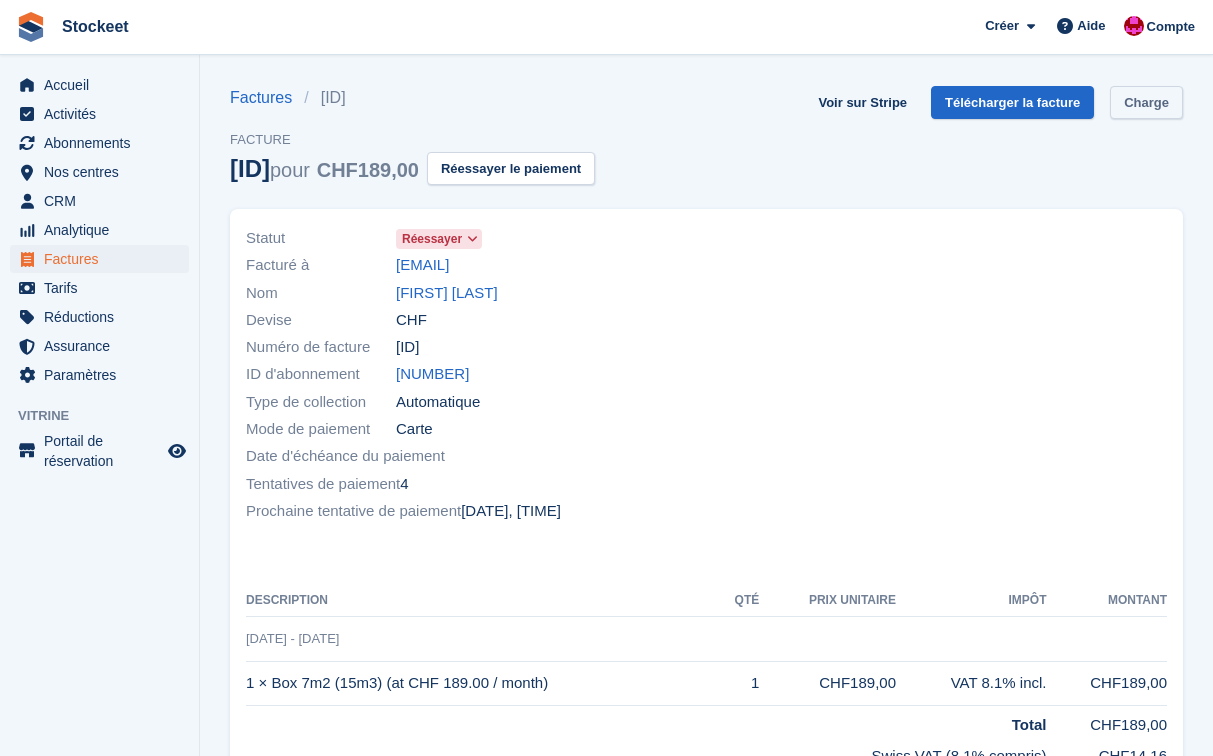 click on "Charge" at bounding box center [1146, 102] 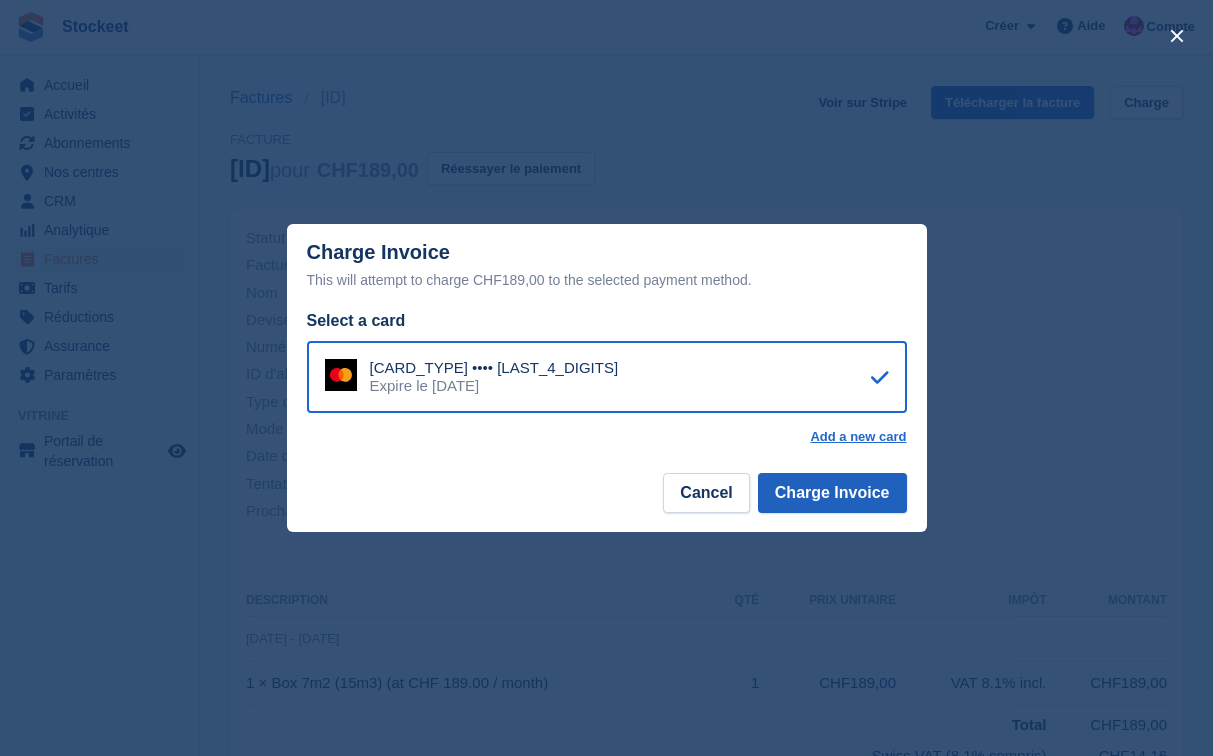 click on "Charge Invoice" at bounding box center [832, 493] 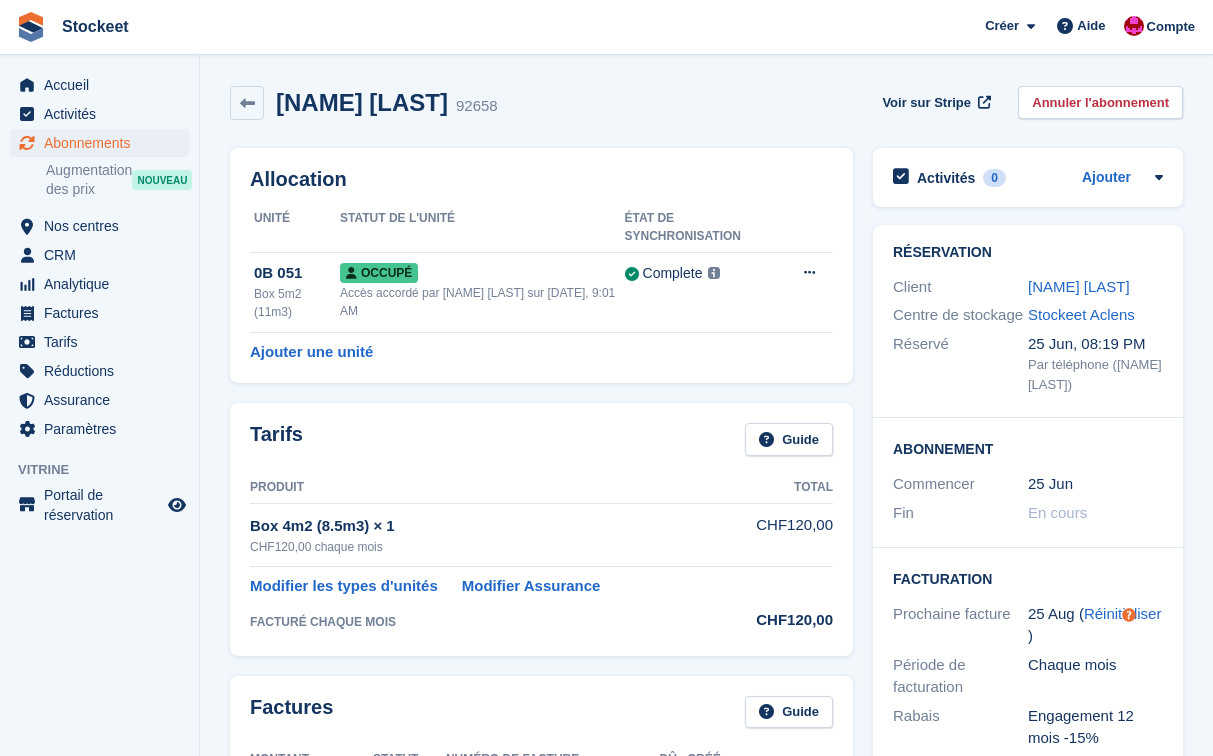 scroll, scrollTop: 0, scrollLeft: 0, axis: both 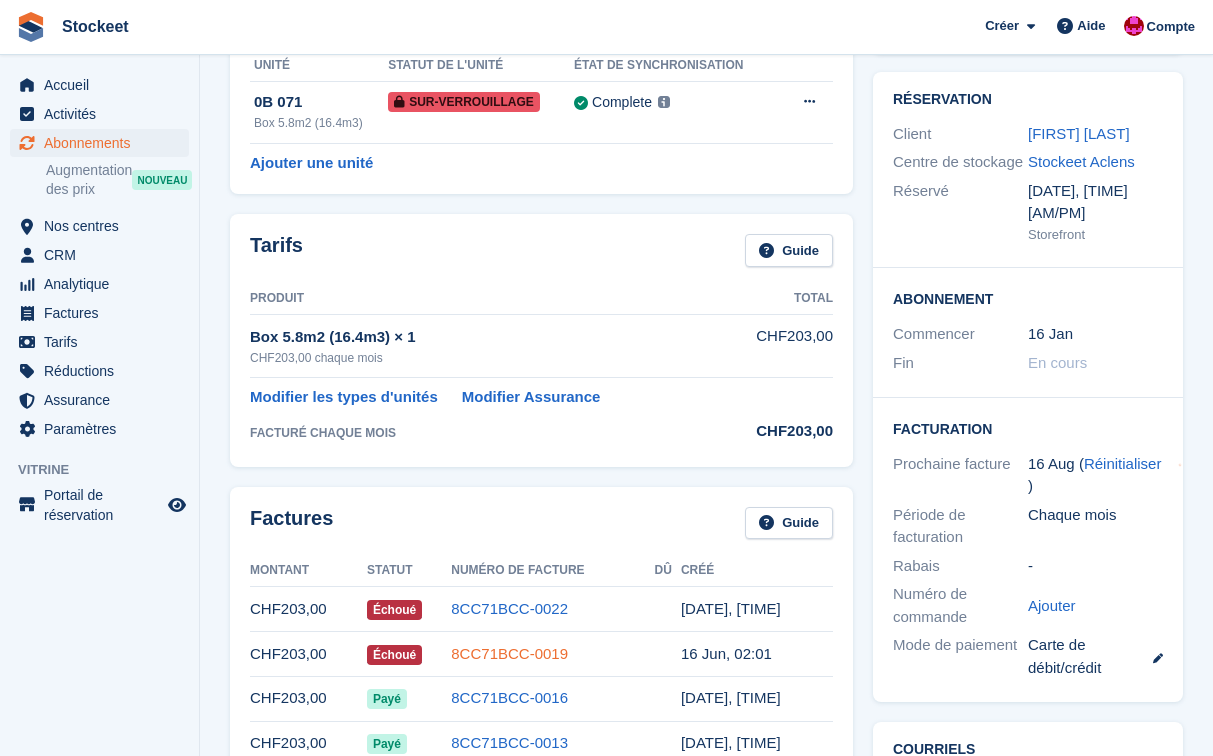 click on "8CC71BCC-0019" at bounding box center (509, 653) 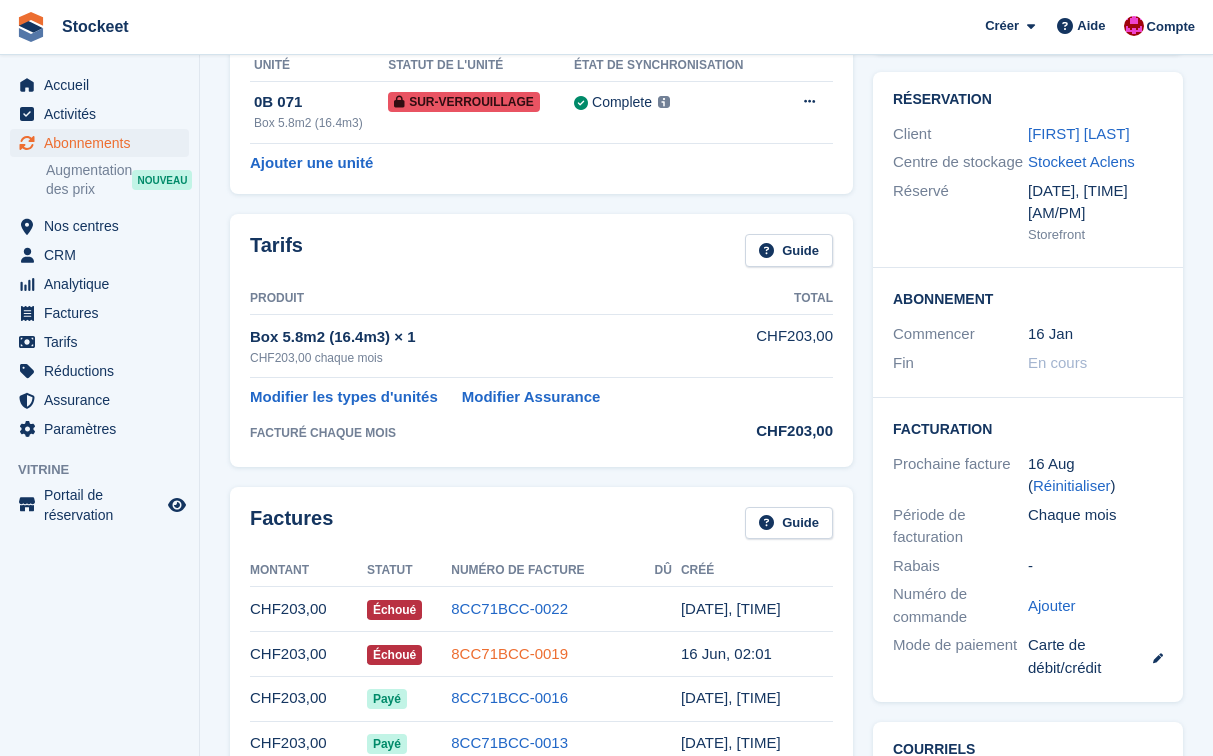 scroll, scrollTop: 0, scrollLeft: 0, axis: both 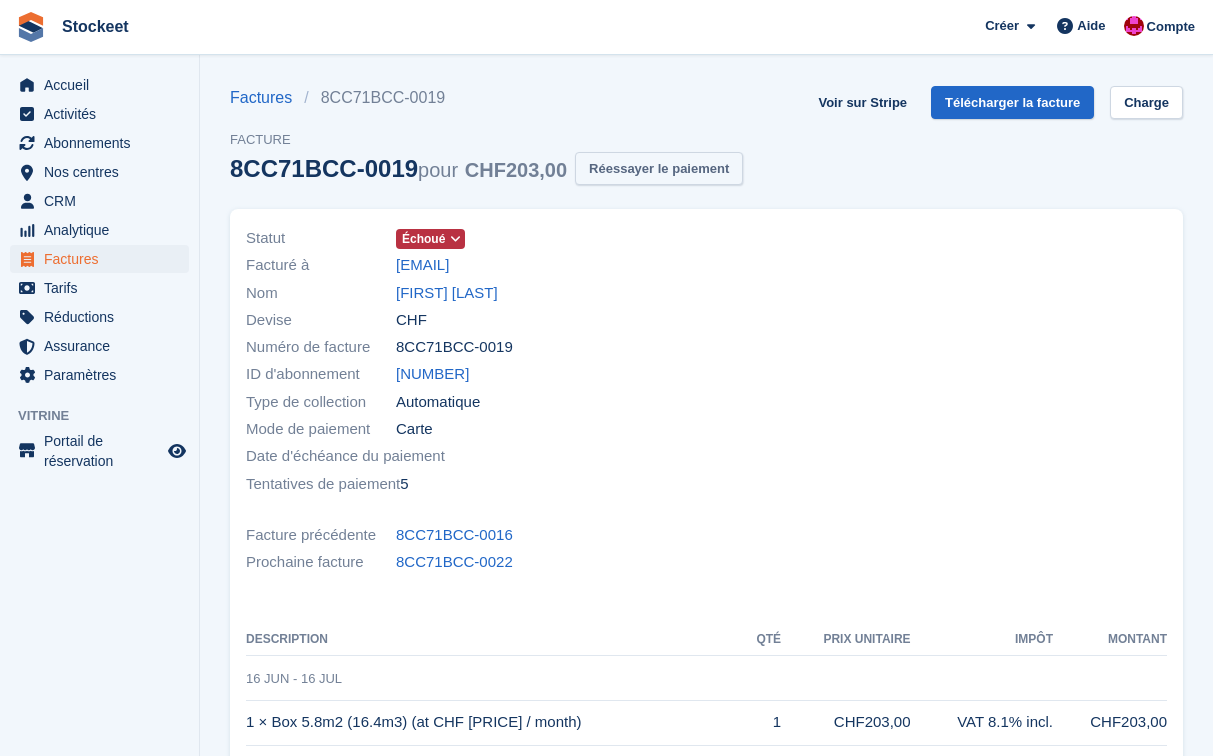 click on "Réessayer le paiement" at bounding box center (659, 168) 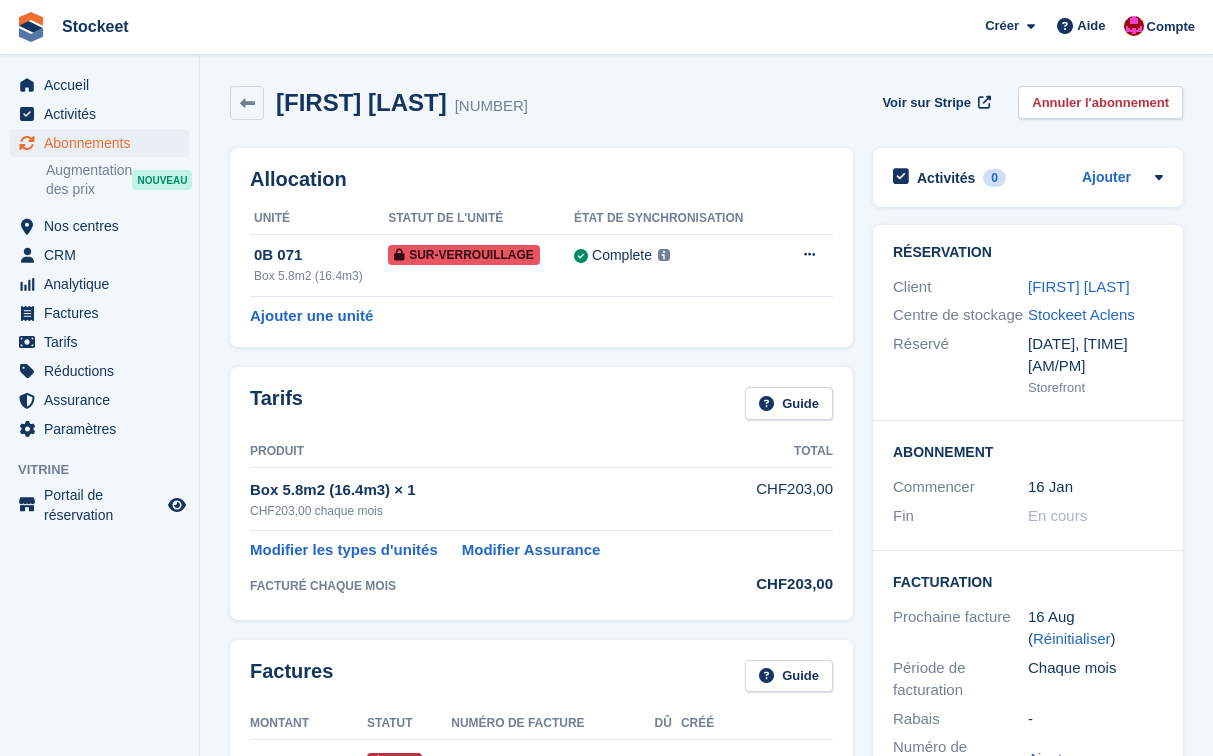 scroll, scrollTop: 153, scrollLeft: 0, axis: vertical 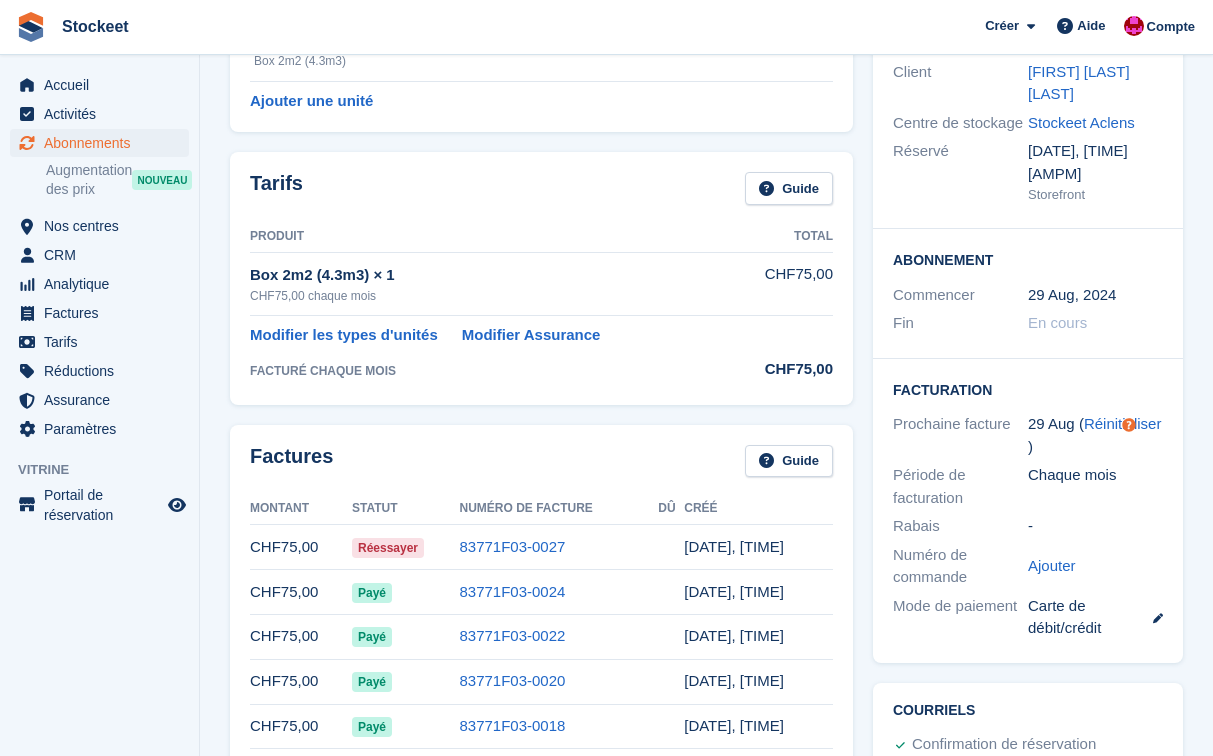 click on "83771F03-0027" at bounding box center (558, 547) 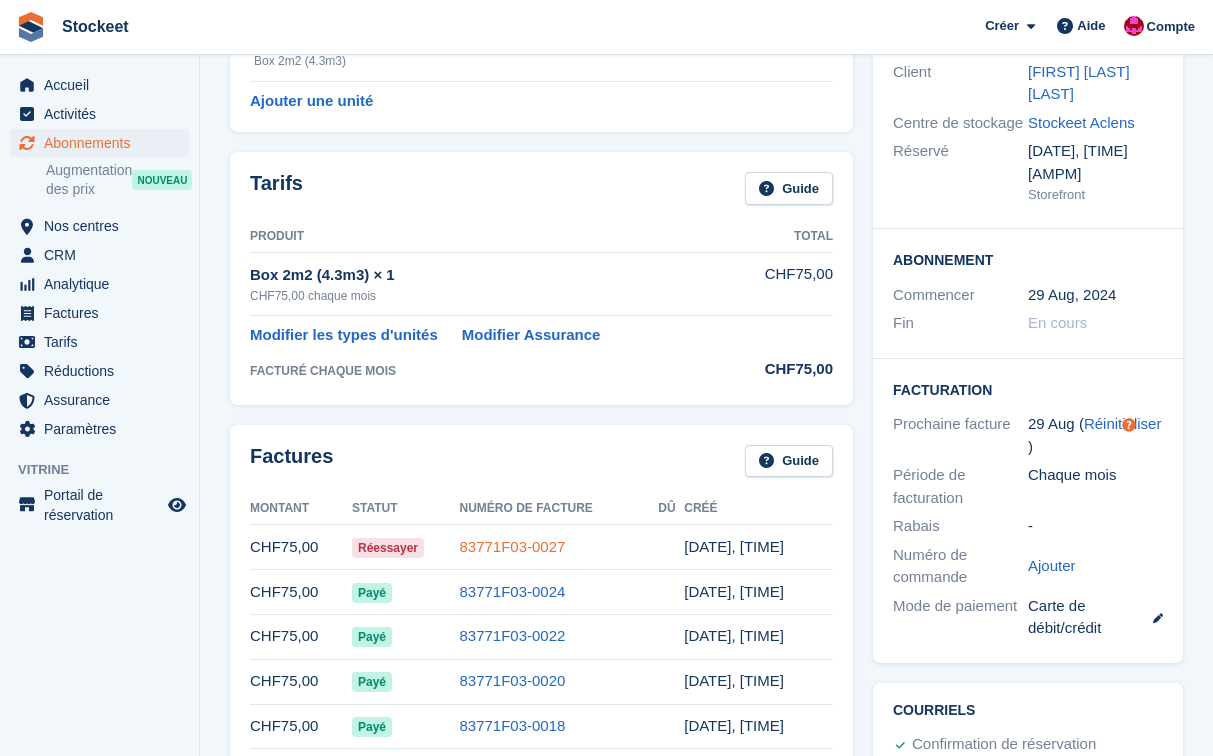 click on "83771F03-0027" at bounding box center [512, 546] 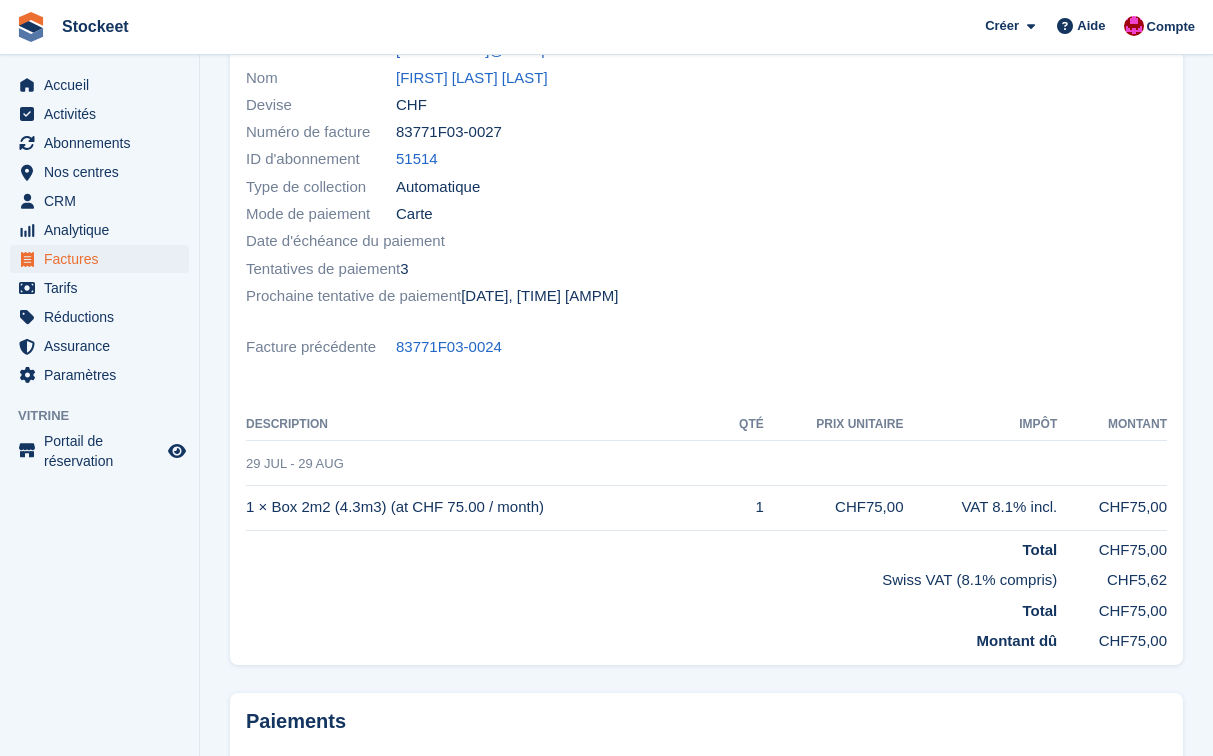 scroll, scrollTop: 0, scrollLeft: 0, axis: both 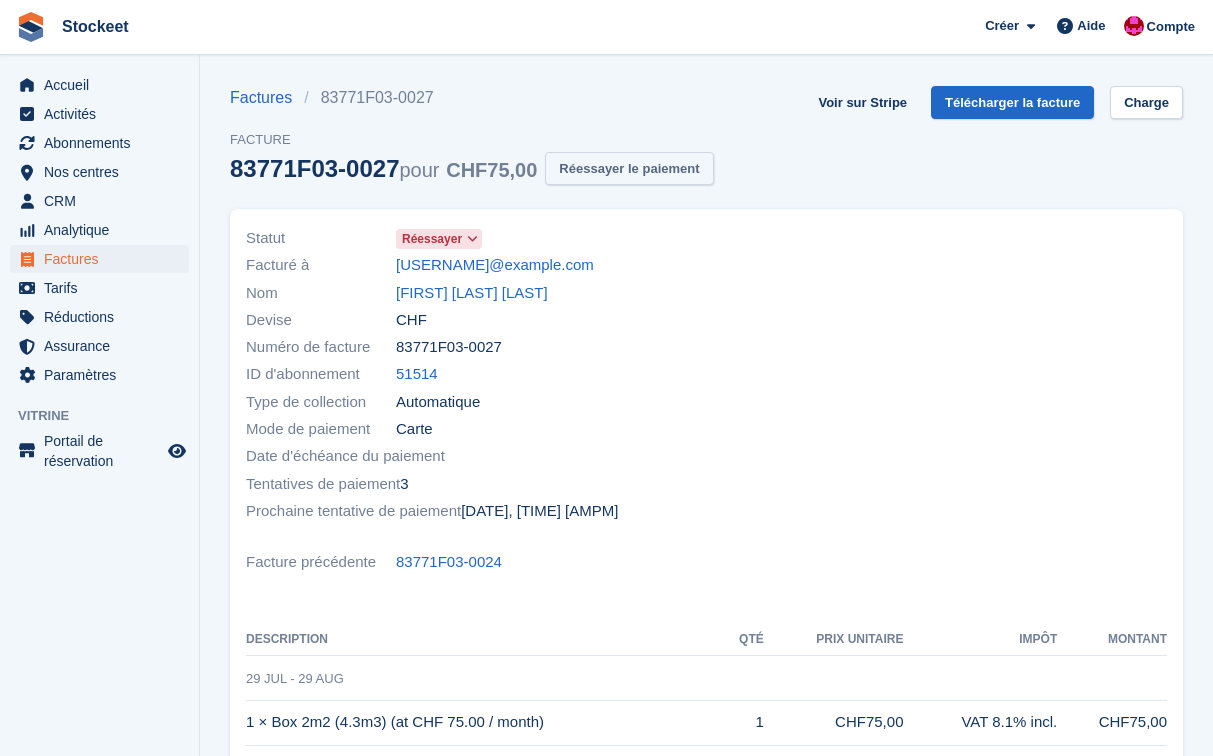 click on "Réessayer le paiement" at bounding box center (629, 168) 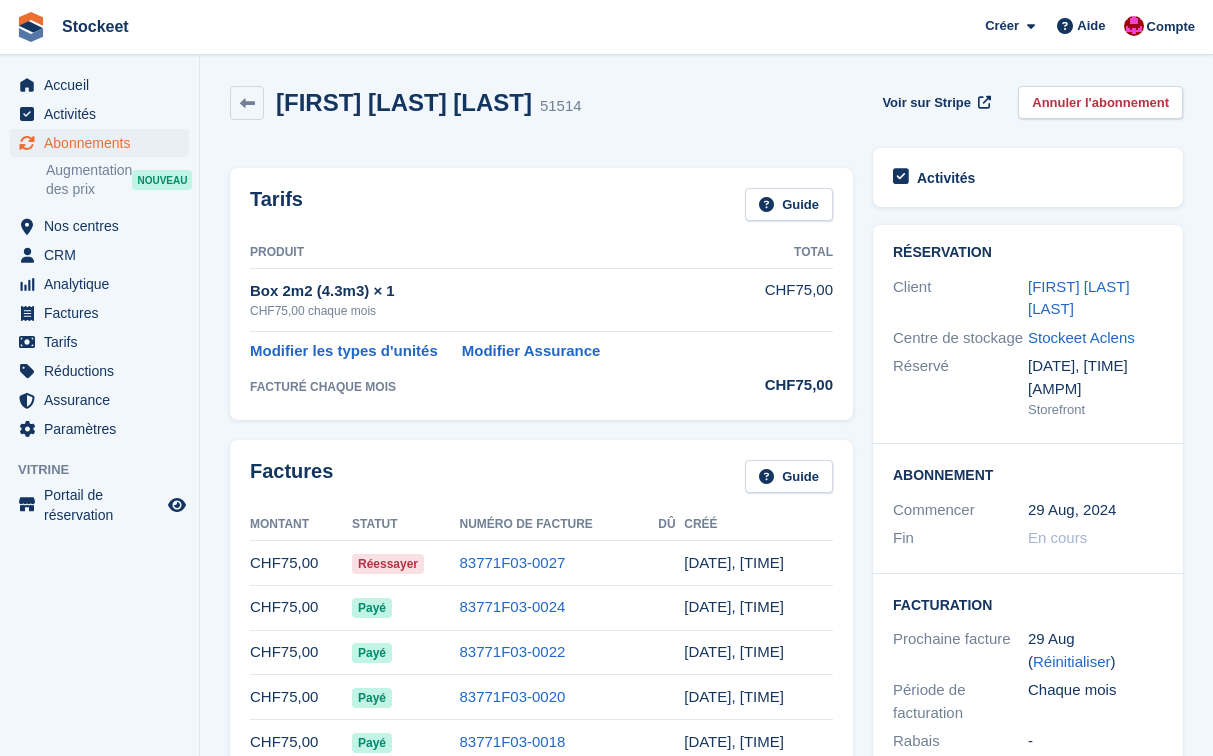 scroll, scrollTop: 215, scrollLeft: 0, axis: vertical 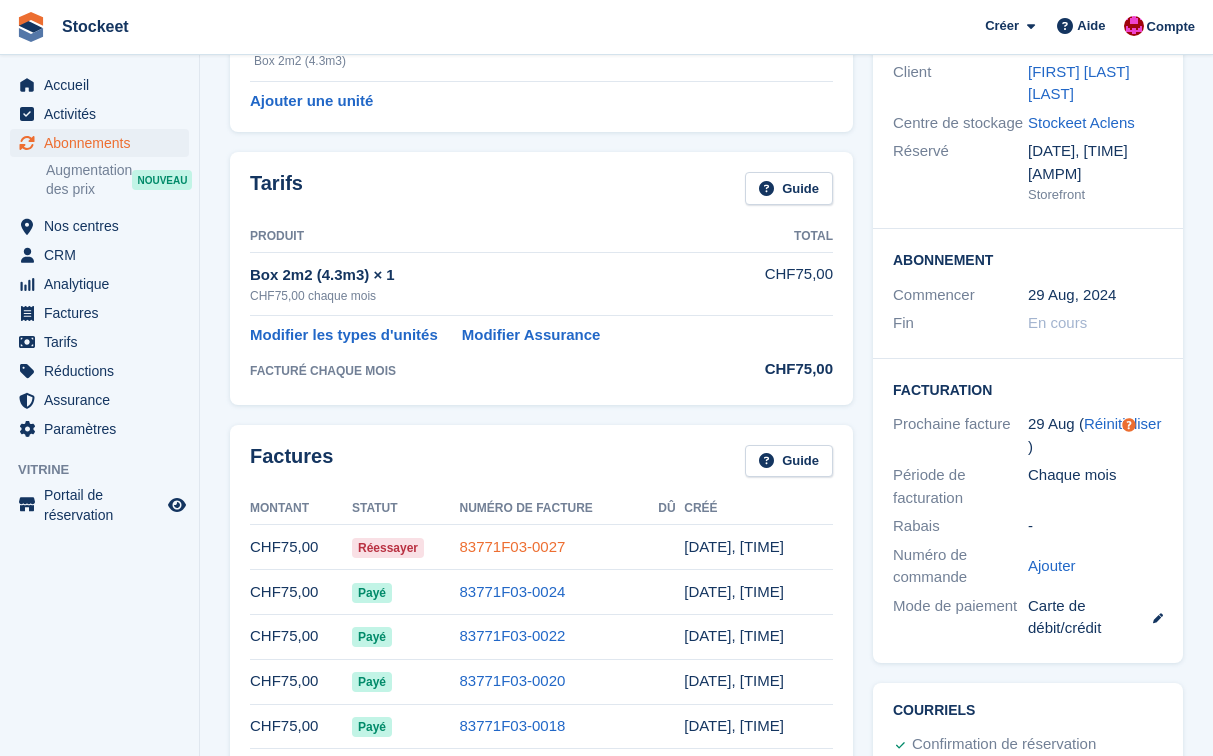 click on "83771F03-0027" at bounding box center (512, 546) 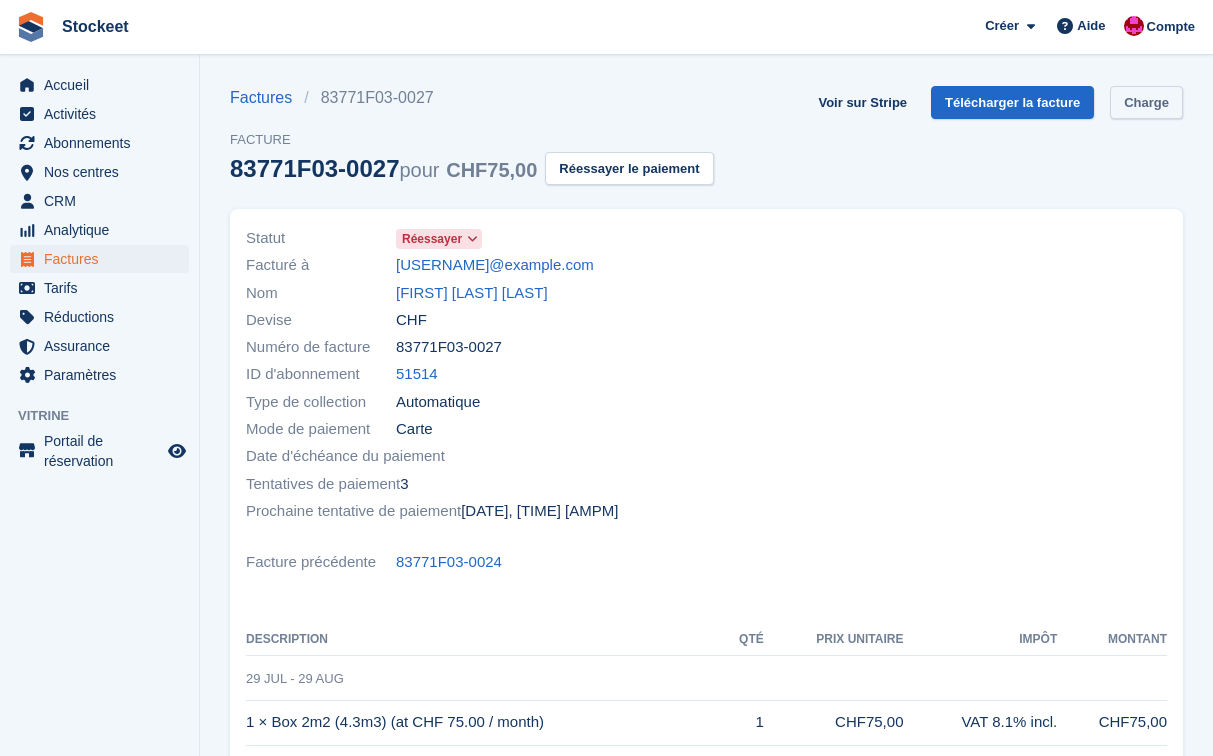 click on "Charge" at bounding box center [1146, 102] 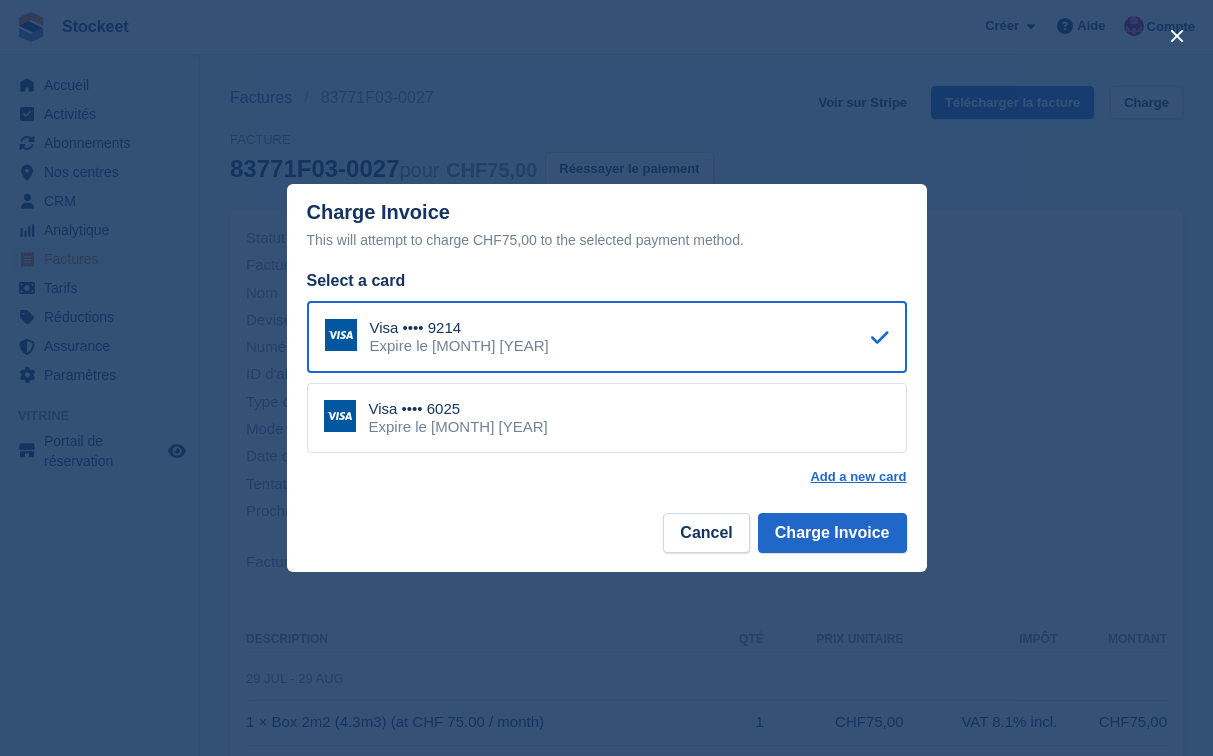 click on "Visa •••• 6025
Expire le April 2027" at bounding box center [607, 418] 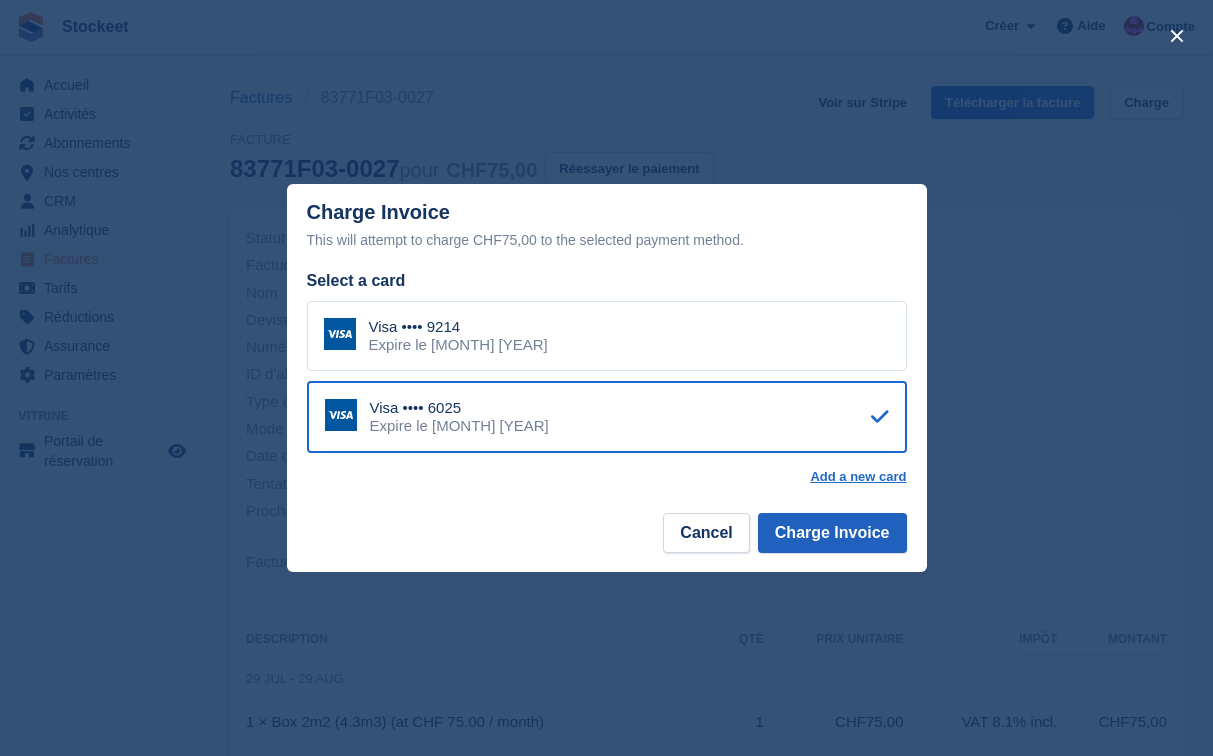 click on "Charge Invoice" at bounding box center (832, 533) 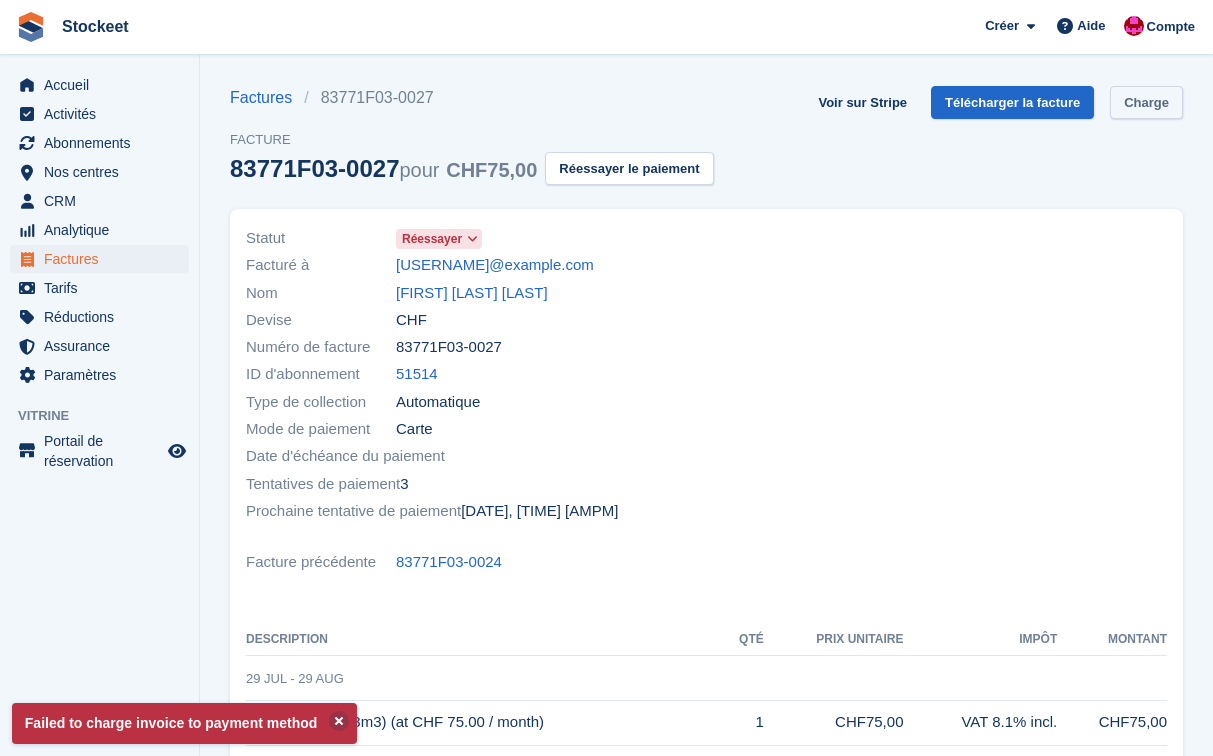 click on "Charge" at bounding box center [1146, 102] 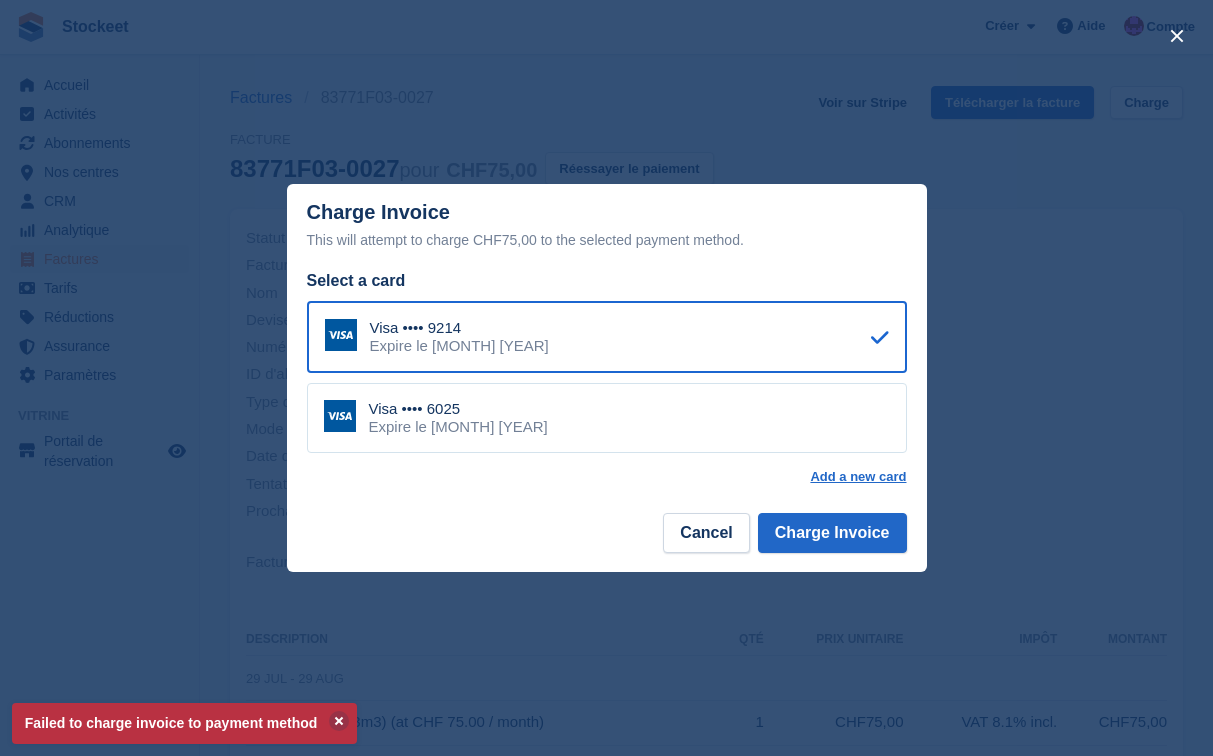 click on "Visa •••• 9214
Expire le March 2026" at bounding box center [607, 337] 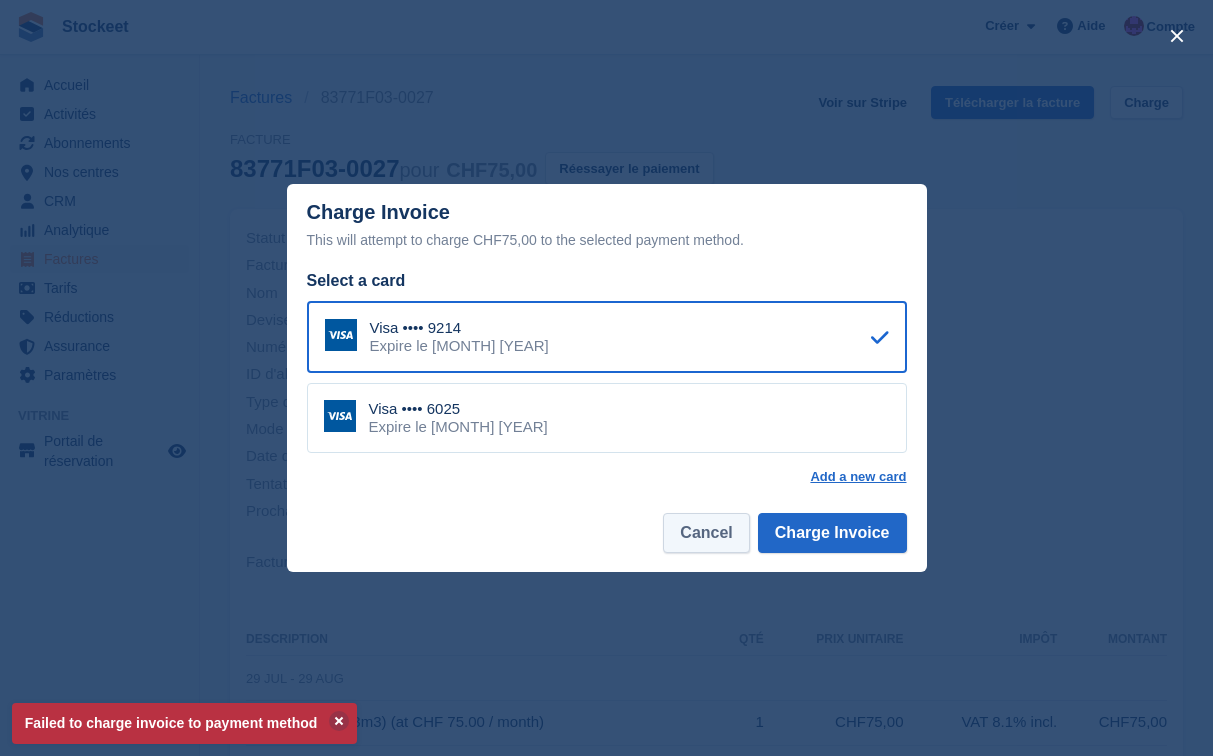 click on "Cancel" at bounding box center [706, 533] 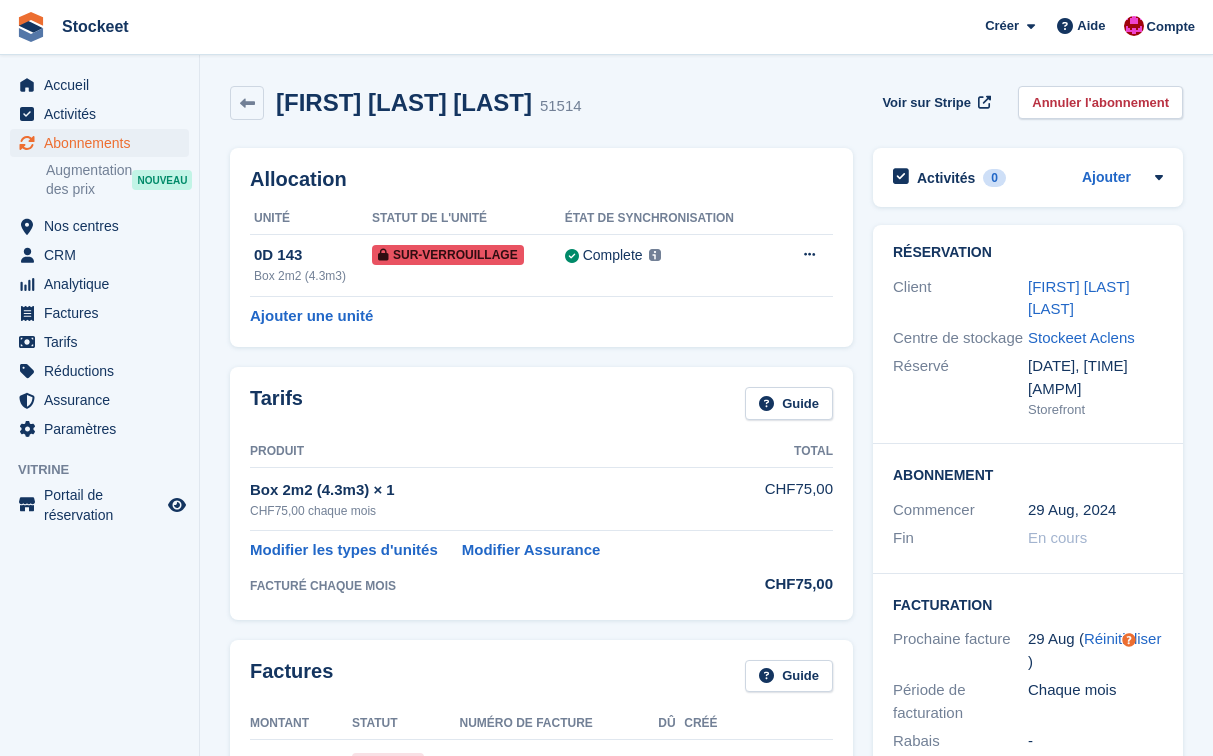scroll, scrollTop: 0, scrollLeft: 0, axis: both 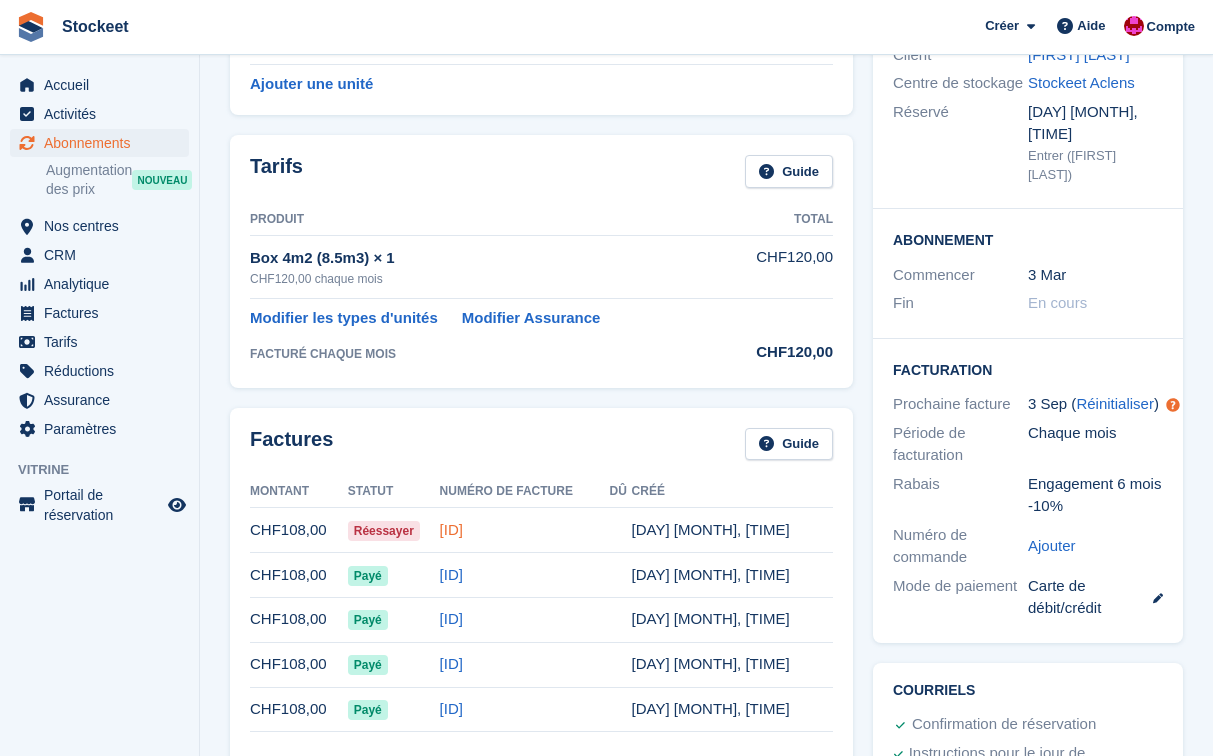 click on "474EC05F-0006" at bounding box center [451, 529] 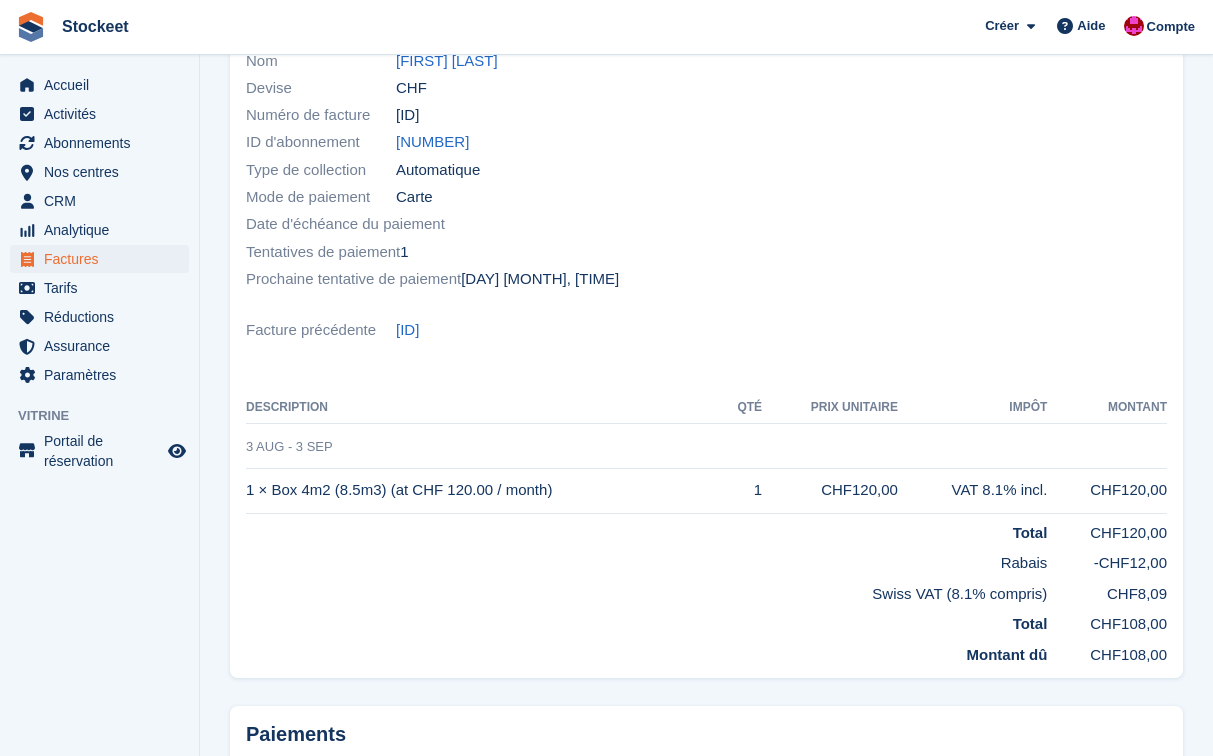 scroll, scrollTop: 0, scrollLeft: 0, axis: both 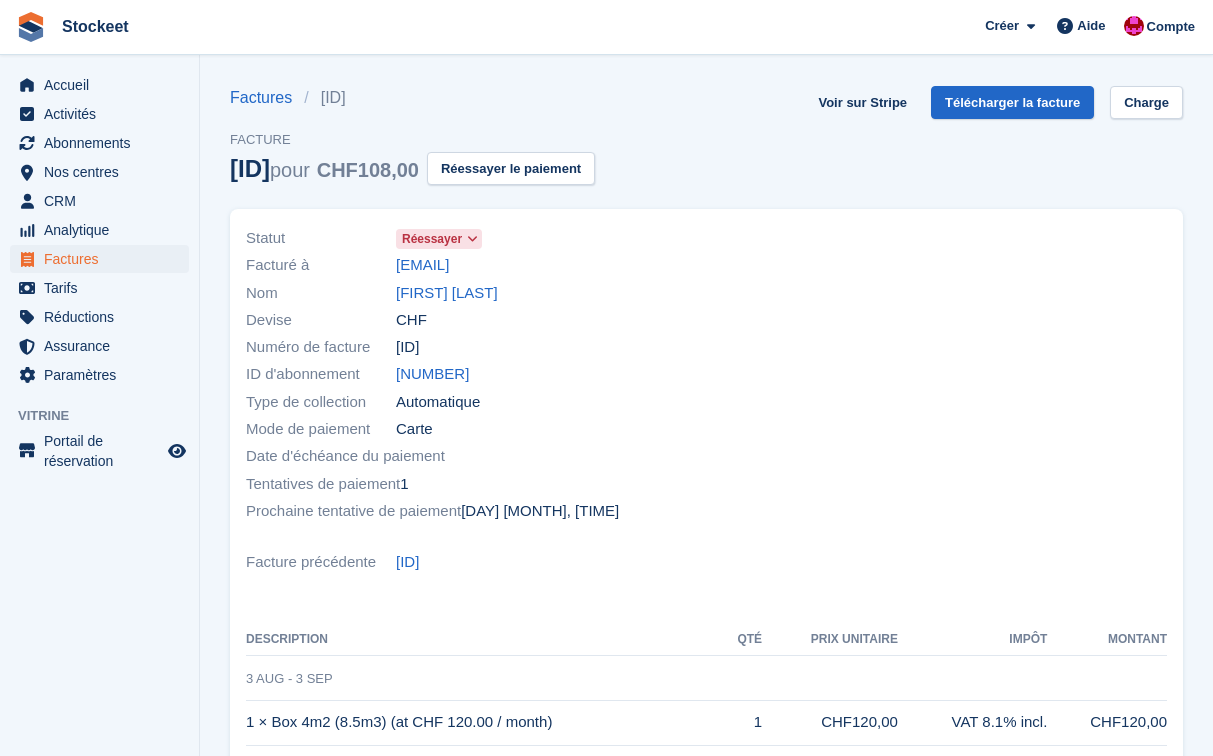 click on "Factures
474EC05F-0006
Facture
474EC05F-0006  pour   CHF108,00
Réessayer le paiement" at bounding box center (412, 147) 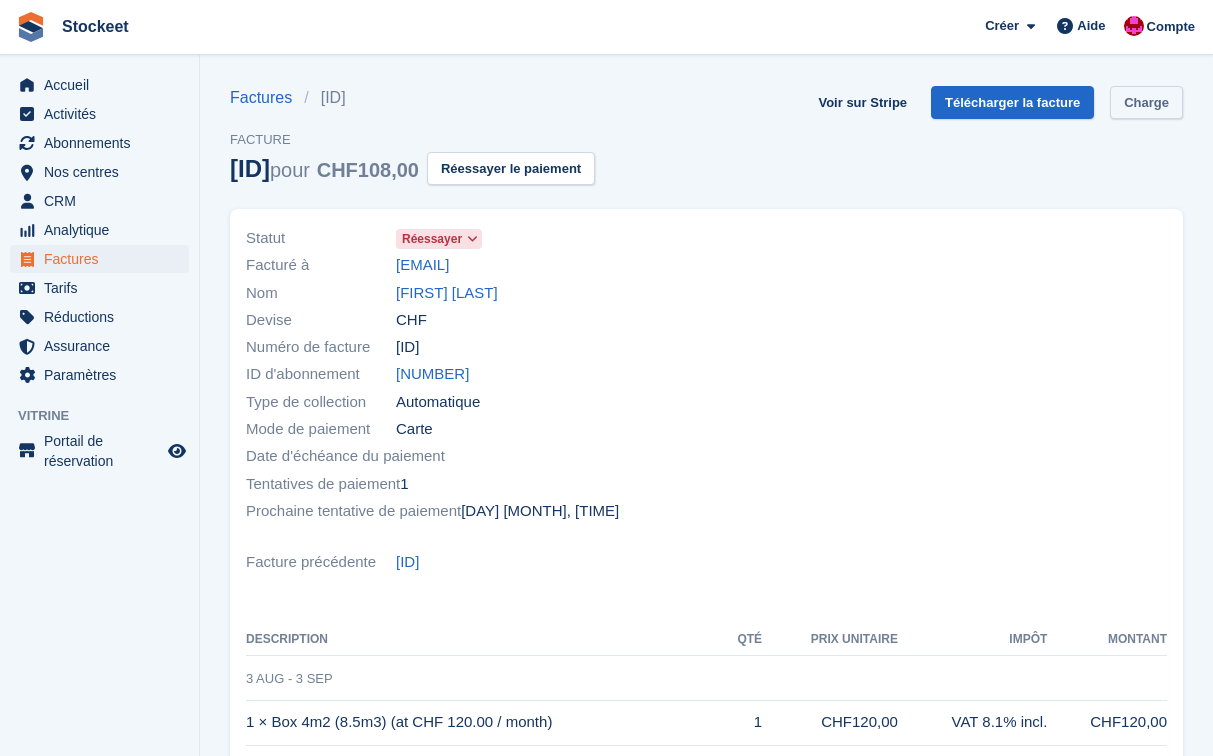 click on "Charge" at bounding box center (1146, 102) 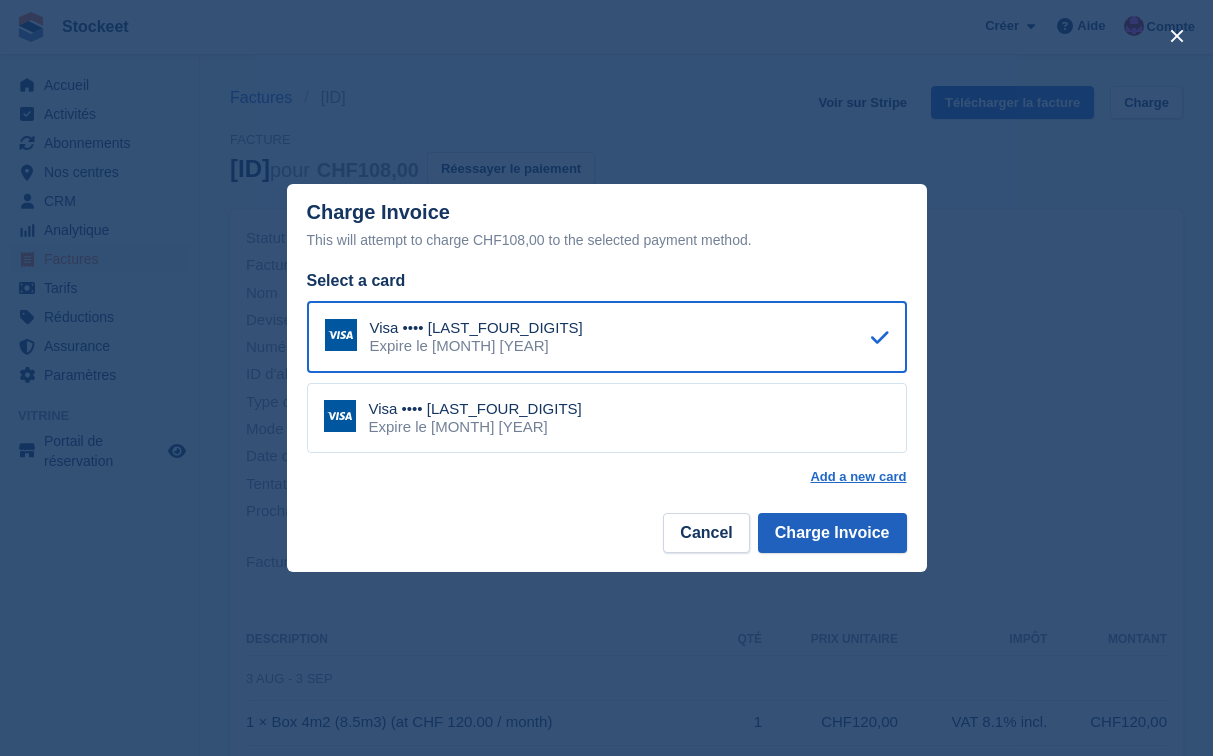 click on "Charge Invoice" at bounding box center (832, 533) 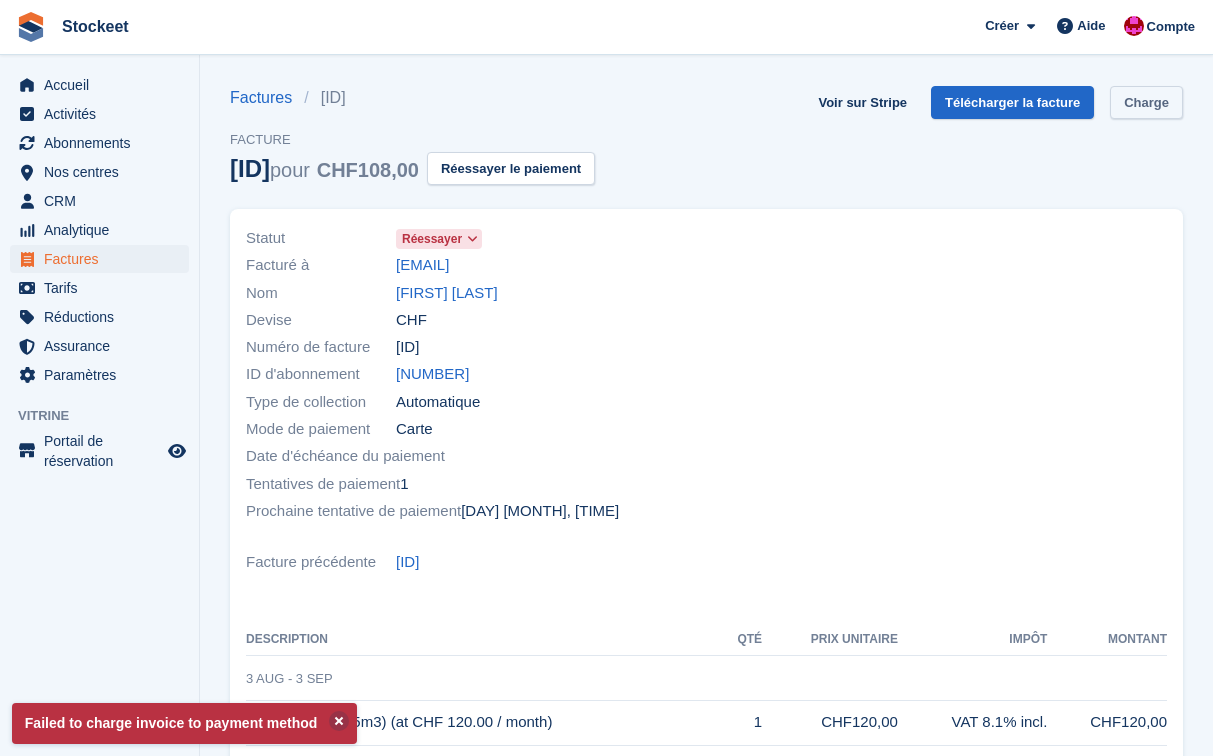 click on "Charge" at bounding box center (1146, 102) 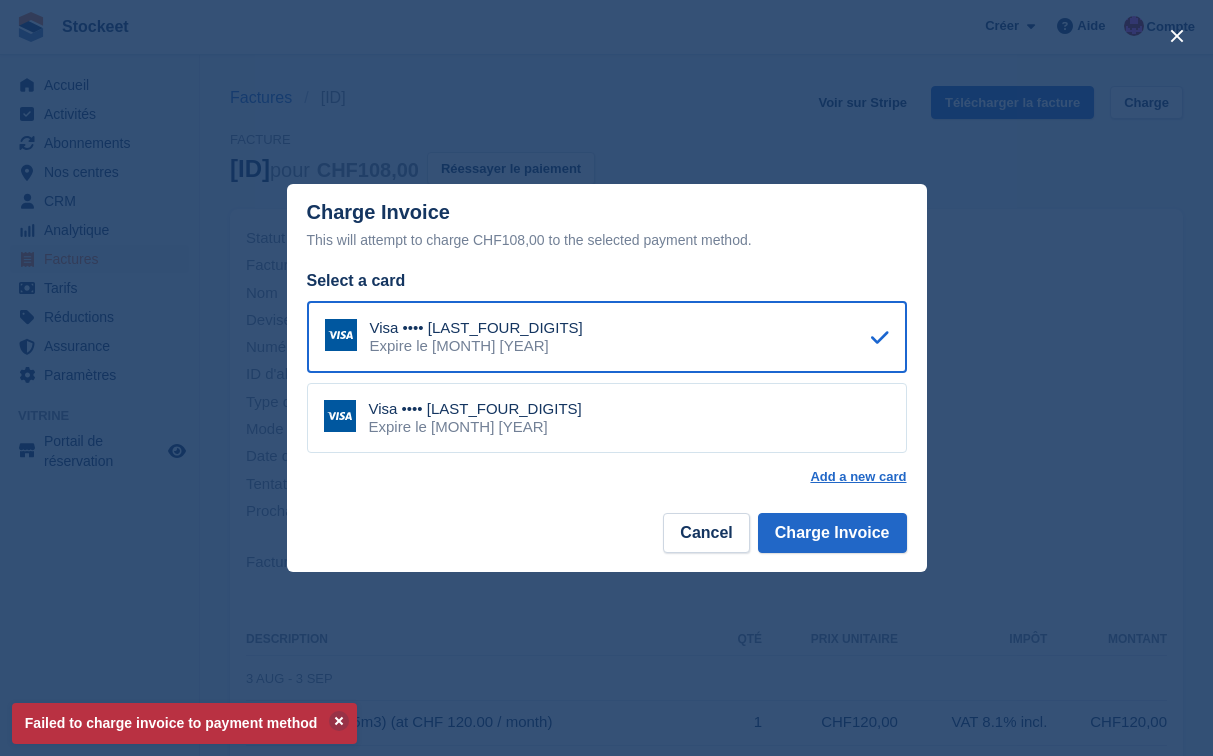 click on "Visa •••• 8715
Expire le July 2029" at bounding box center (607, 418) 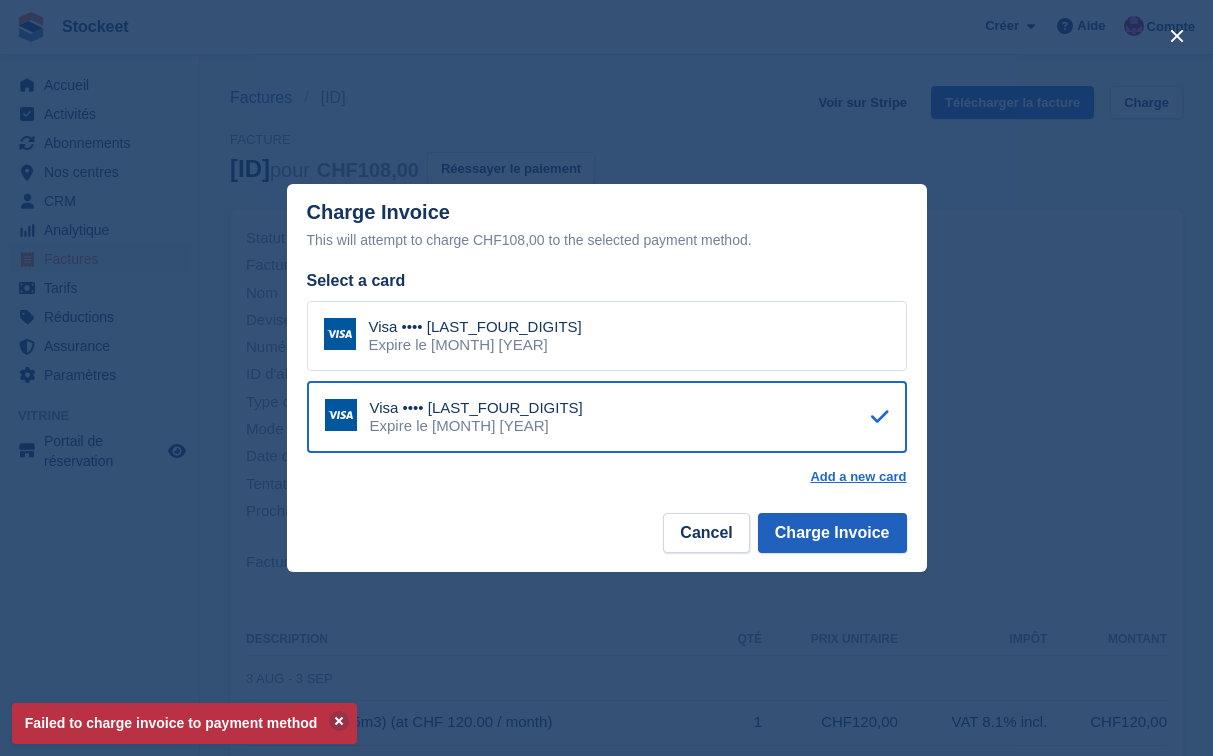 click on "Charge Invoice" at bounding box center [832, 533] 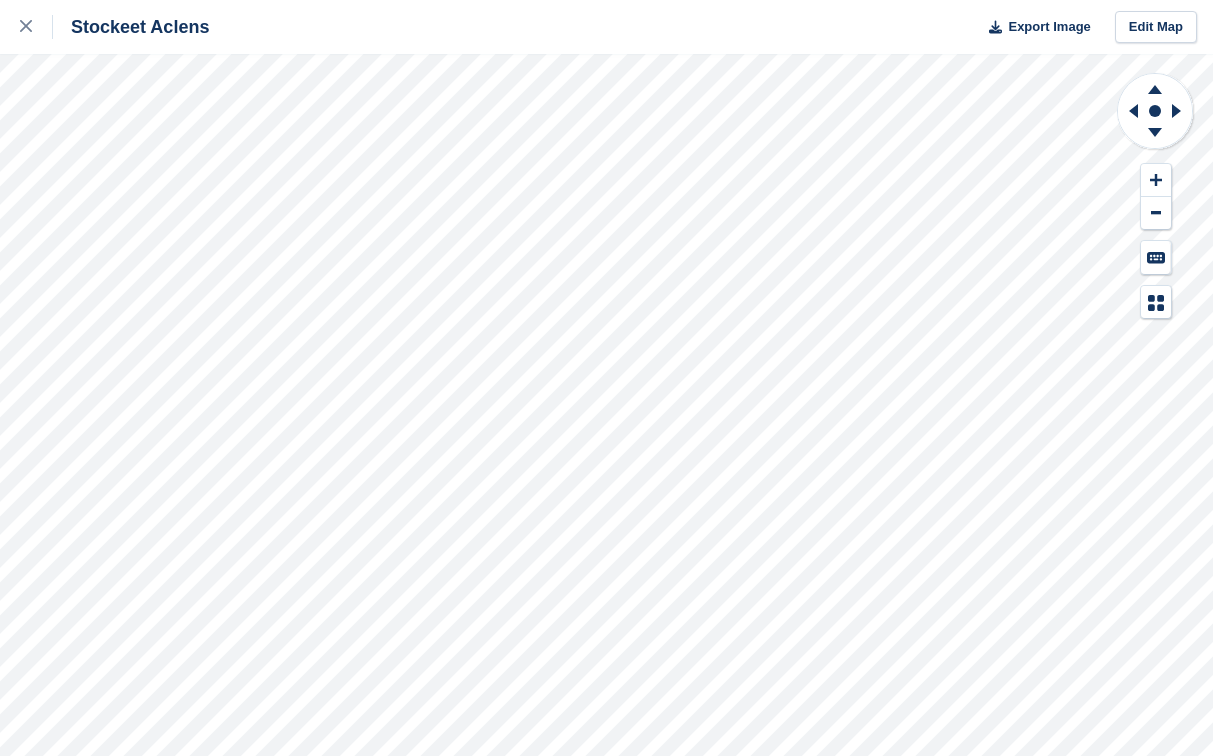 scroll, scrollTop: 0, scrollLeft: 0, axis: both 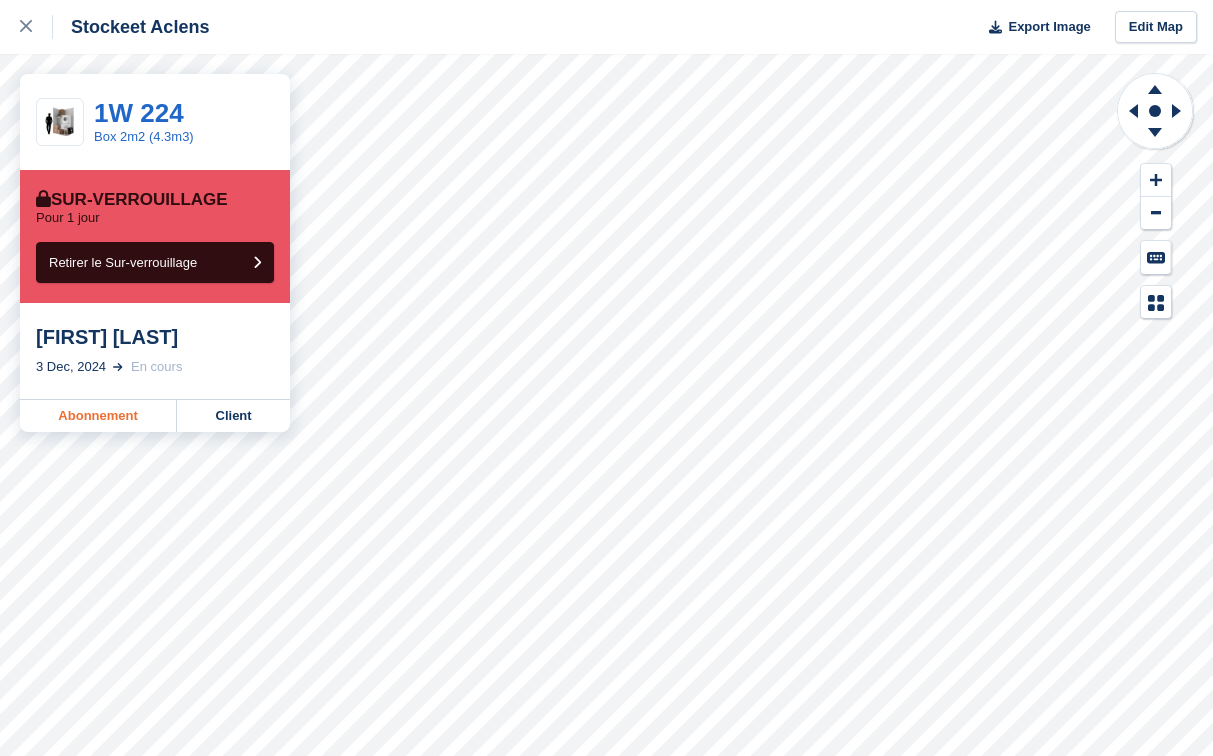 click on "Abonnement" at bounding box center [98, 416] 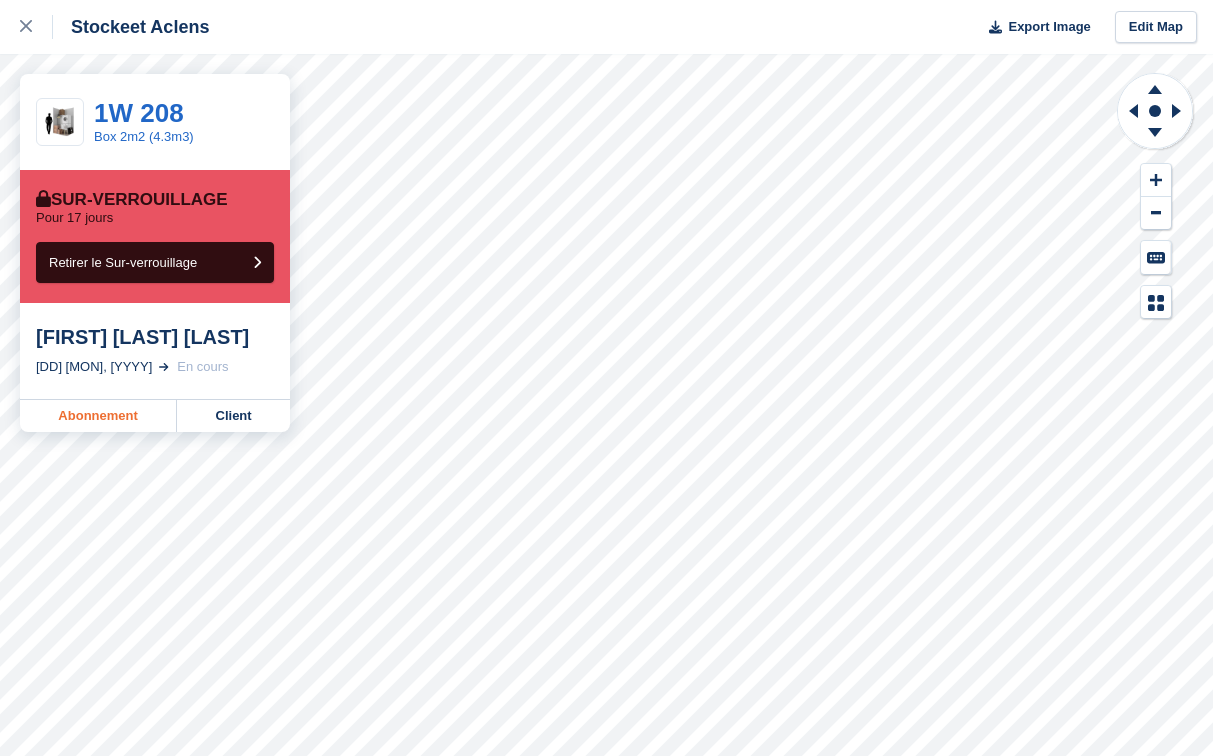click on "Abonnement" at bounding box center [98, 416] 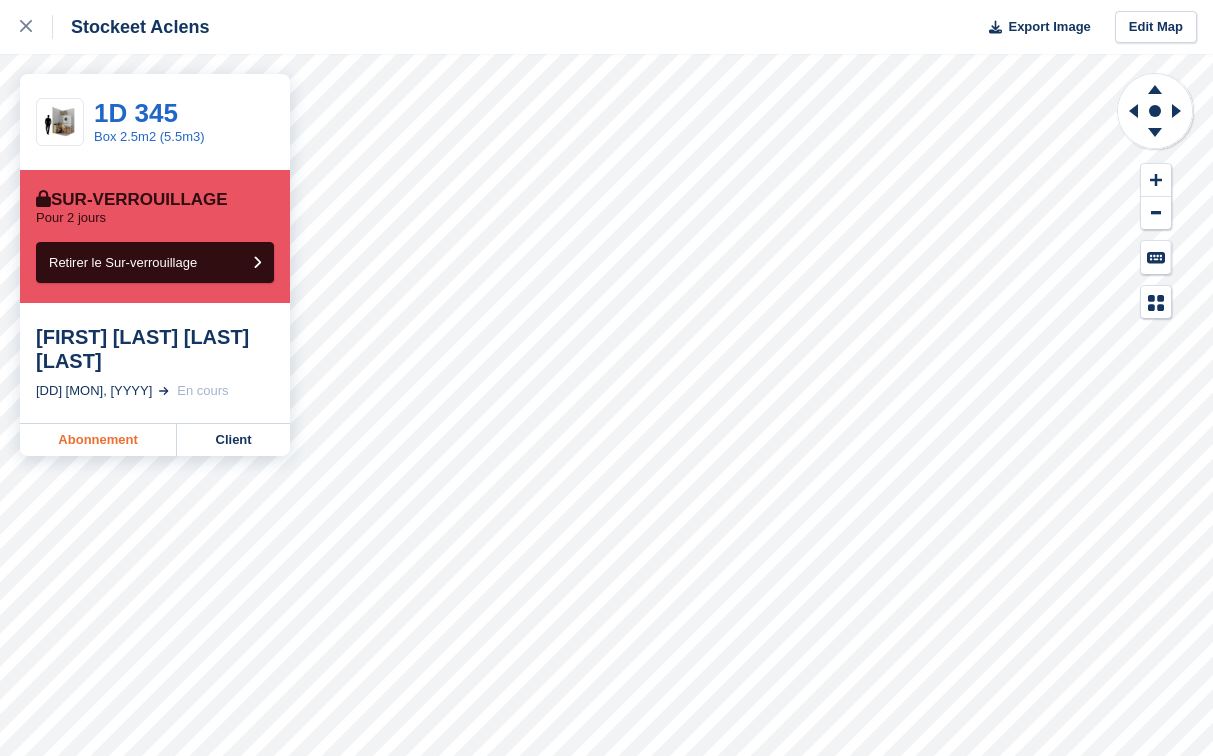 click on "Abonnement" at bounding box center [98, 440] 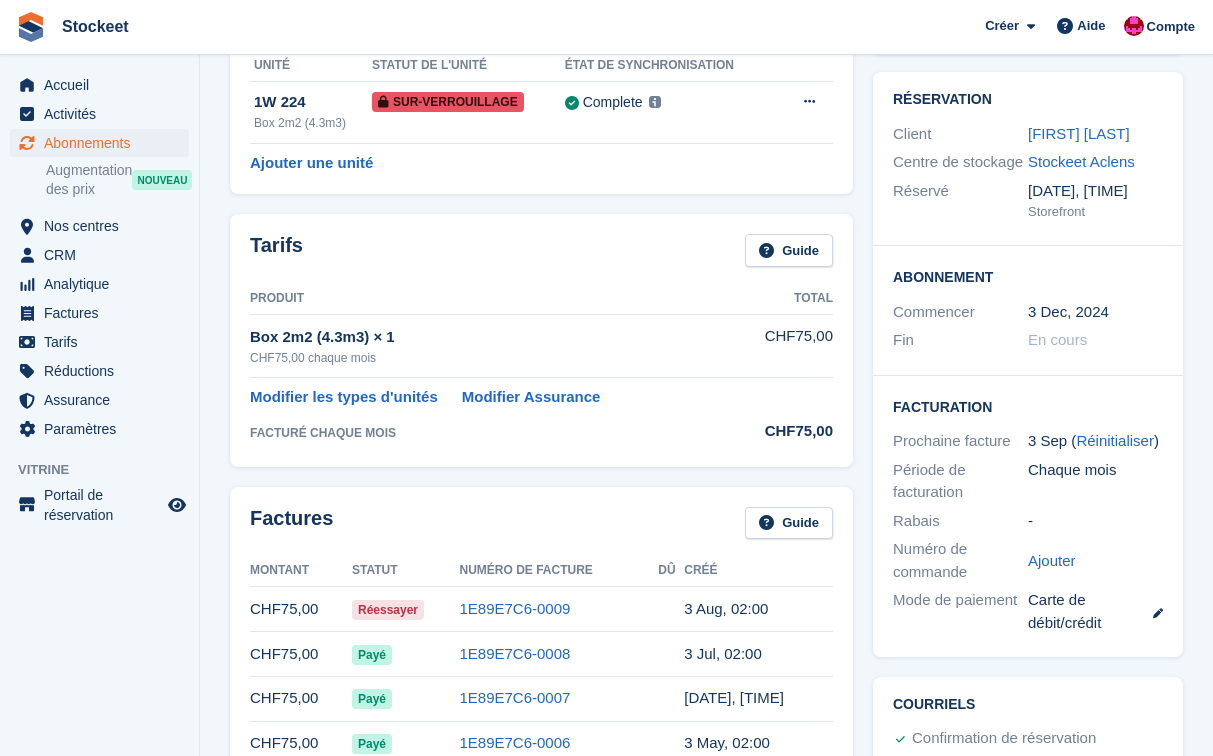 scroll, scrollTop: 175, scrollLeft: 0, axis: vertical 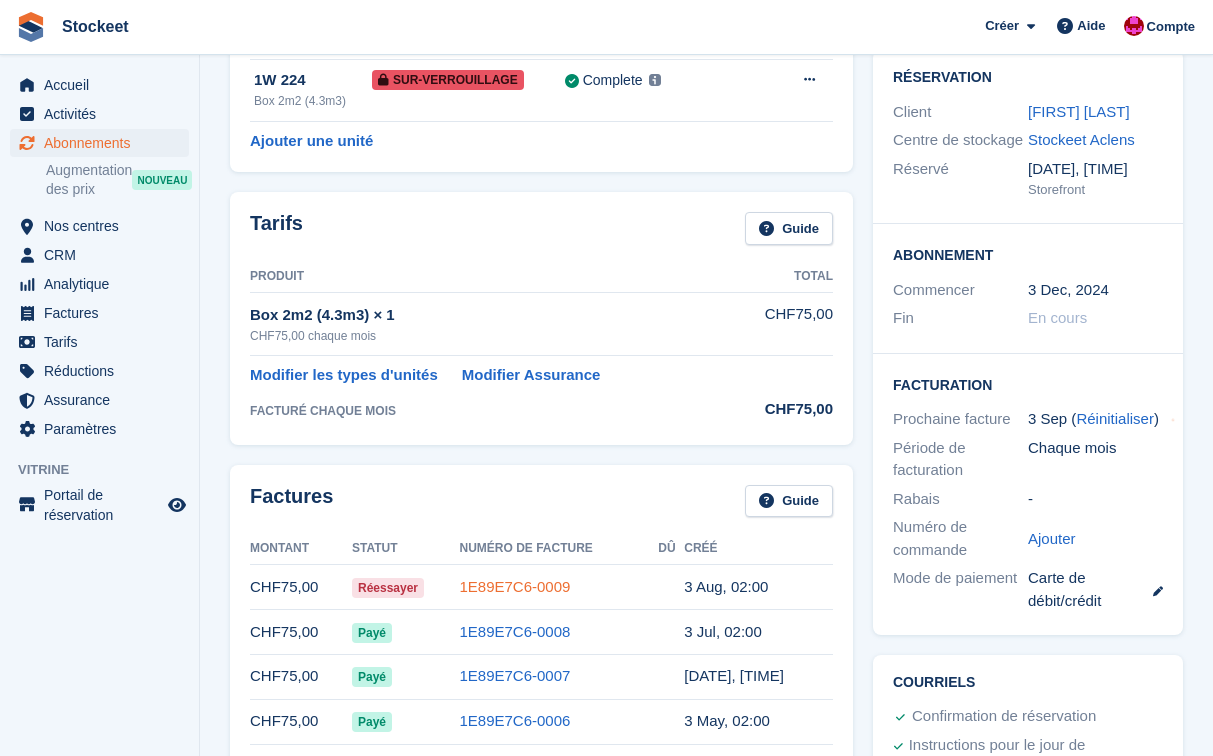 click on "1E89E7C6-0009" at bounding box center (514, 586) 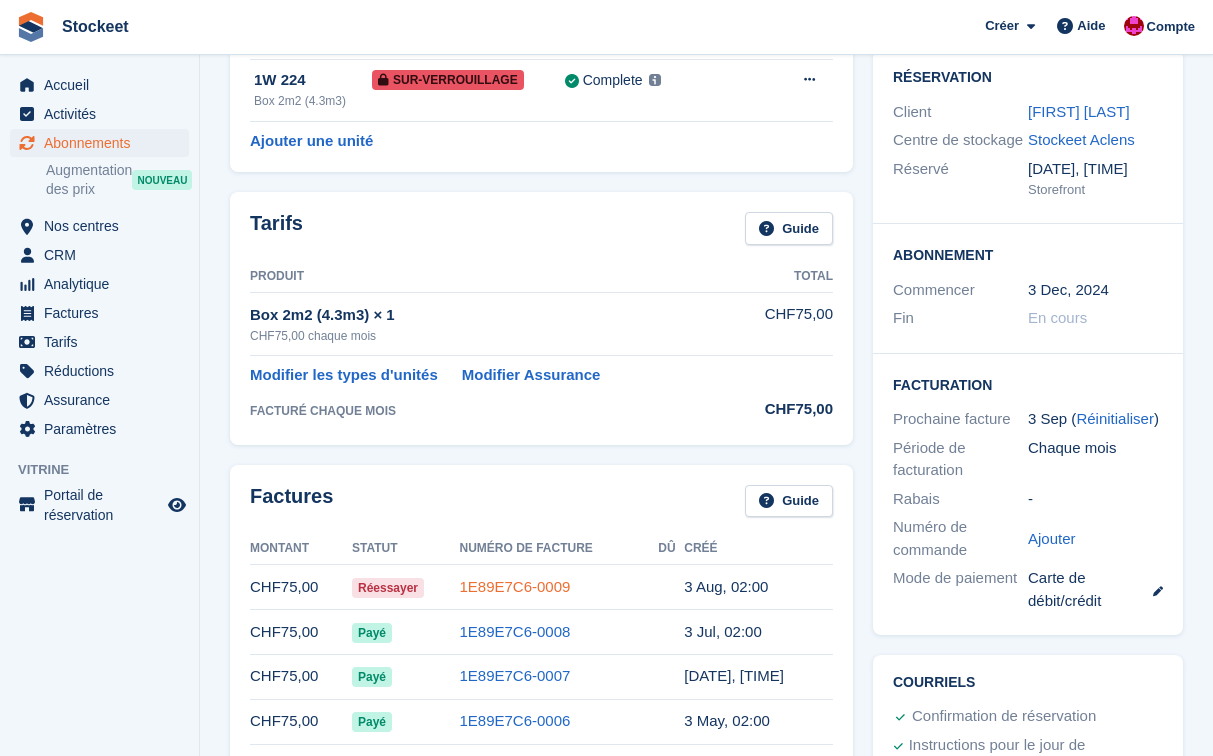 scroll, scrollTop: 0, scrollLeft: 0, axis: both 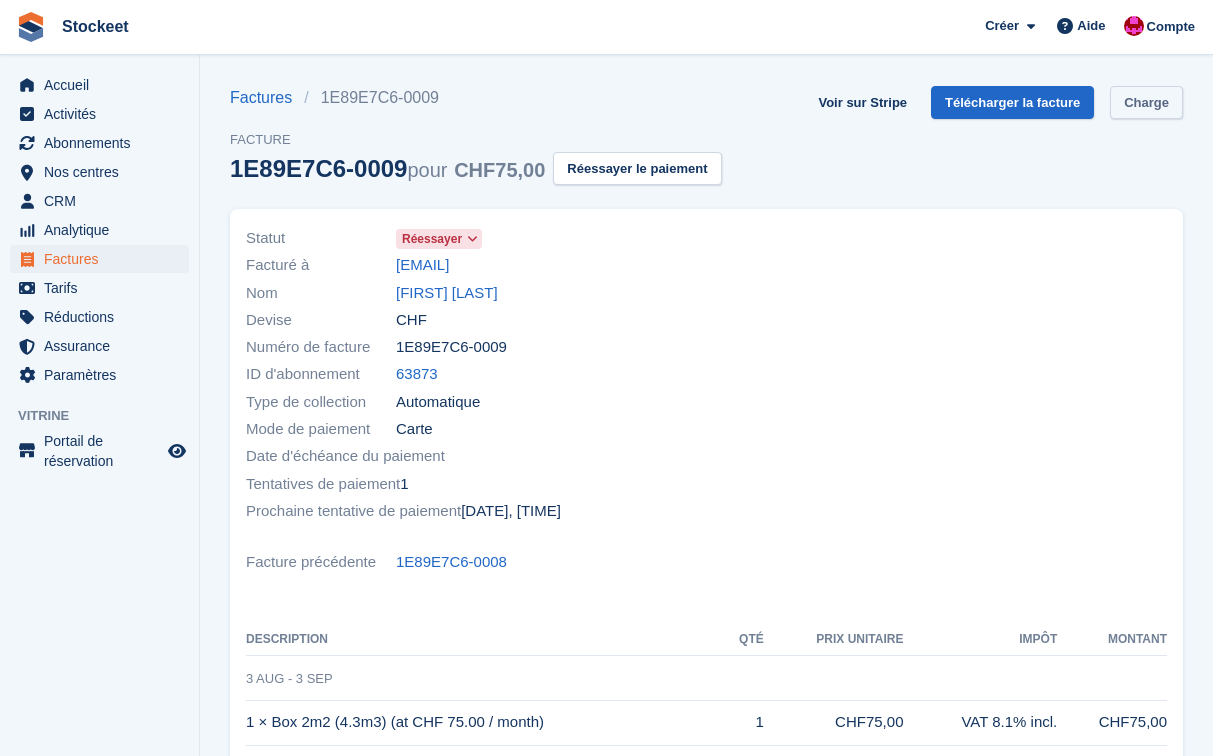 click on "Charge" at bounding box center (1146, 102) 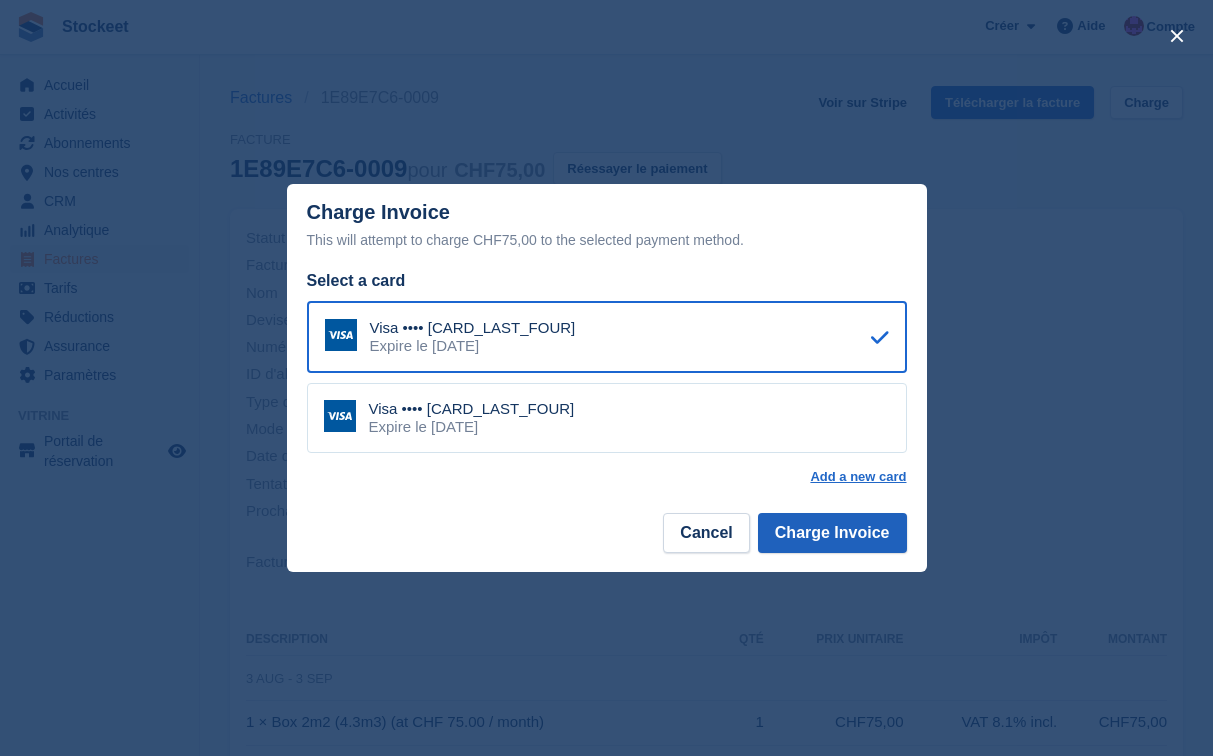 click on "Charge Invoice" at bounding box center (832, 533) 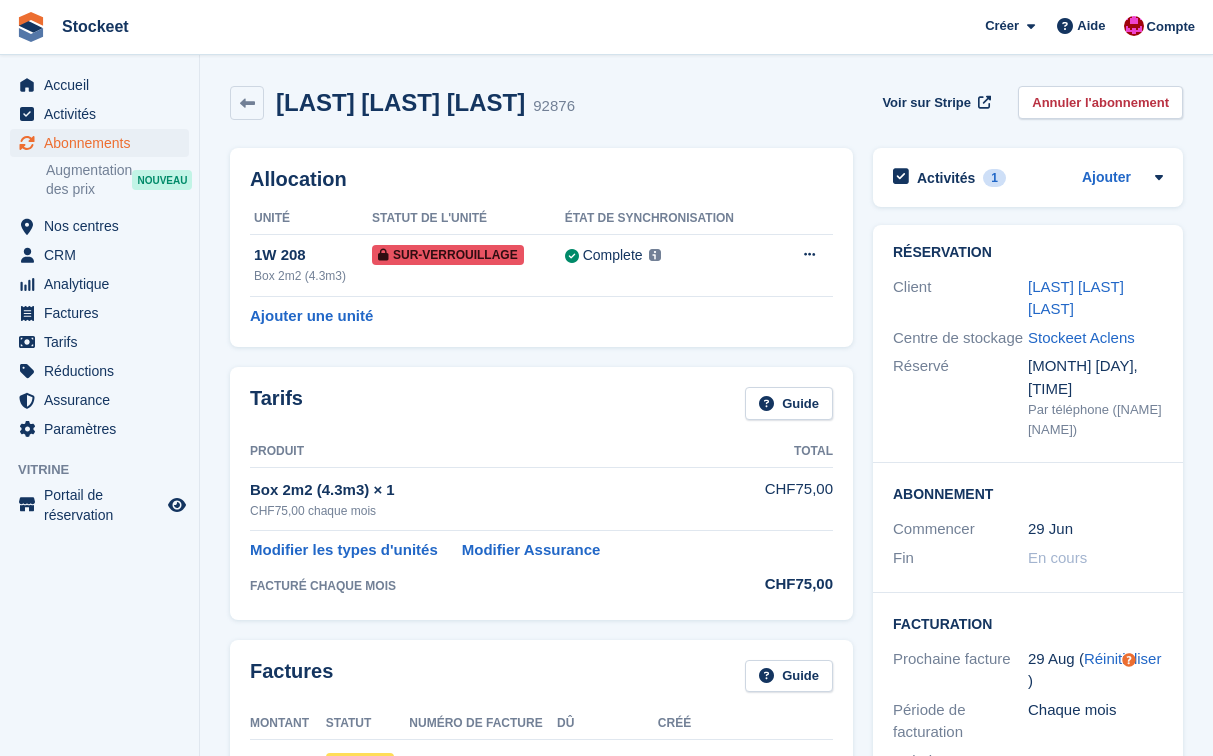 scroll, scrollTop: 0, scrollLeft: 0, axis: both 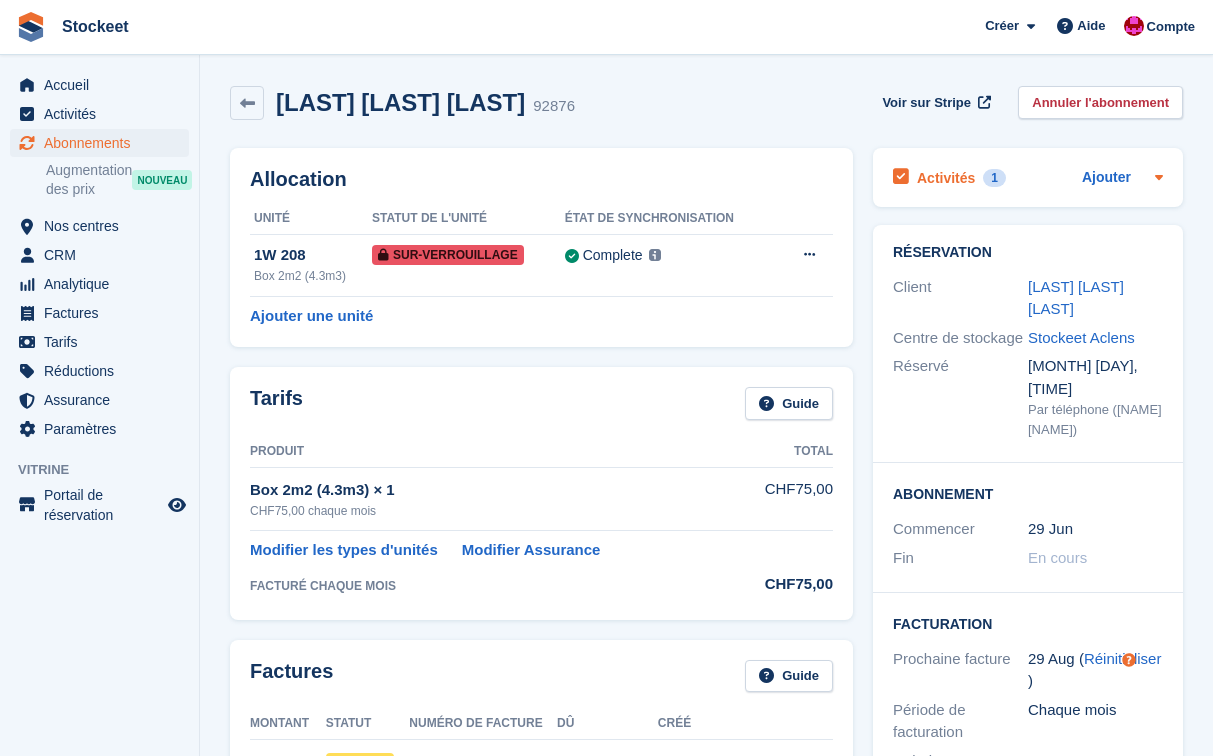 click on "Activités" at bounding box center (946, 178) 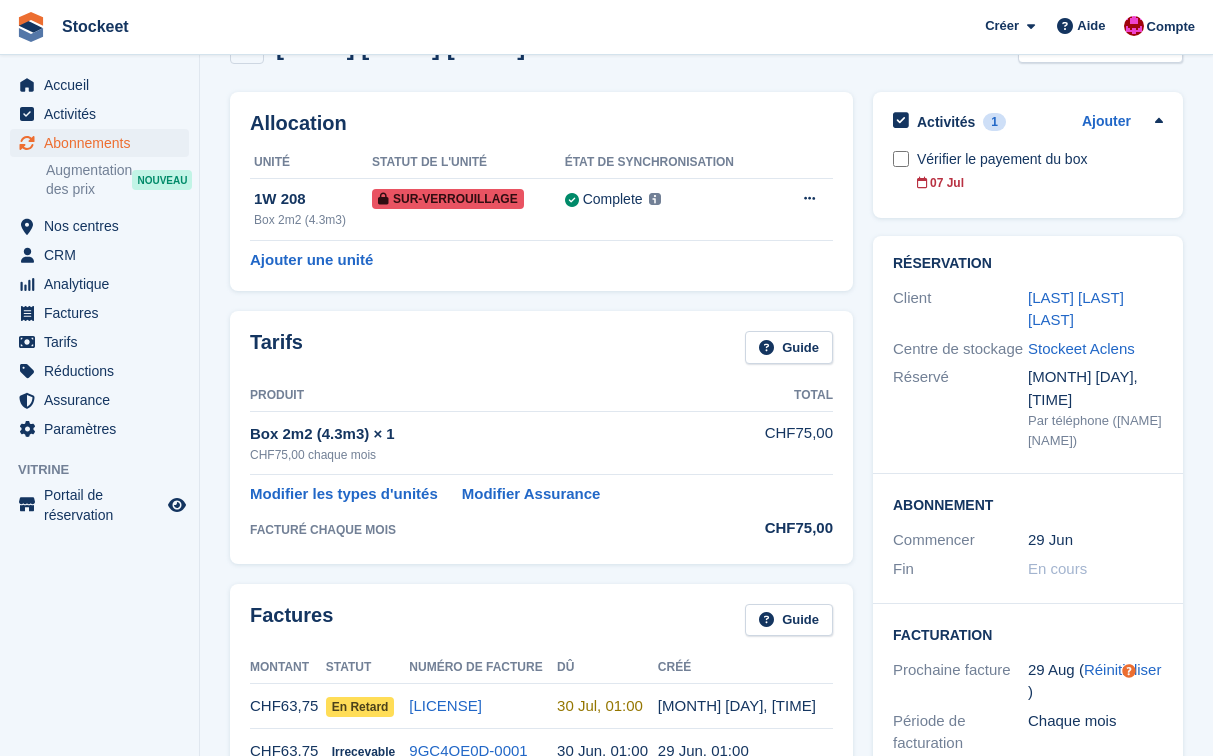 scroll, scrollTop: 50, scrollLeft: 0, axis: vertical 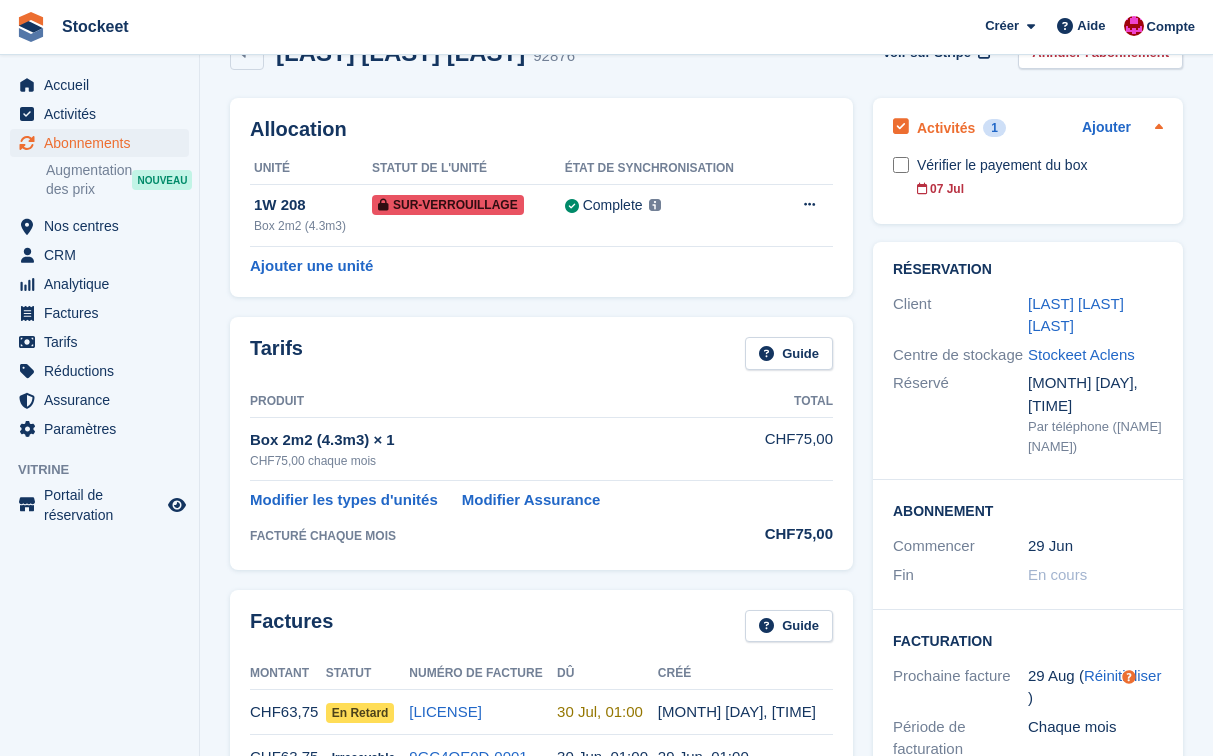 click on "Activités" at bounding box center (946, 128) 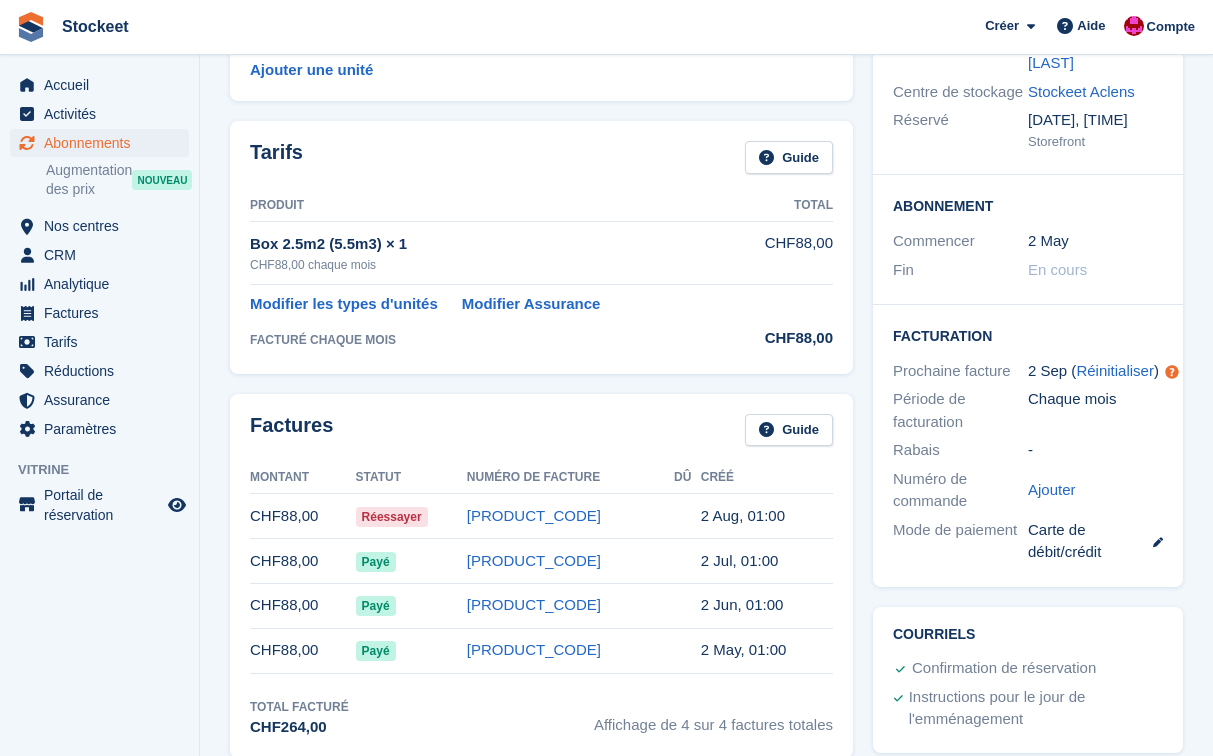 scroll, scrollTop: 245, scrollLeft: 0, axis: vertical 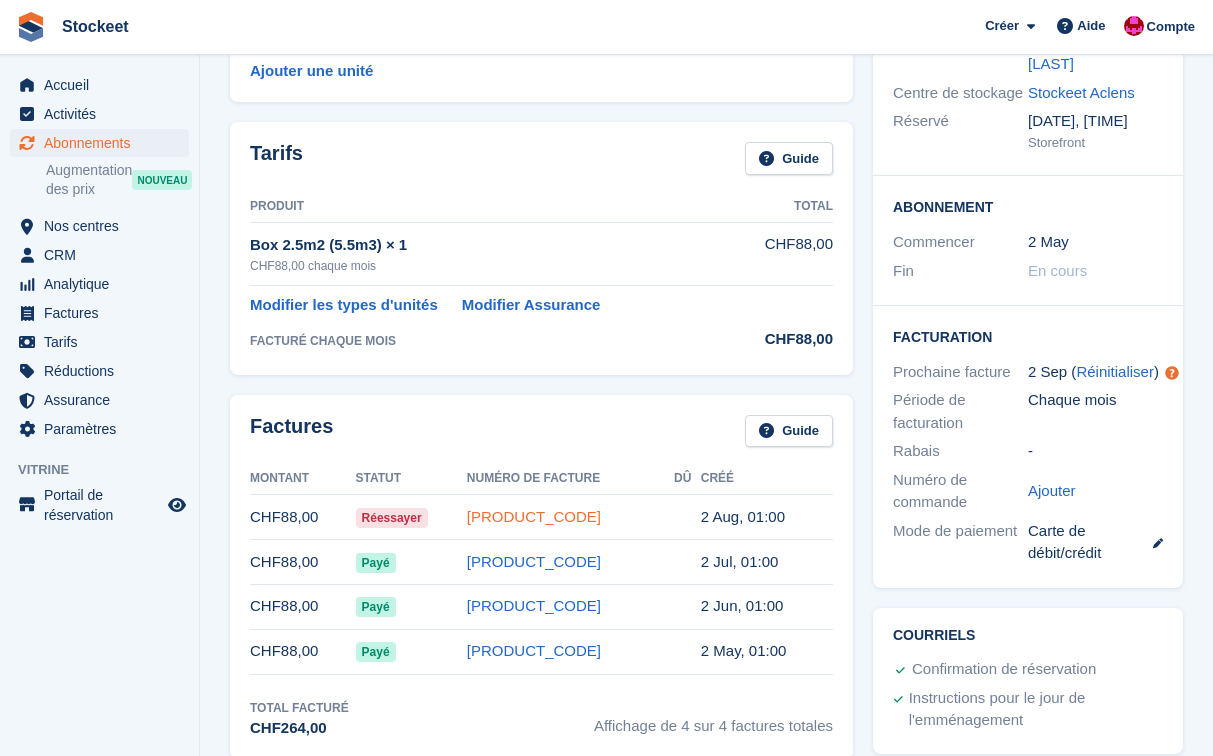 click on "WXQX1CK4-0004" at bounding box center (534, 516) 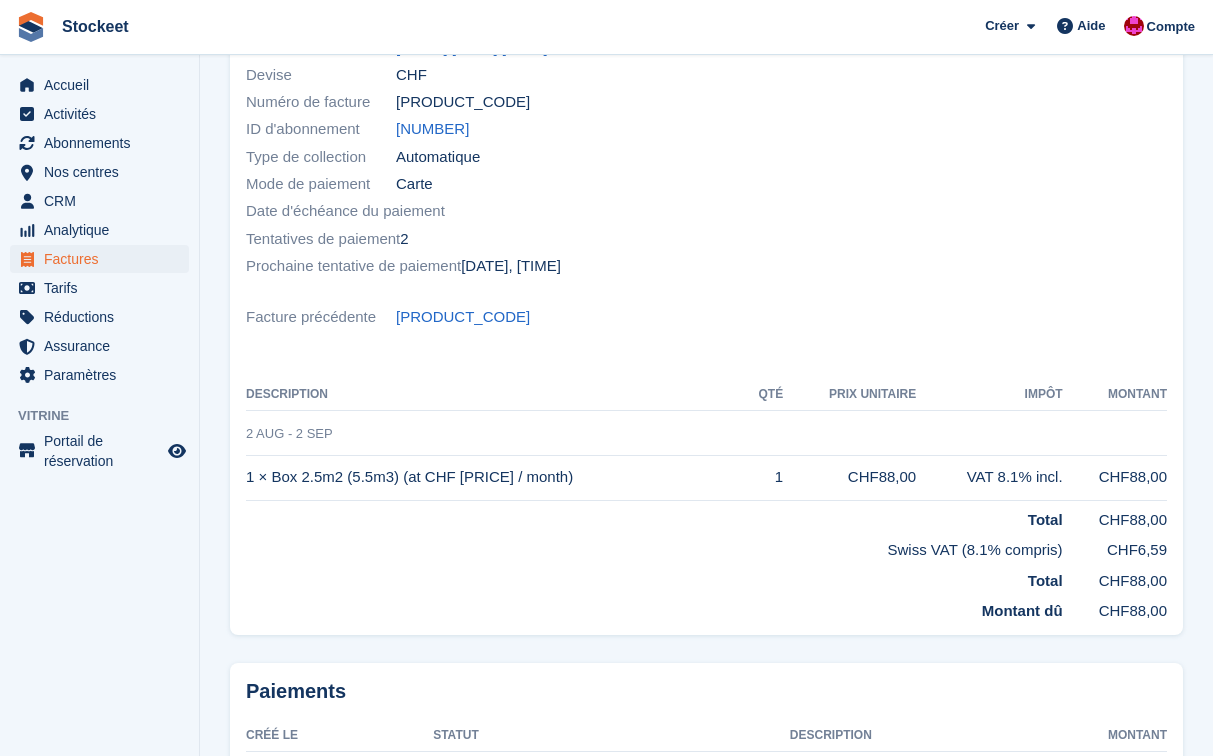 scroll, scrollTop: 0, scrollLeft: 0, axis: both 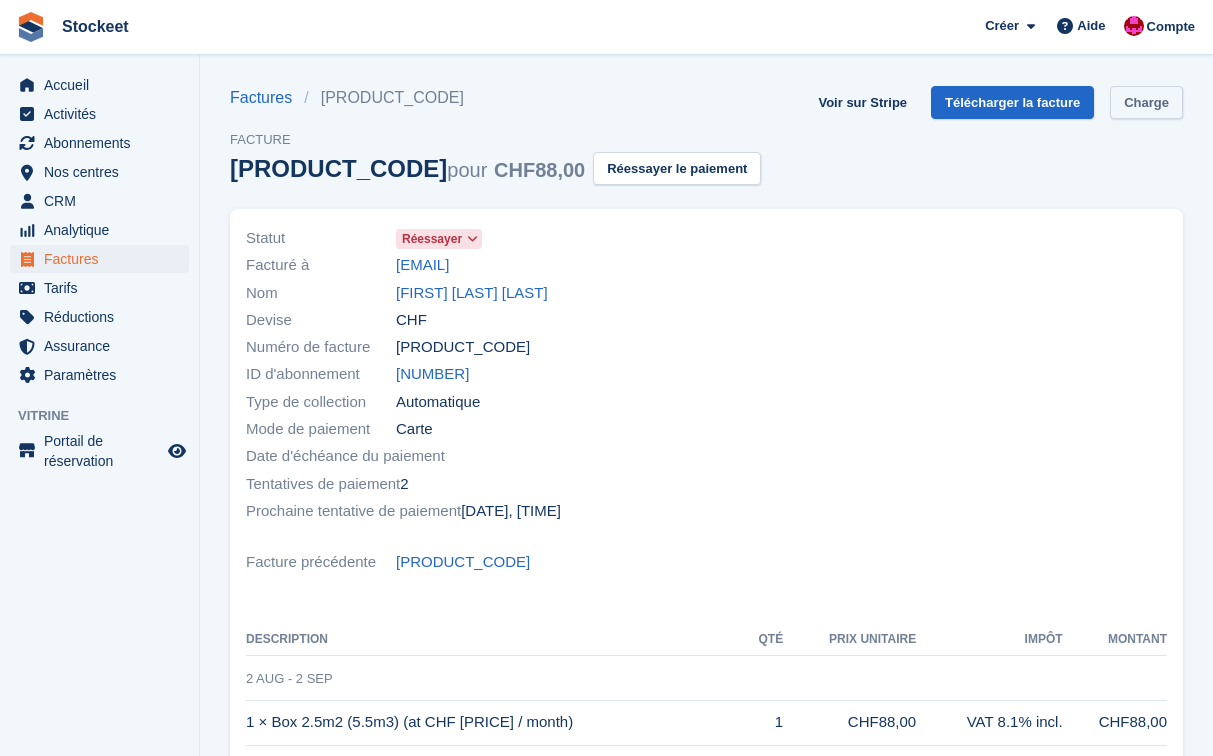 click on "Charge" at bounding box center [1146, 102] 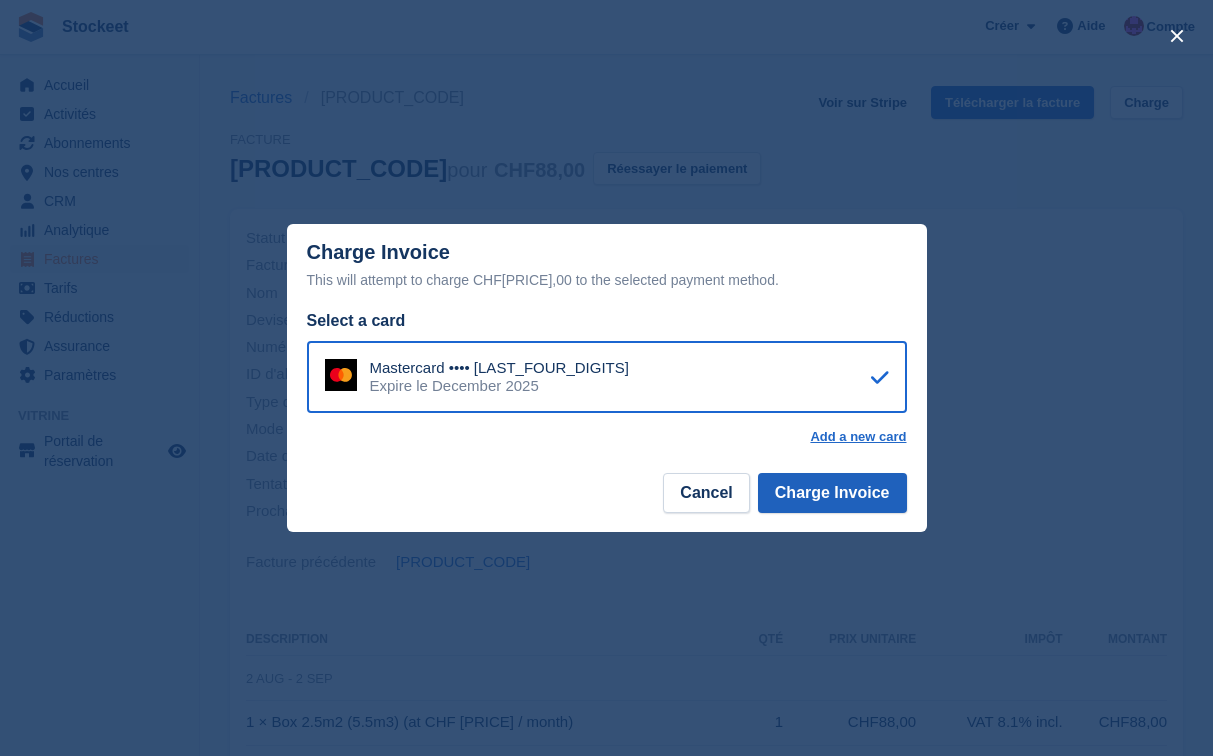 click on "Charge Invoice" at bounding box center (832, 493) 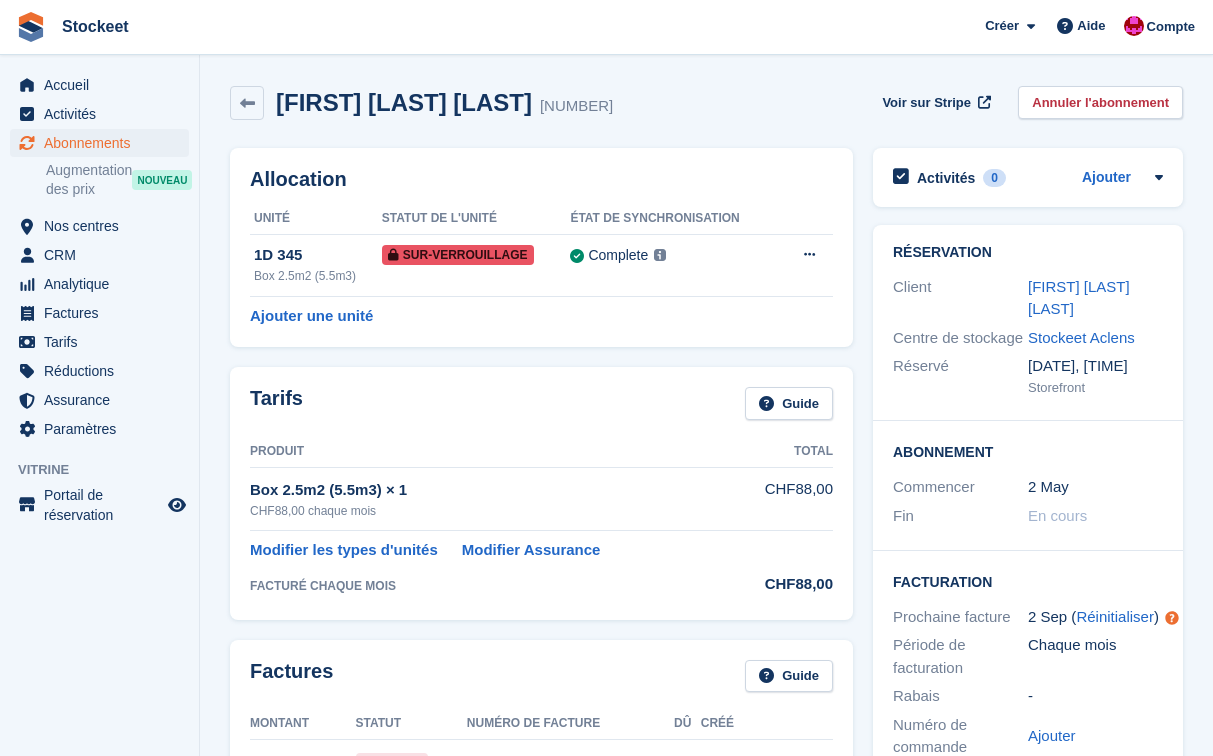 scroll, scrollTop: 0, scrollLeft: 0, axis: both 